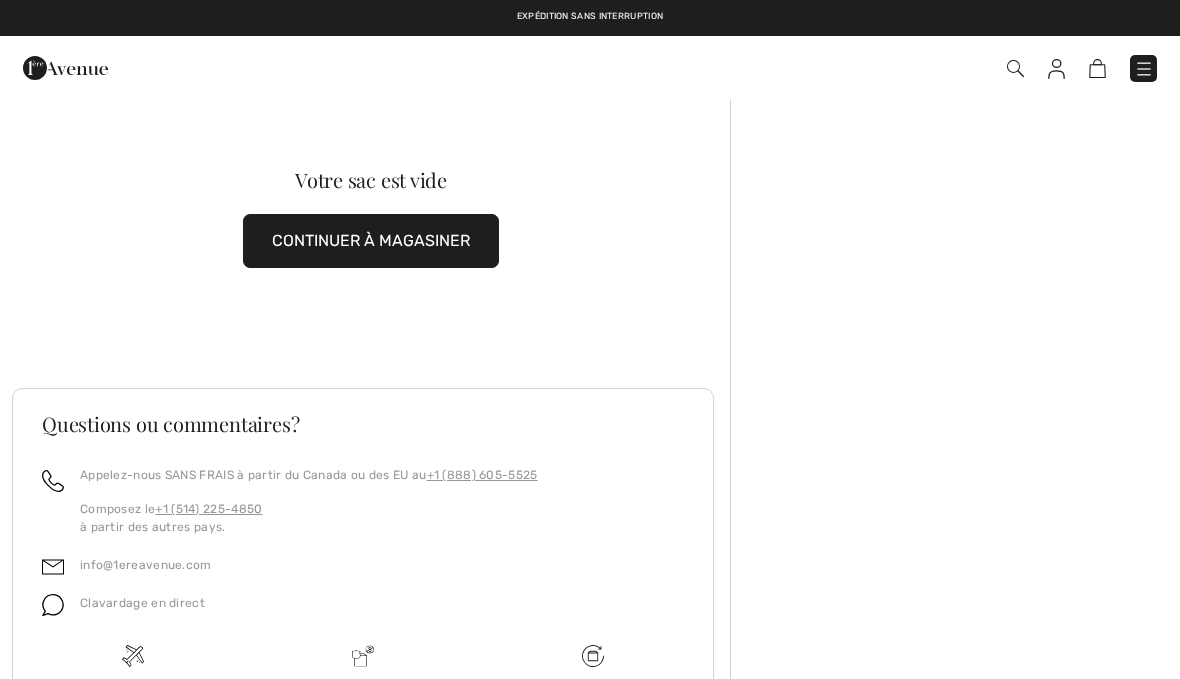 scroll, scrollTop: 0, scrollLeft: 0, axis: both 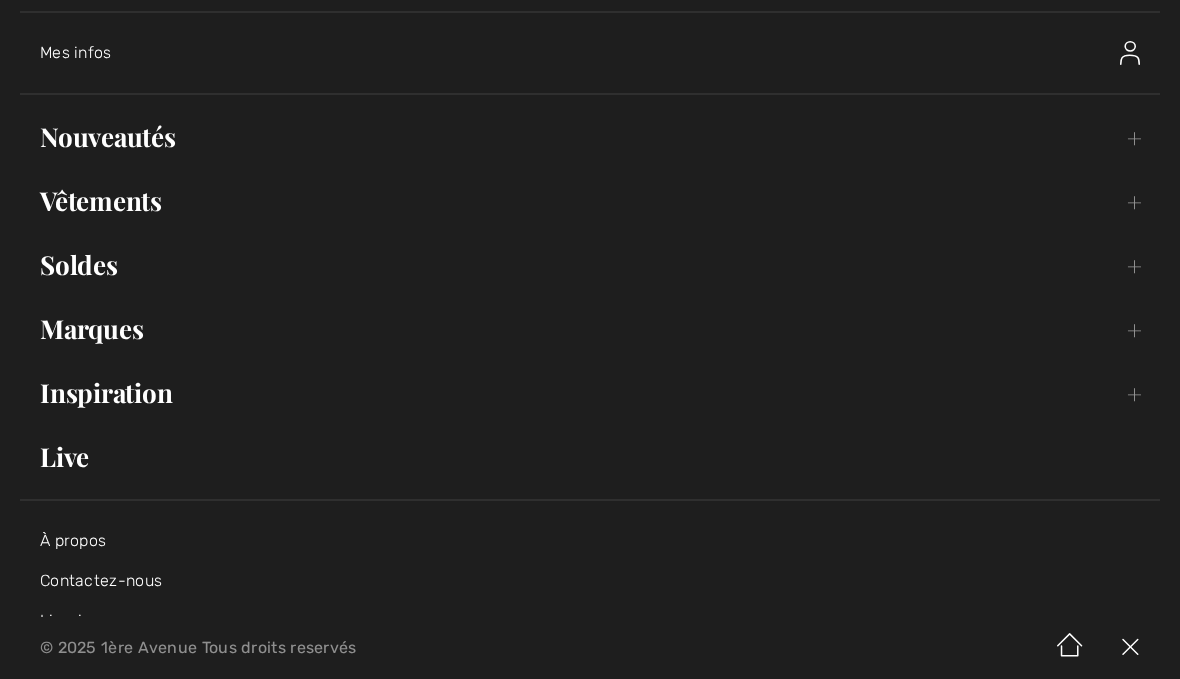 click on "Soldes Toggle submenu" at bounding box center (590, 265) 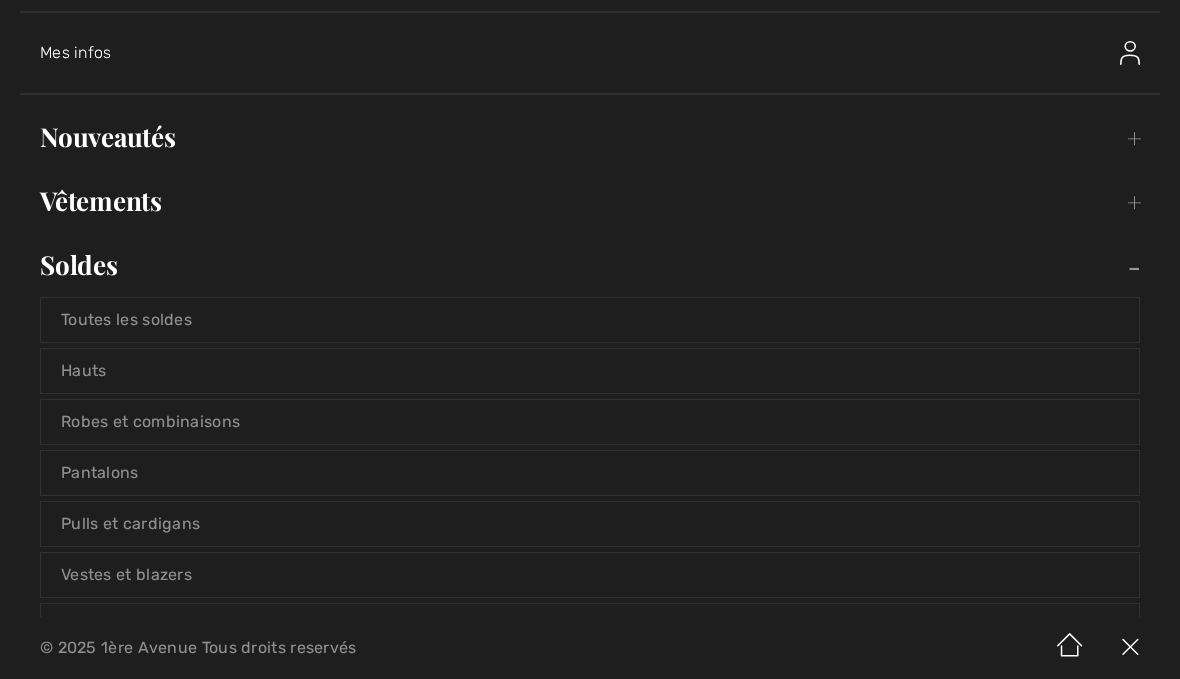 click on "Hauts" at bounding box center [590, 371] 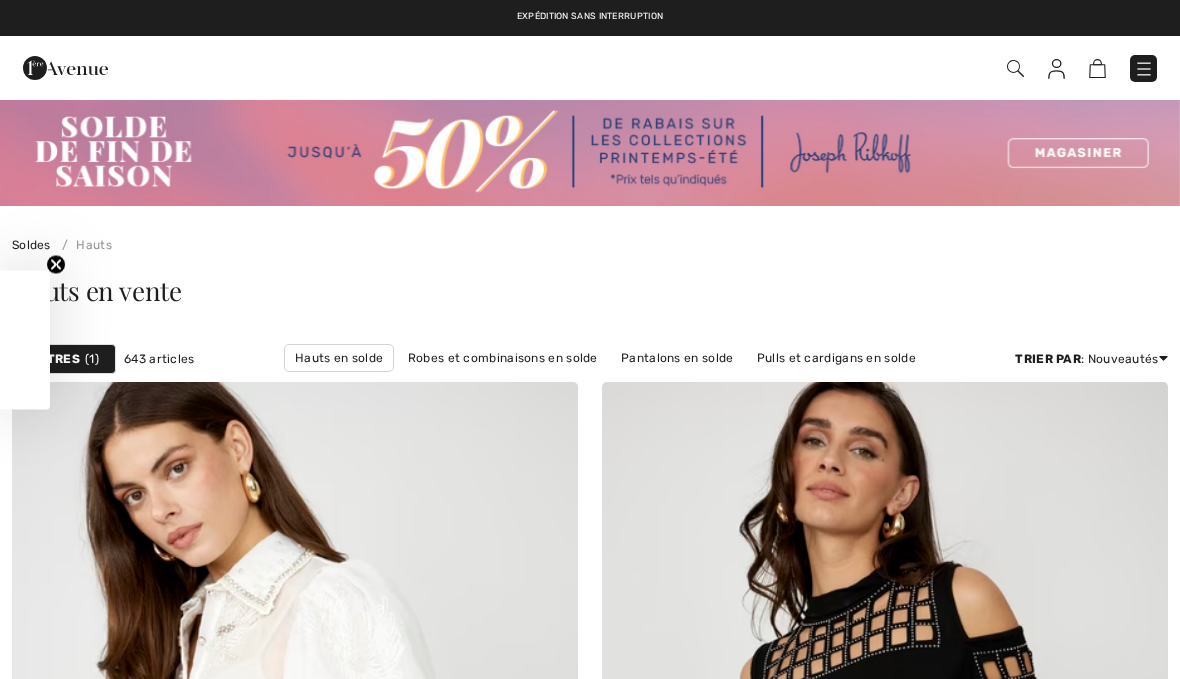 scroll, scrollTop: 0, scrollLeft: 0, axis: both 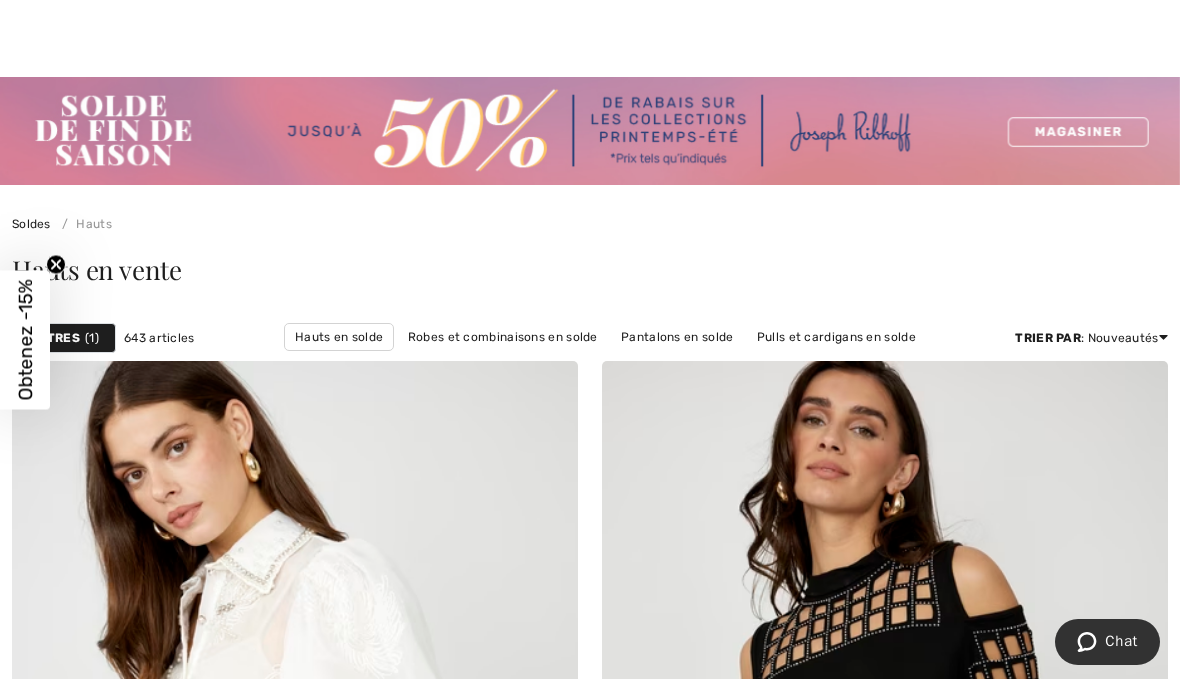 click on "Hauts en solde" at bounding box center (339, 337) 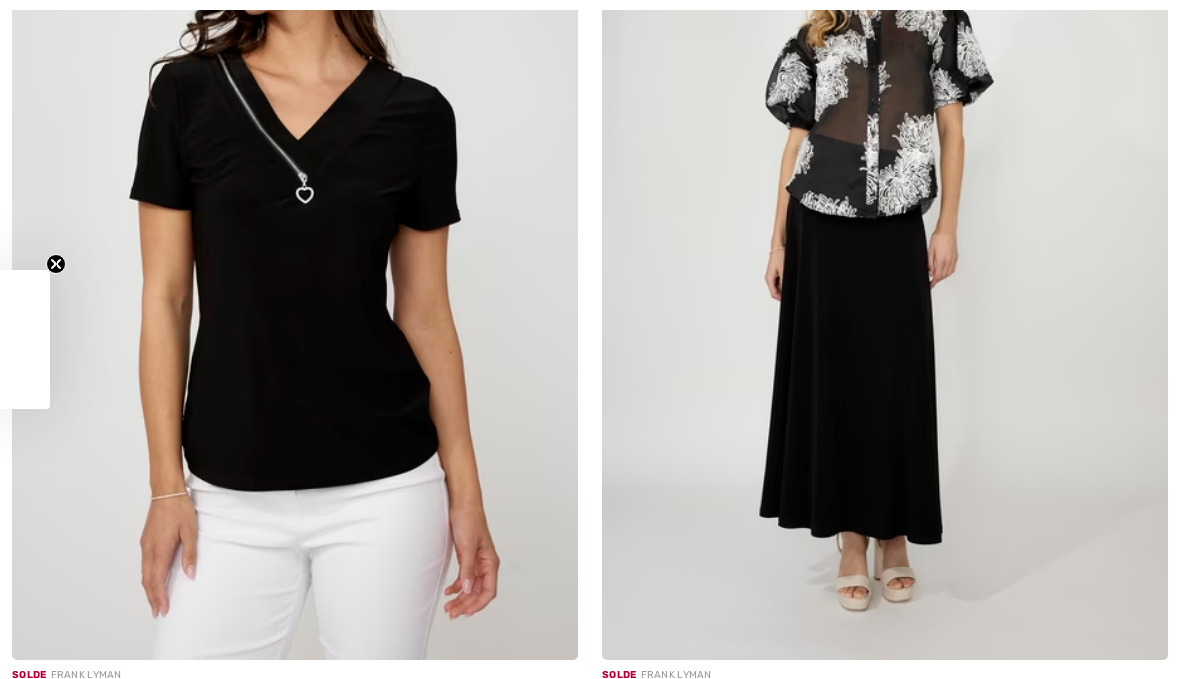 scroll, scrollTop: 0, scrollLeft: 0, axis: both 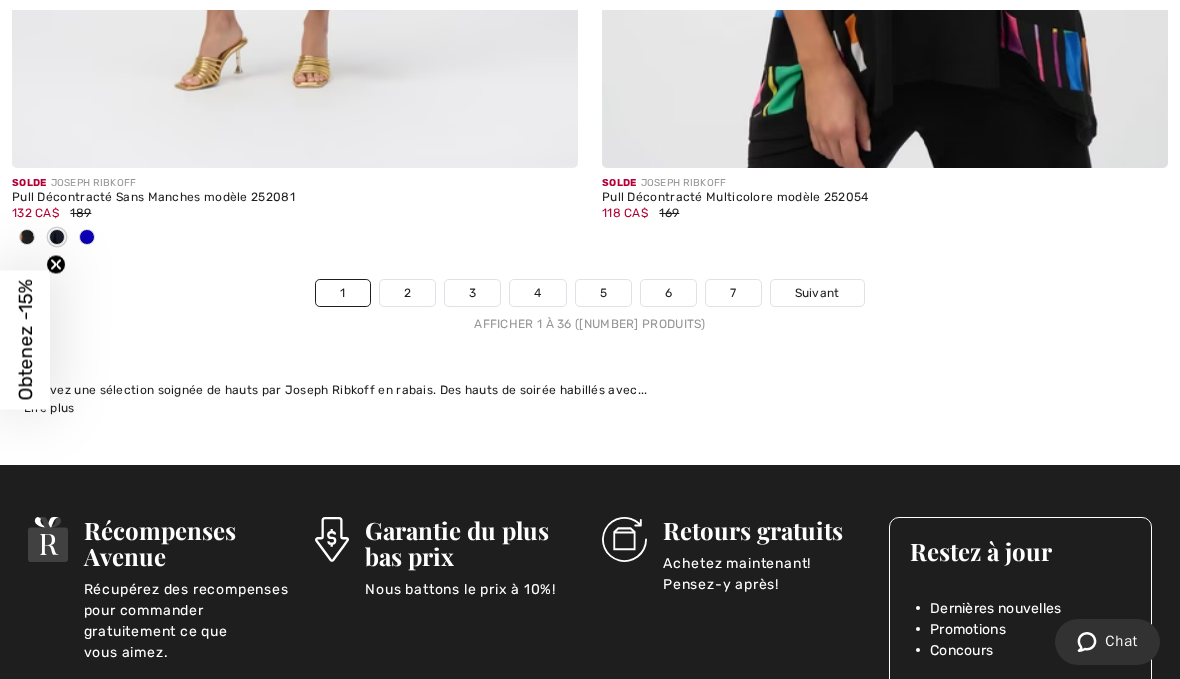 click on "2" at bounding box center [407, 293] 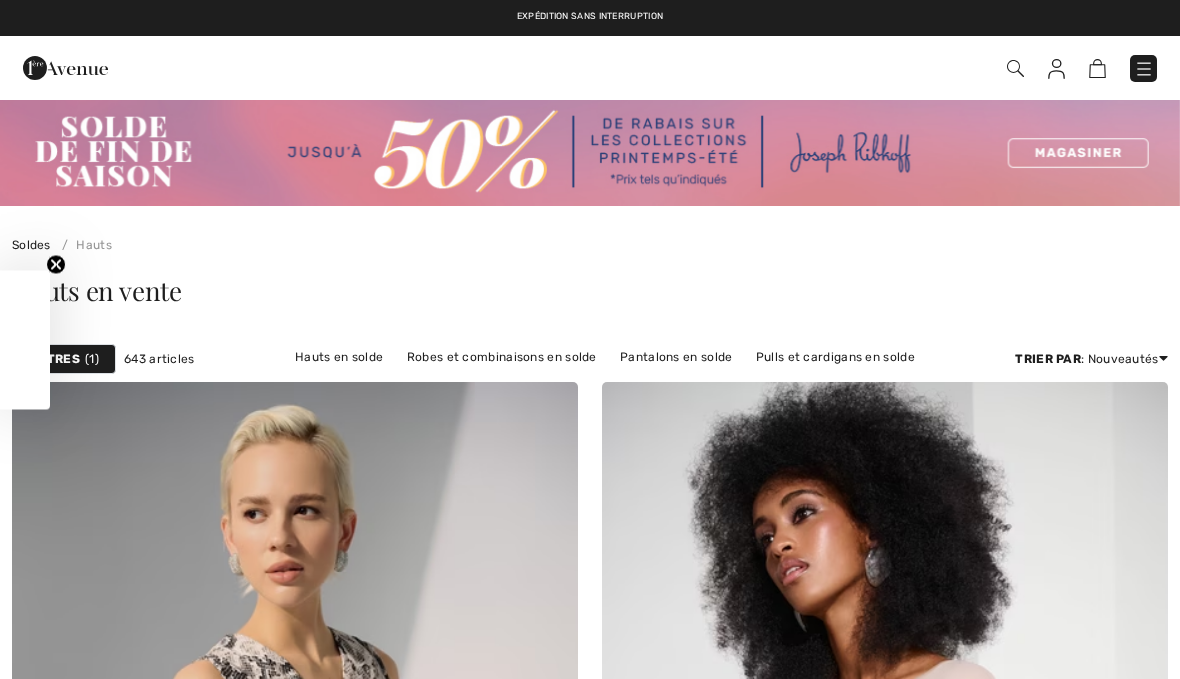 scroll, scrollTop: 363, scrollLeft: 0, axis: vertical 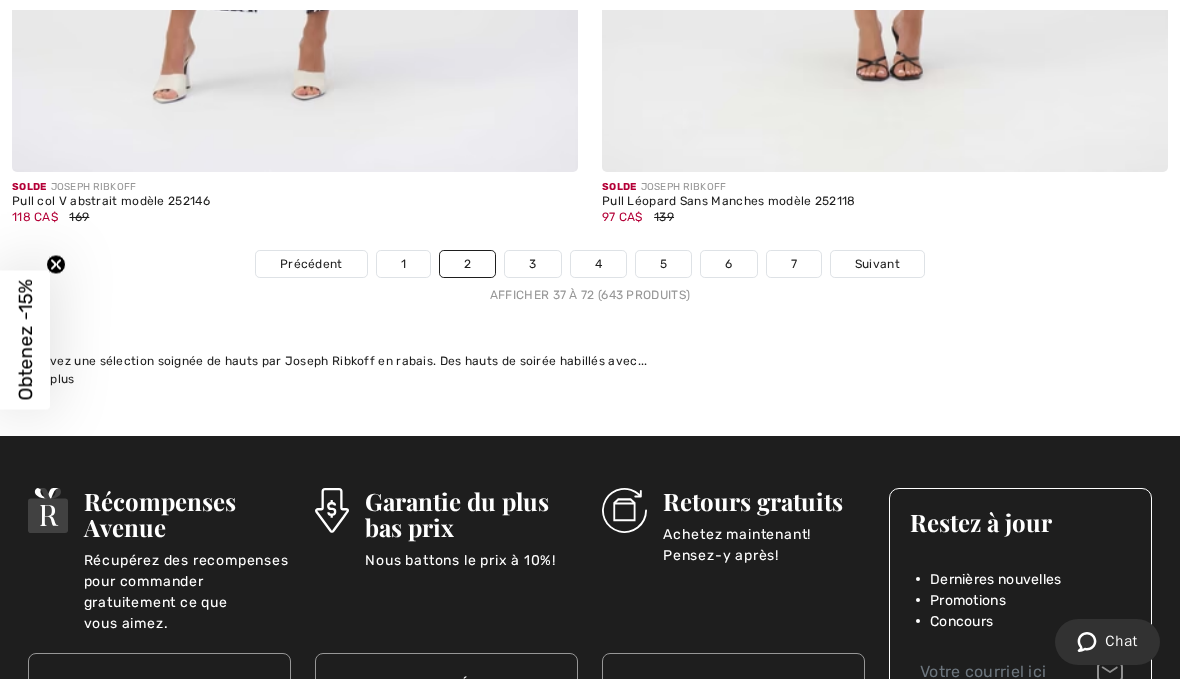 click on "3" at bounding box center (532, 264) 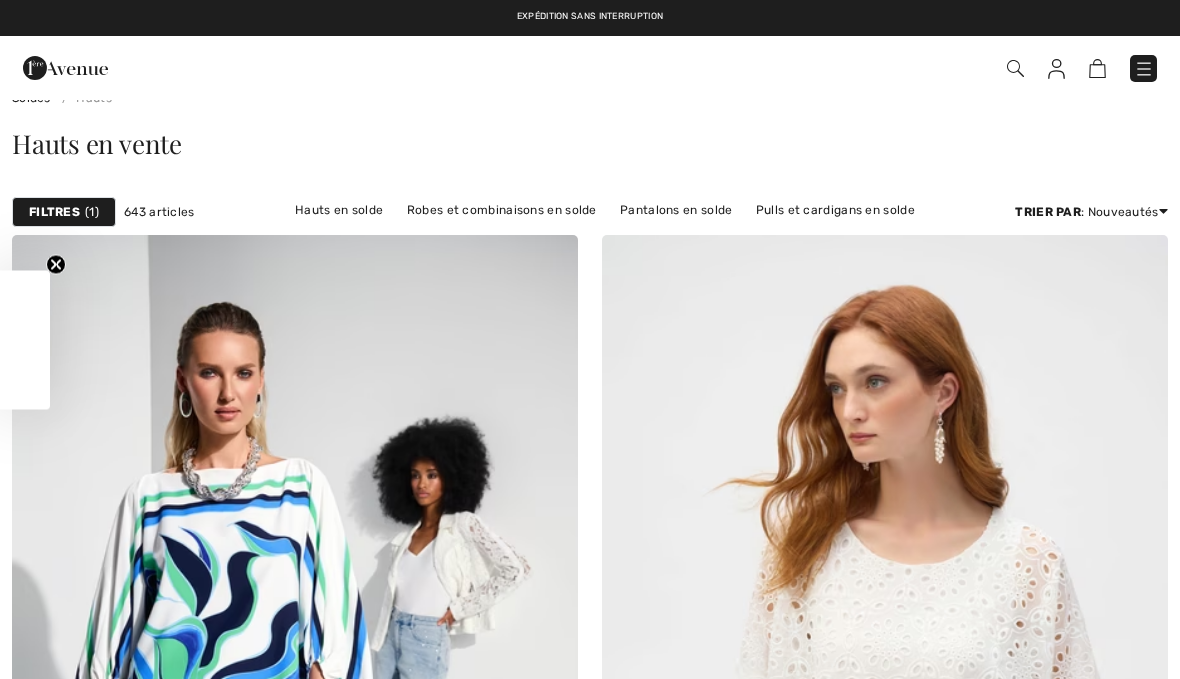 scroll, scrollTop: 0, scrollLeft: 0, axis: both 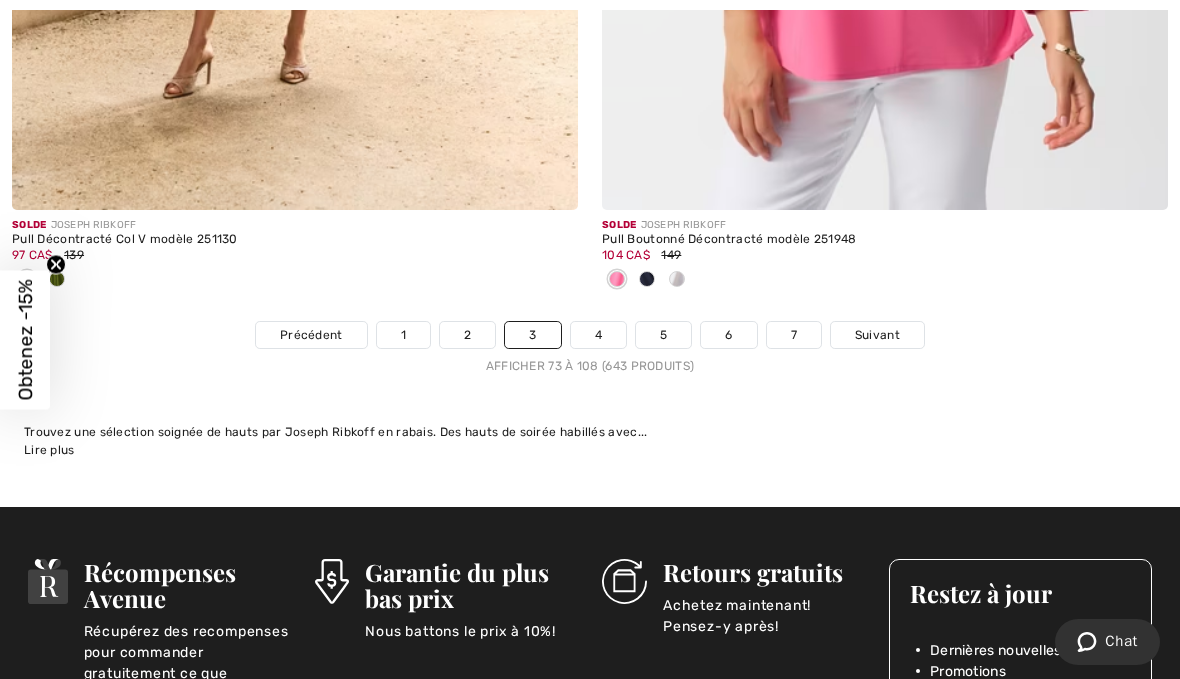 click on "4" at bounding box center [598, 335] 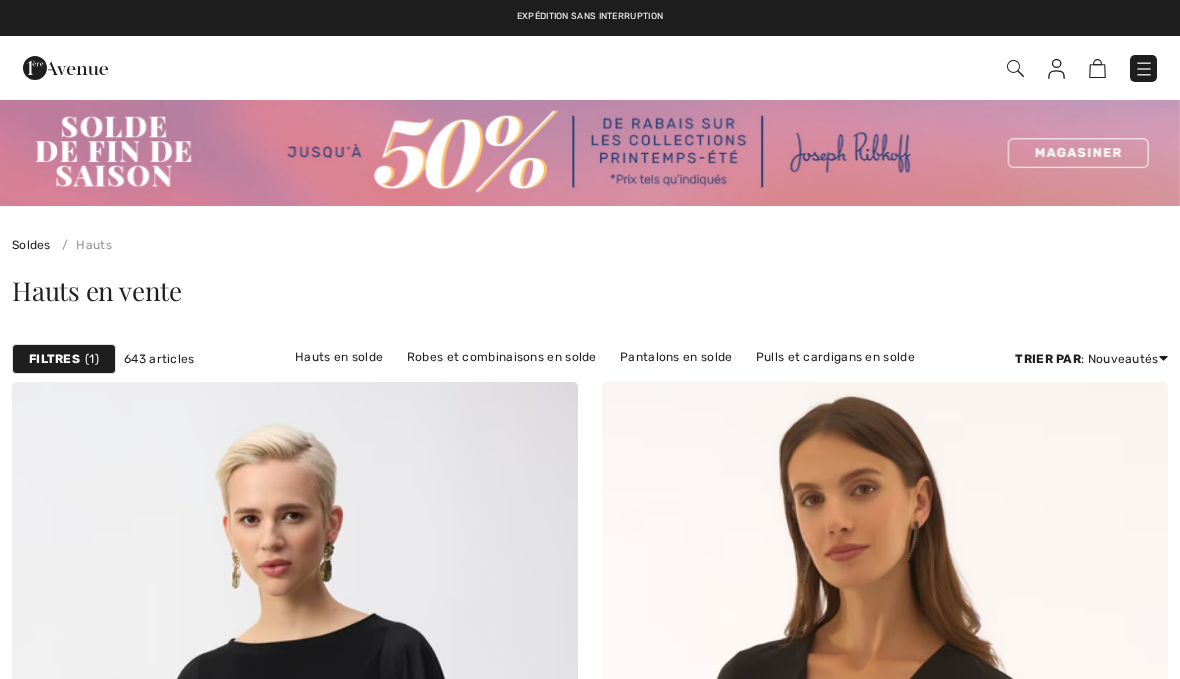 scroll, scrollTop: 293, scrollLeft: 0, axis: vertical 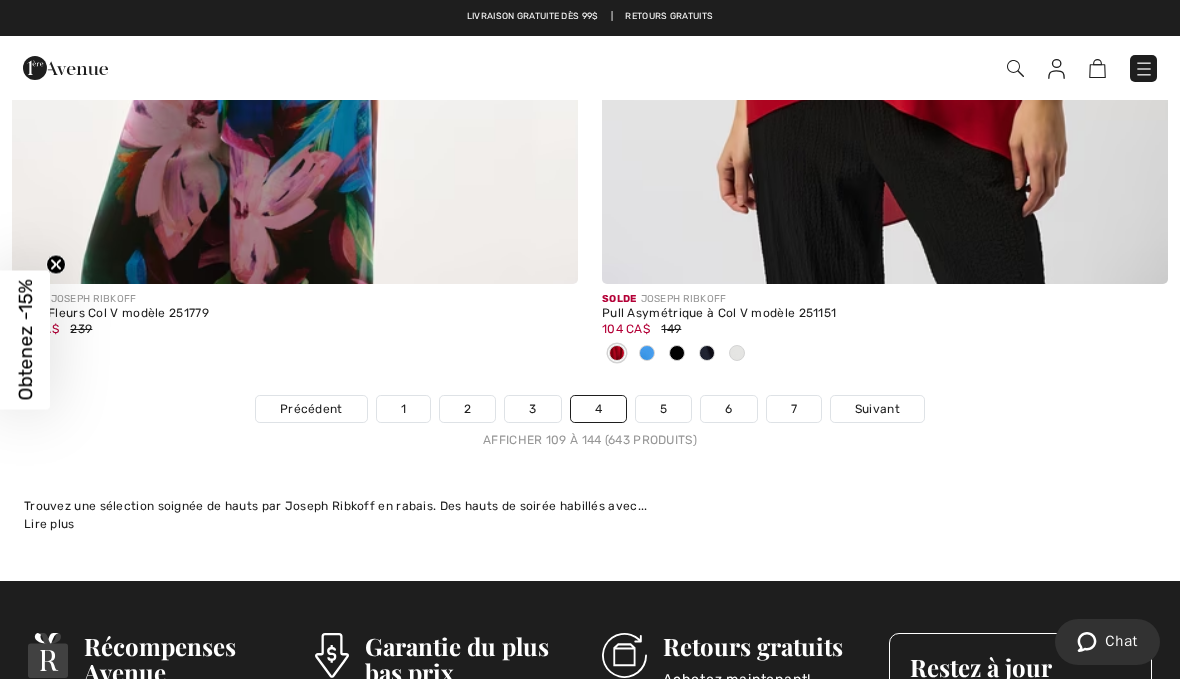 click on "5" at bounding box center (663, 409) 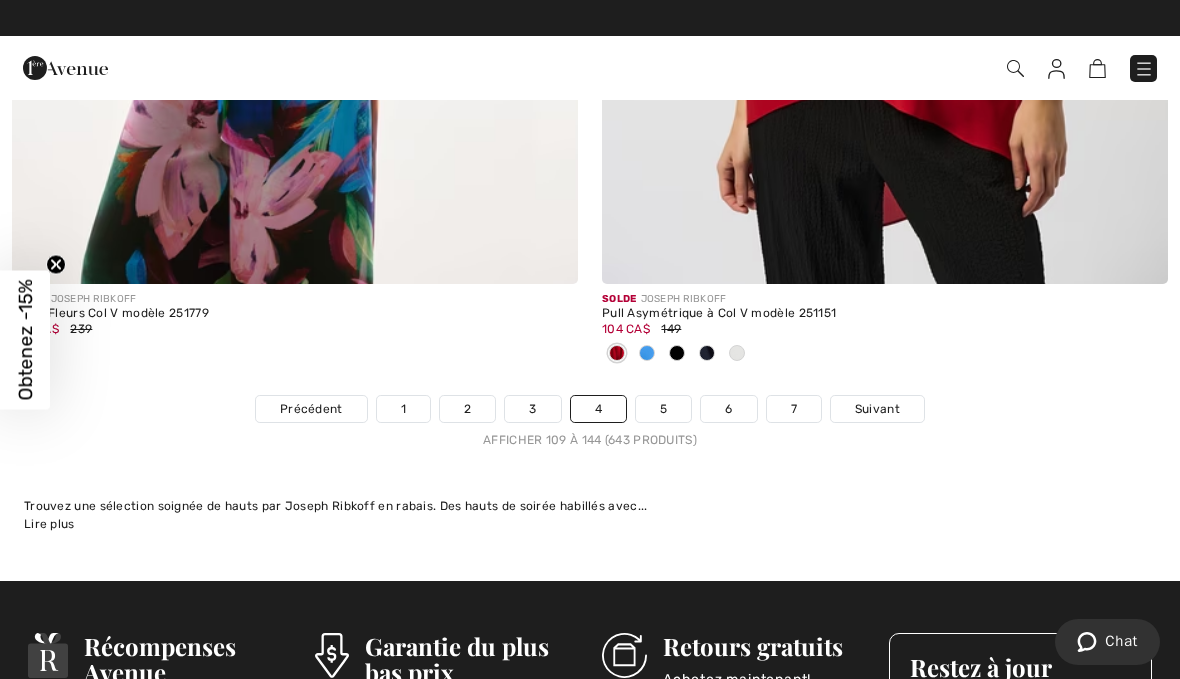 click on "5" at bounding box center [663, 409] 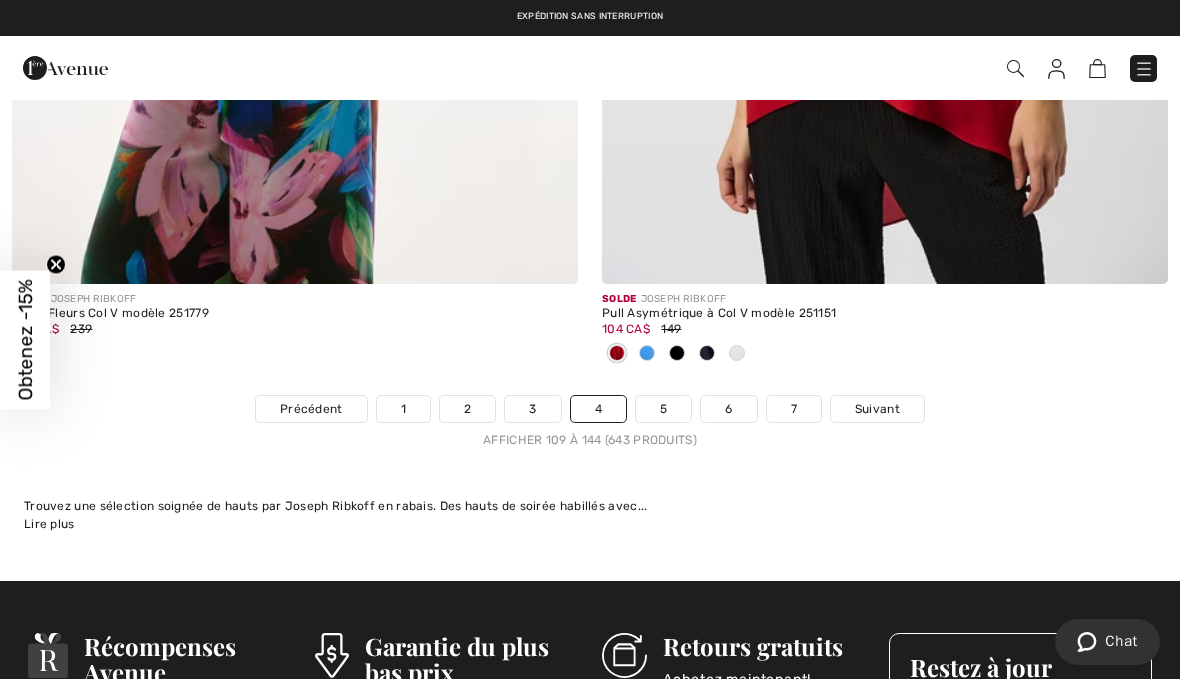 click on "5" at bounding box center [663, 409] 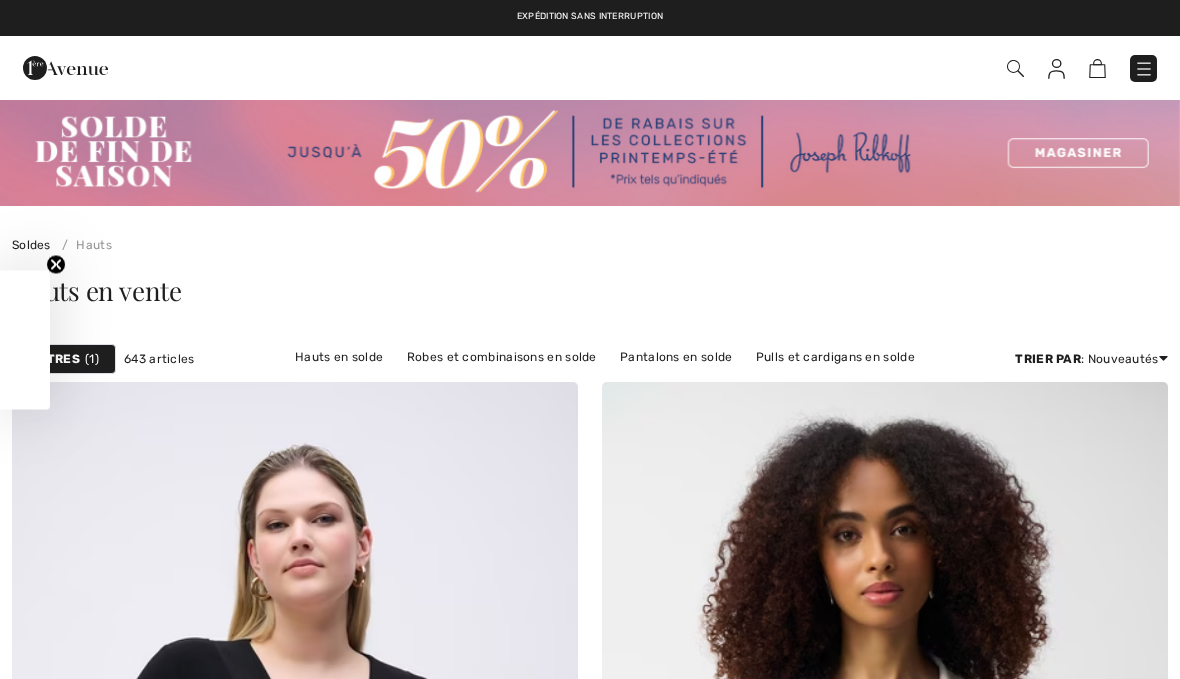 checkbox on "true" 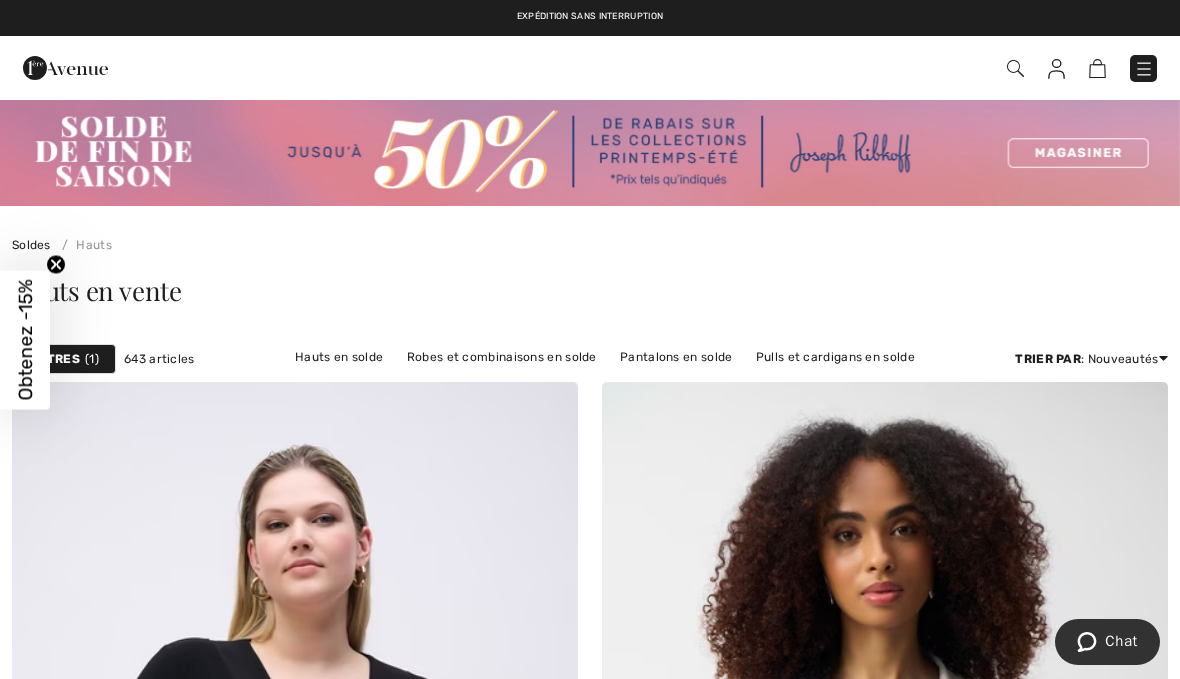 click at bounding box center (1144, 69) 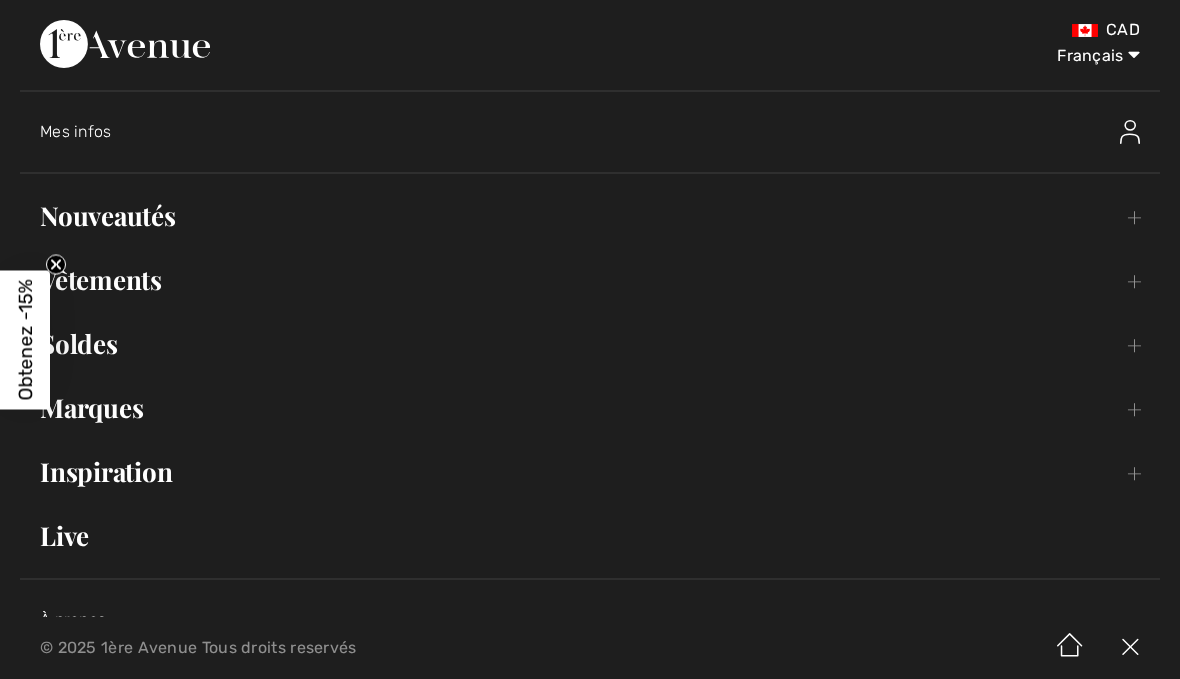 click on "Vêtements Toggle submenu" at bounding box center [590, 280] 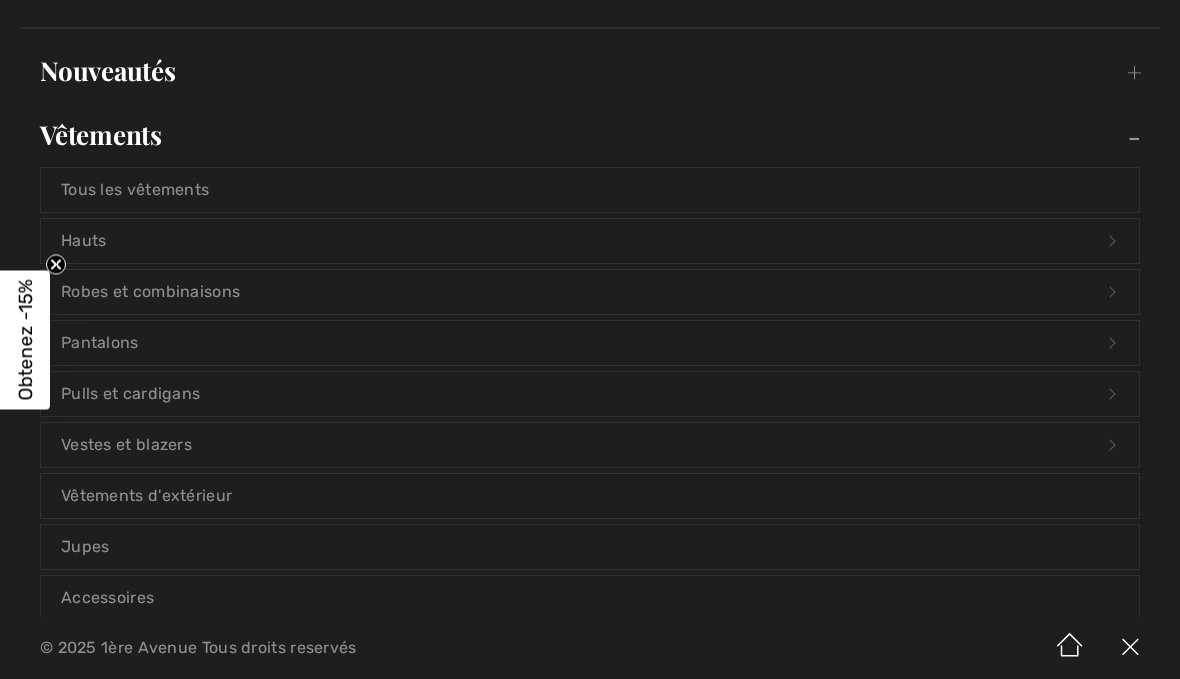 scroll, scrollTop: 165, scrollLeft: 0, axis: vertical 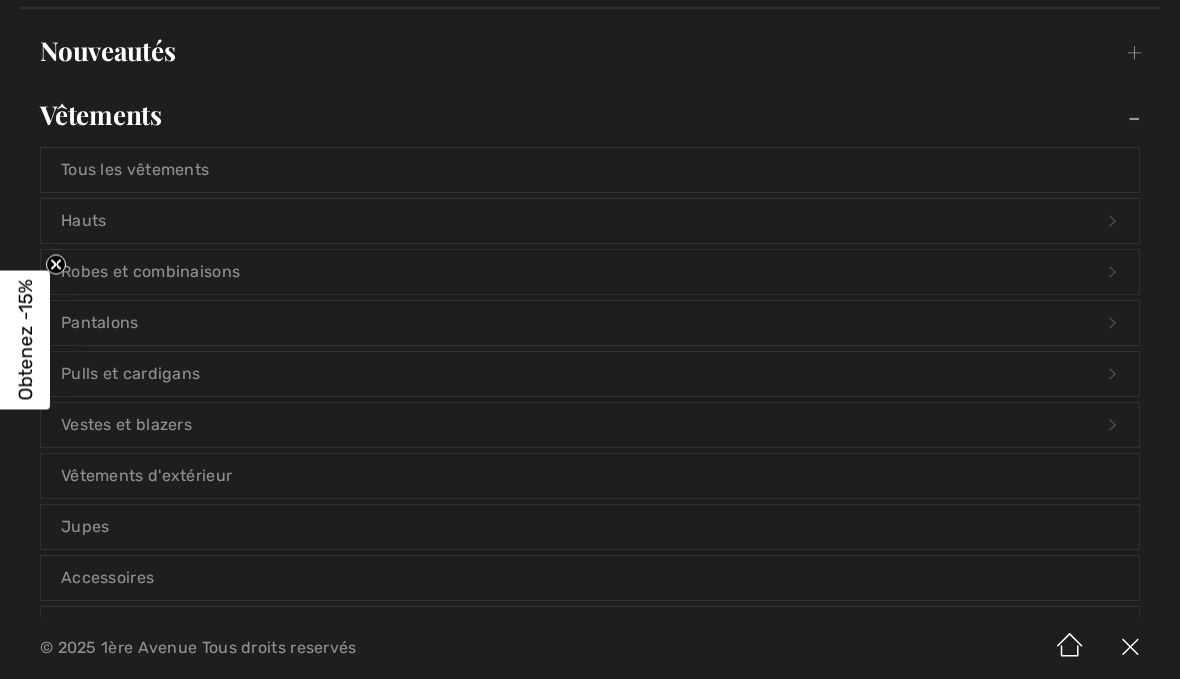 click on "Vestes et blazers Open submenu" at bounding box center [590, 425] 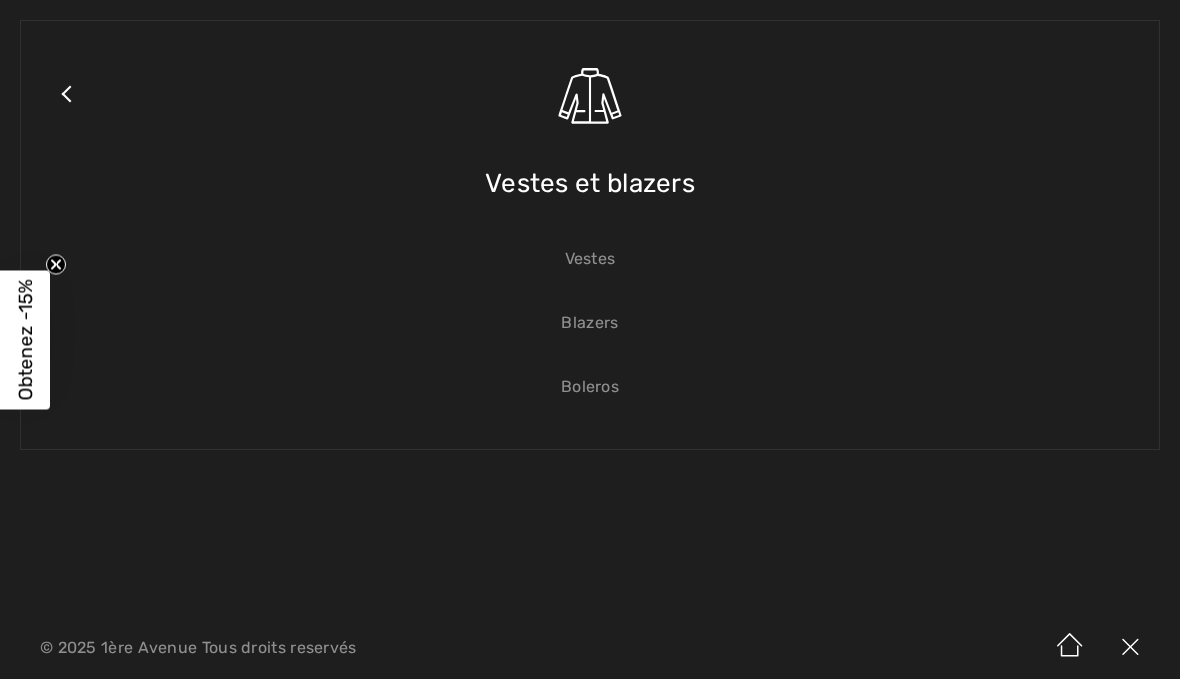 click on "Vestes" at bounding box center [590, 259] 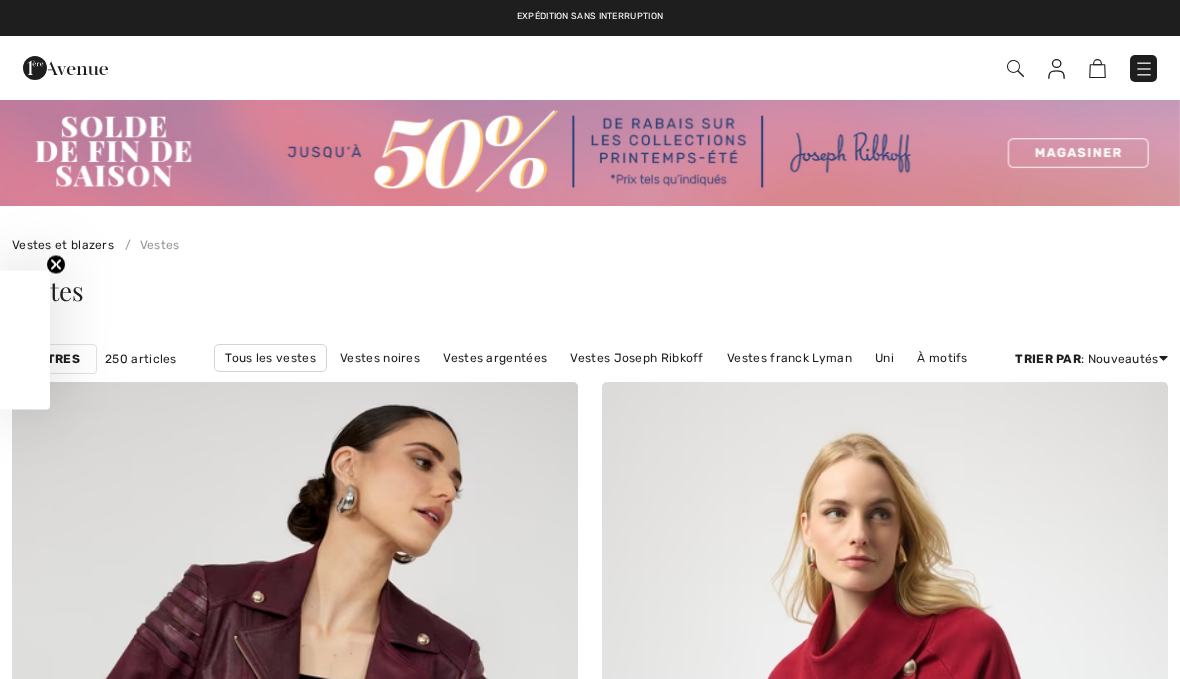 scroll, scrollTop: 67, scrollLeft: 0, axis: vertical 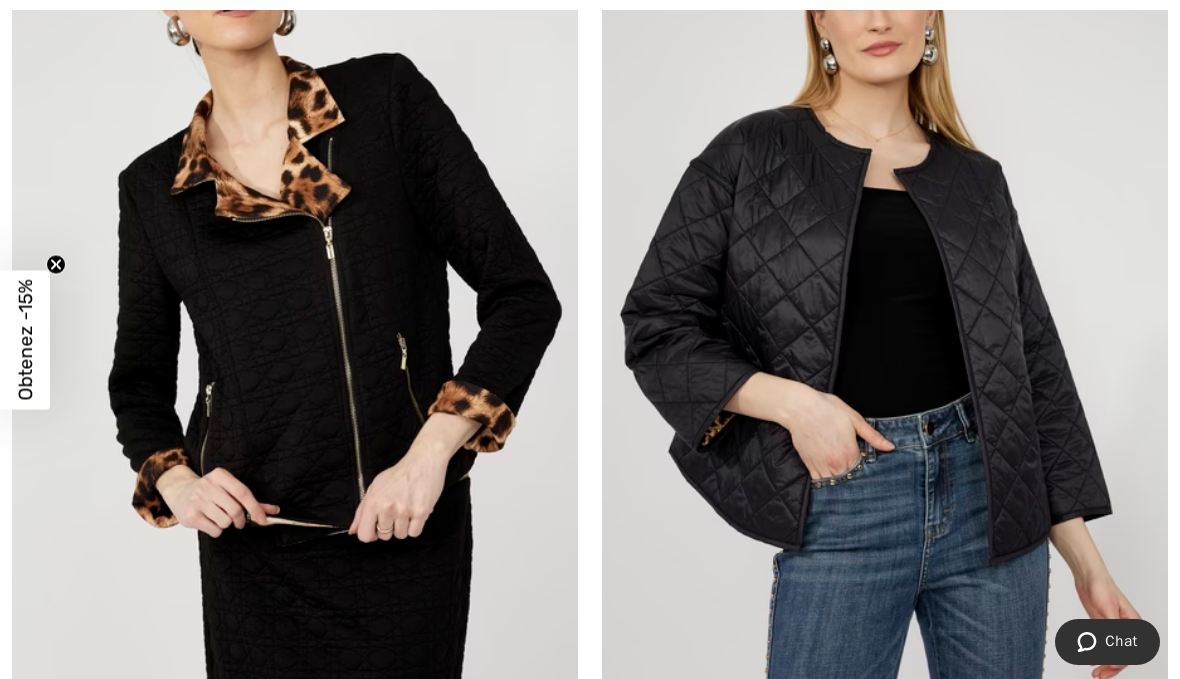click at bounding box center [295, 304] 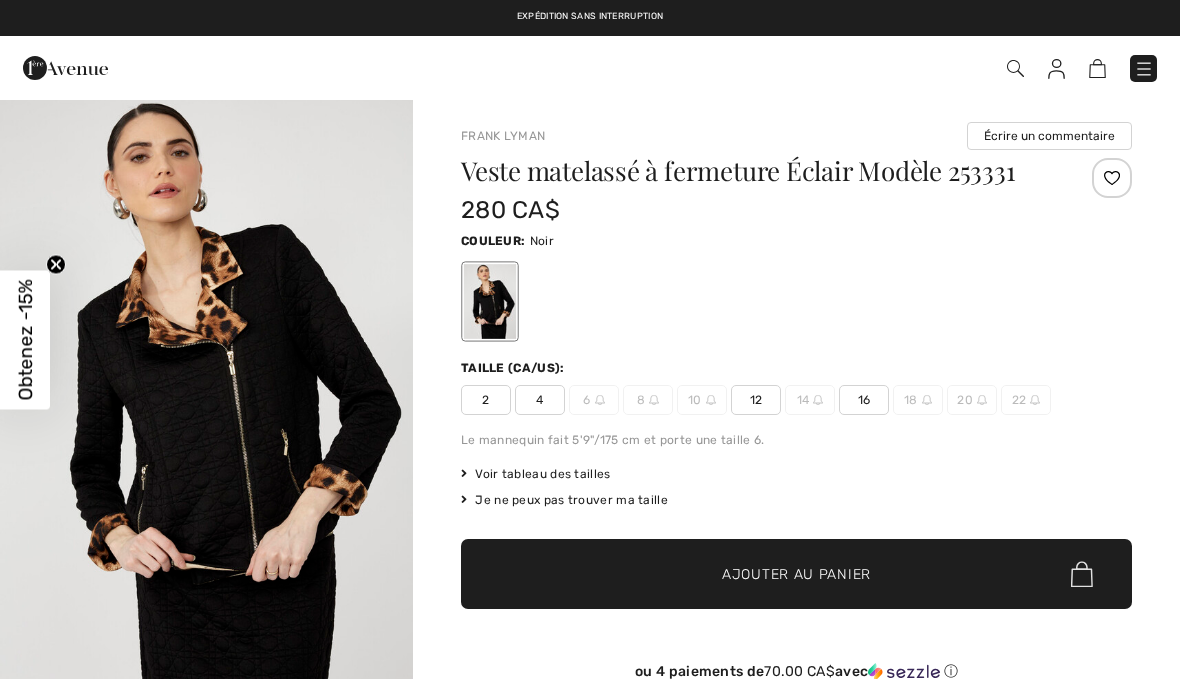 checkbox on "true" 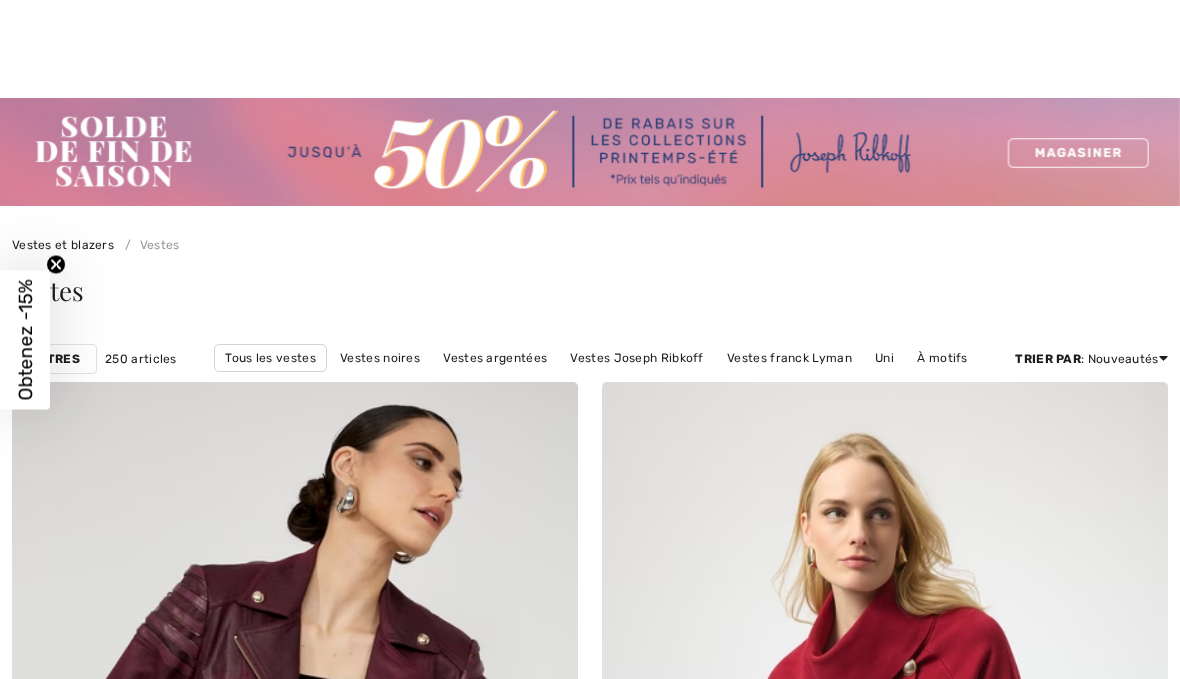checkbox on "true" 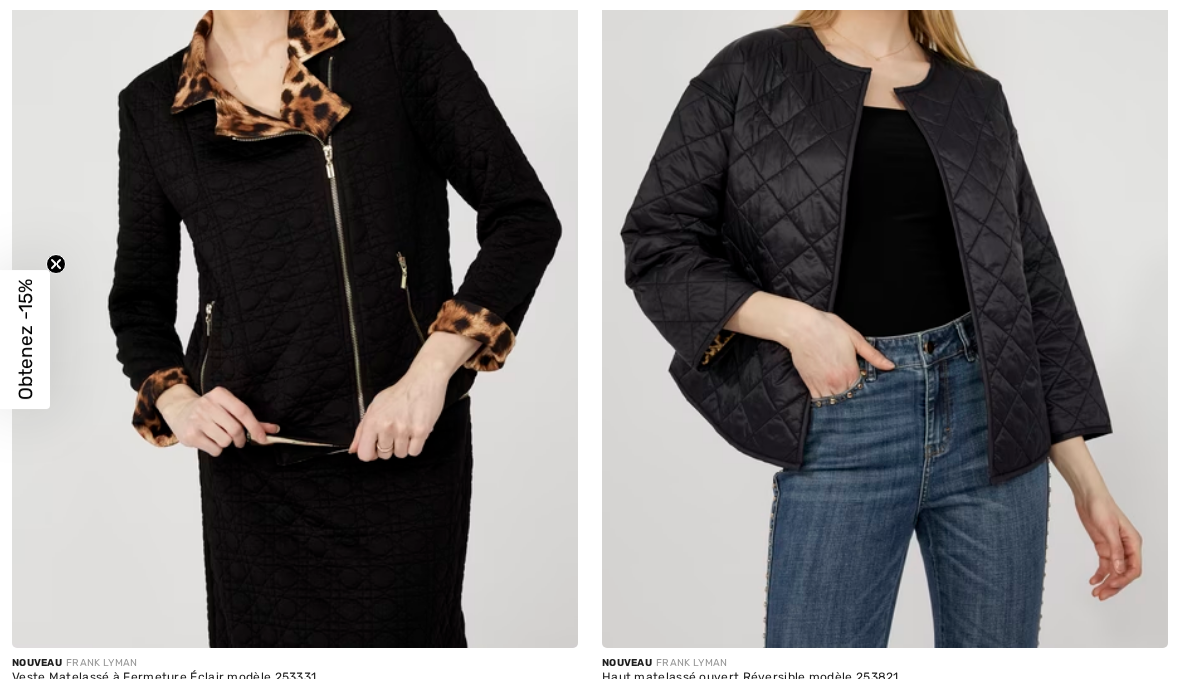 scroll, scrollTop: 0, scrollLeft: 0, axis: both 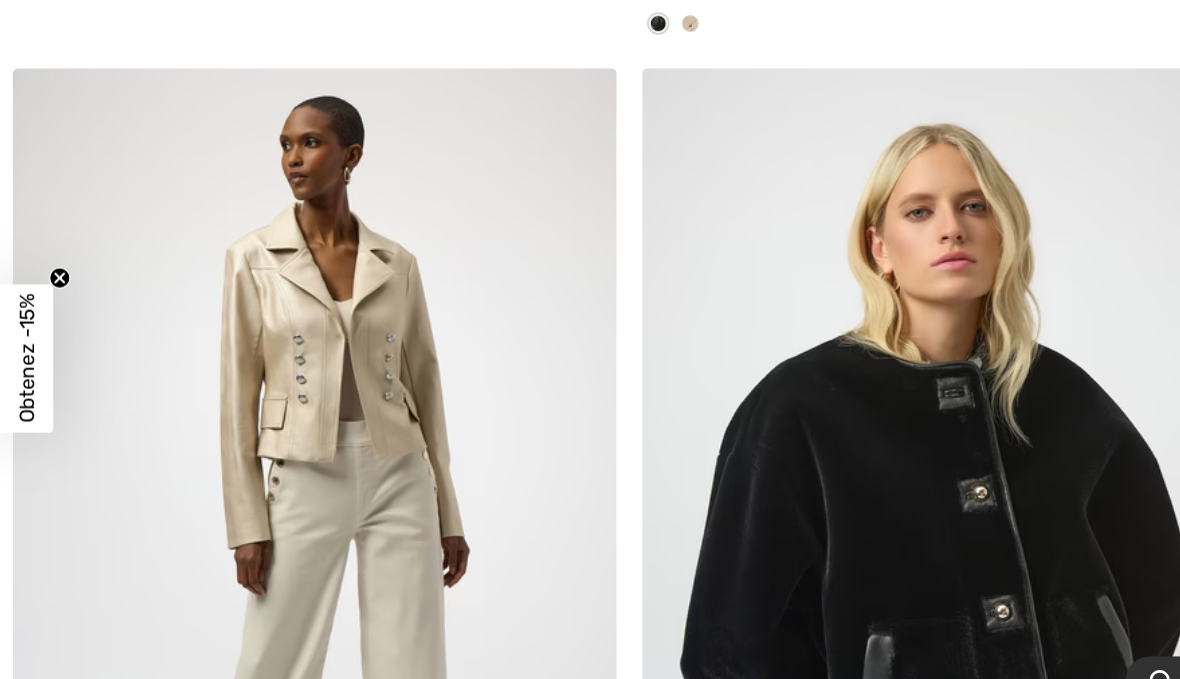click at bounding box center (295, 492) 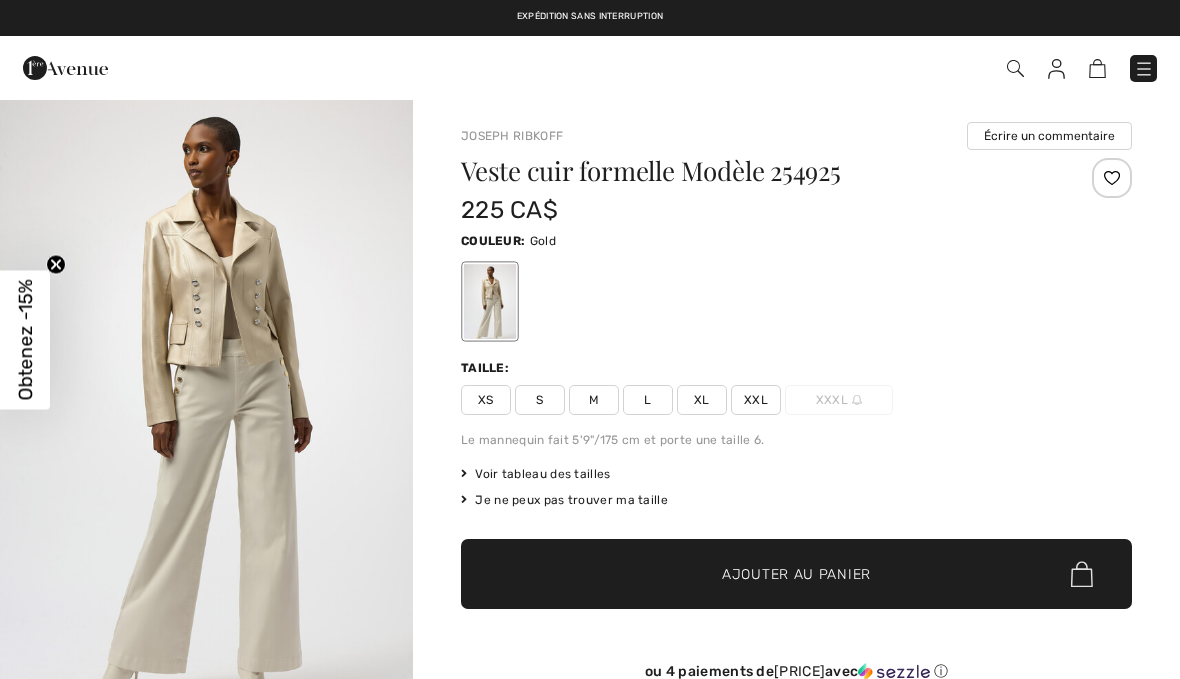 scroll, scrollTop: 0, scrollLeft: 0, axis: both 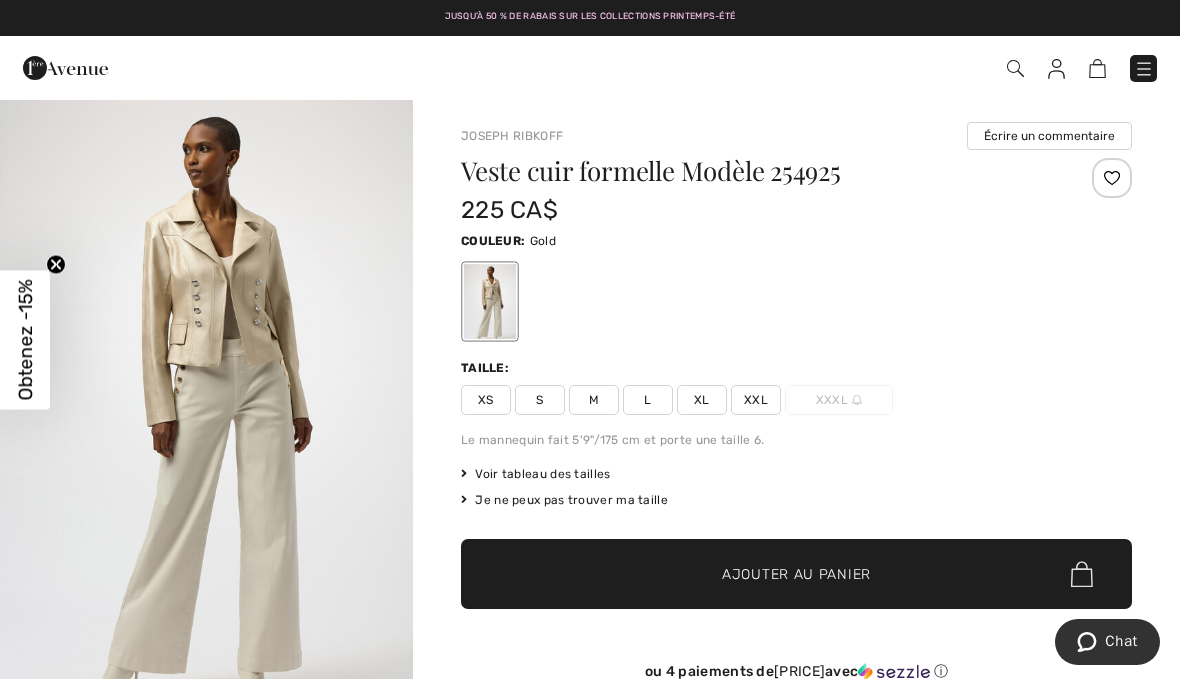 click on "[NAME]
Écrire un commentaire
Veste cuir formelle  Modèle 254925
[PRICE]
Couleur:
Gold
Taille:
XS S M L XL XXL XXXL
Le mannequin fait 5'9"/175 cm et porte une taille 6.
Voir tableau des tailles
Je ne peux pas trouver ma taille
Choisir taille
XS
S
M
L
XL
XXL
XXXL - Épuisé
✔ Ajouté au panier
Ajouter au panier
ou 4 paiements de  [PRICE]  avec    ⓘ Accumulez 35  Récompenses Avenue" at bounding box center (796, 681) 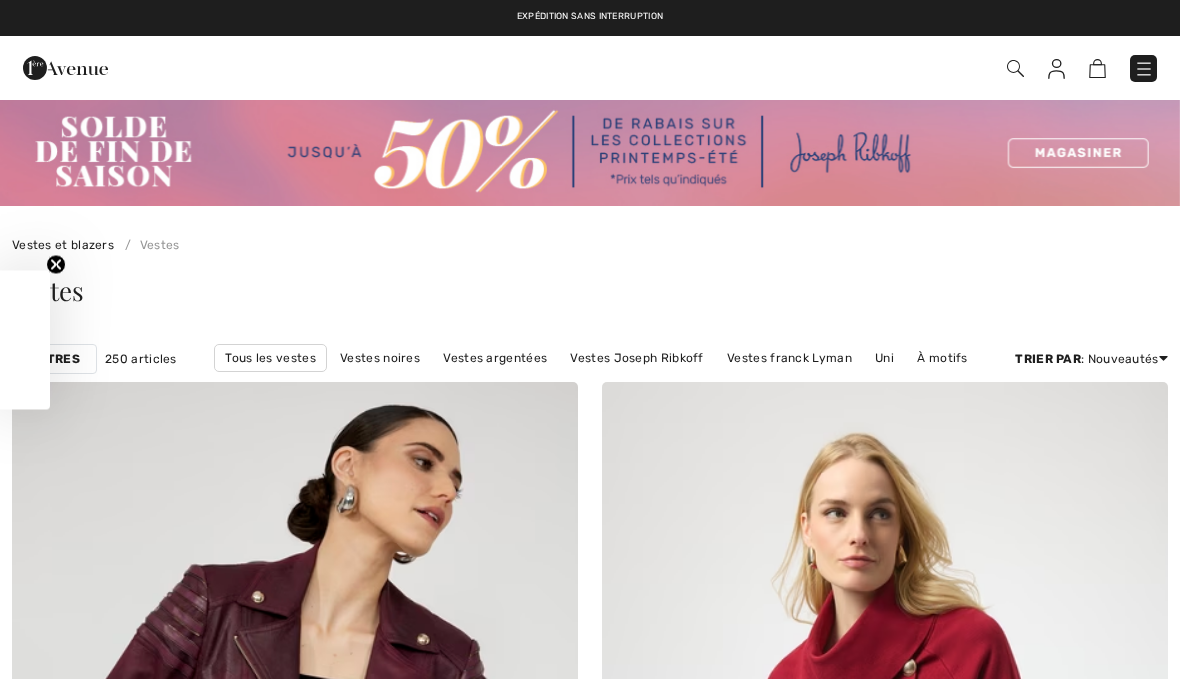 scroll, scrollTop: 14789, scrollLeft: 0, axis: vertical 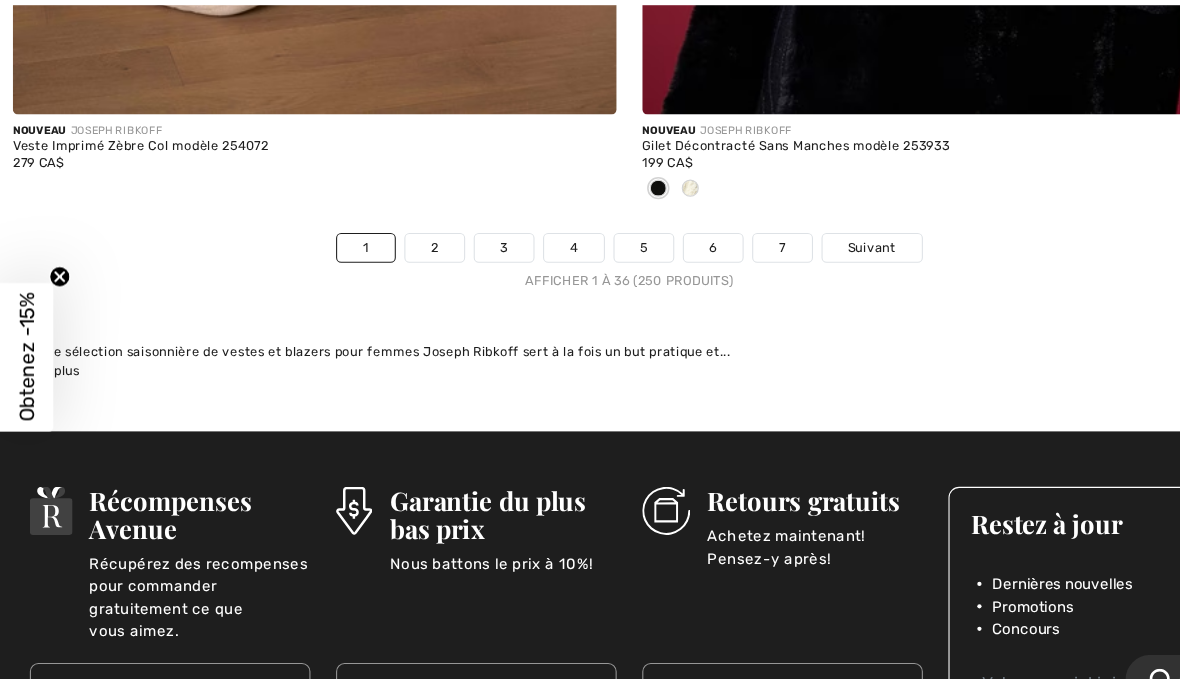click on "2" at bounding box center (407, 237) 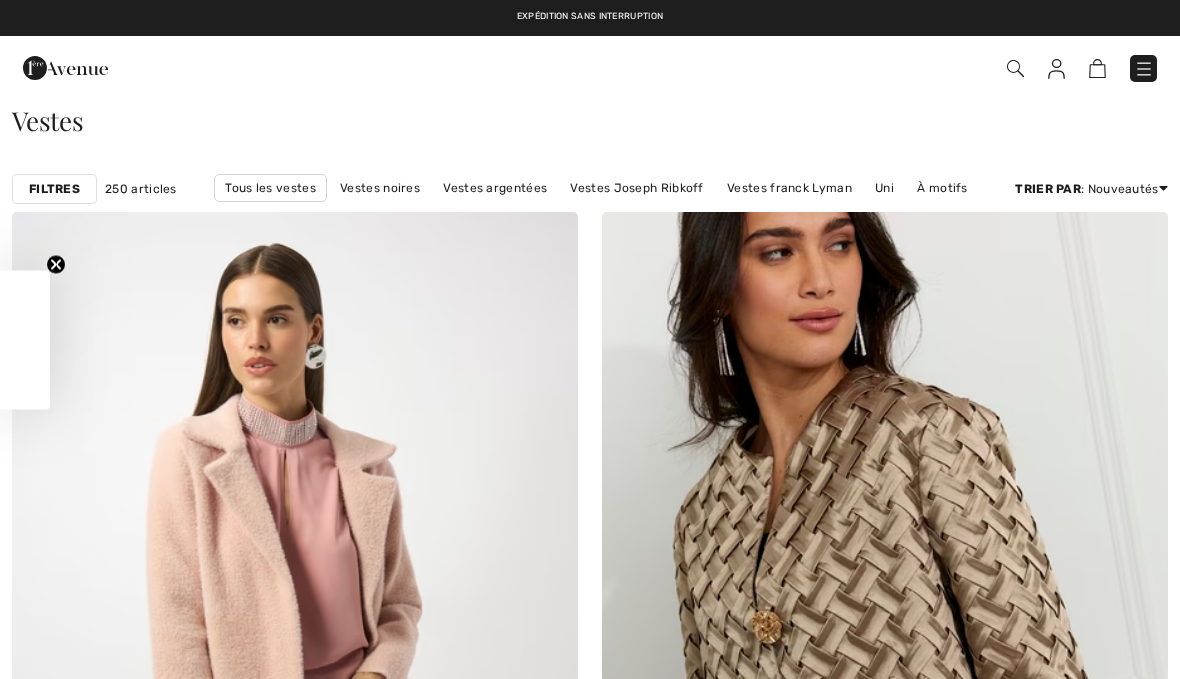 scroll, scrollTop: 0, scrollLeft: 0, axis: both 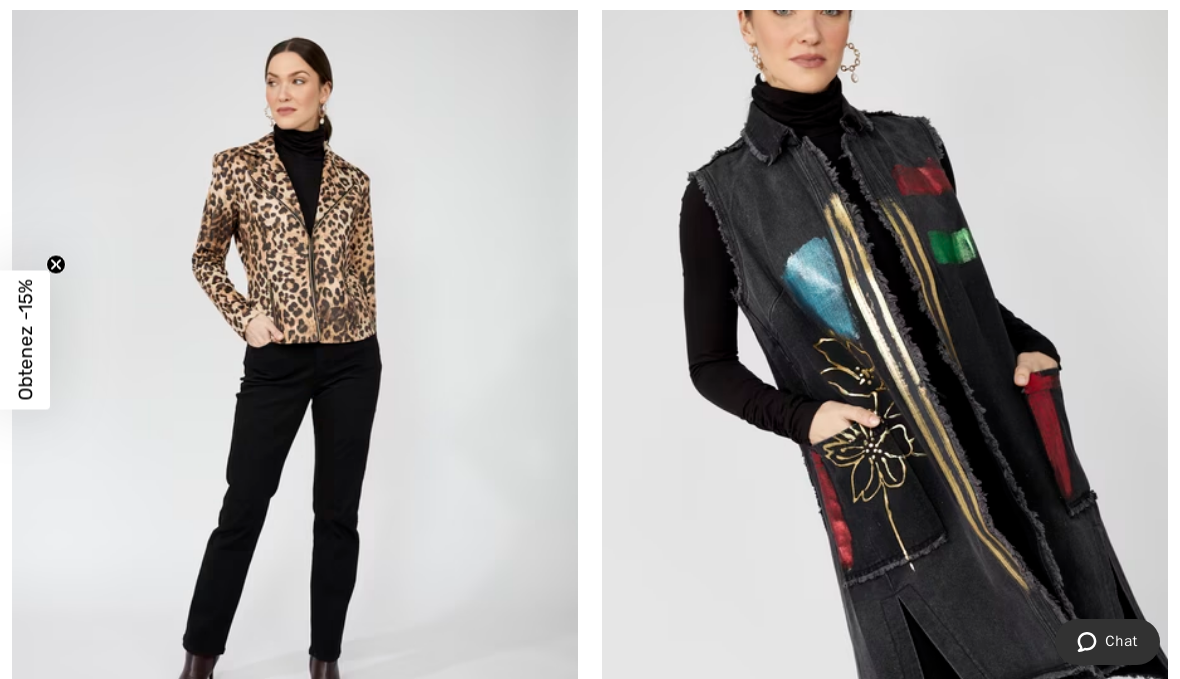click at bounding box center [295, 380] 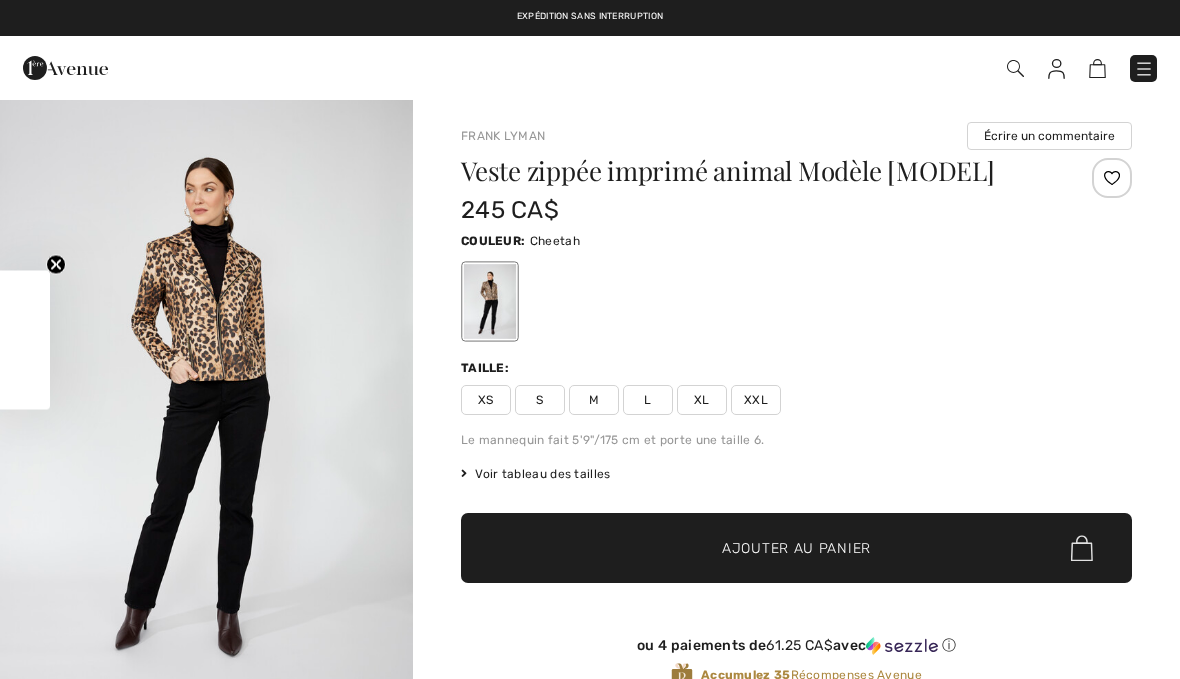 scroll, scrollTop: 0, scrollLeft: 0, axis: both 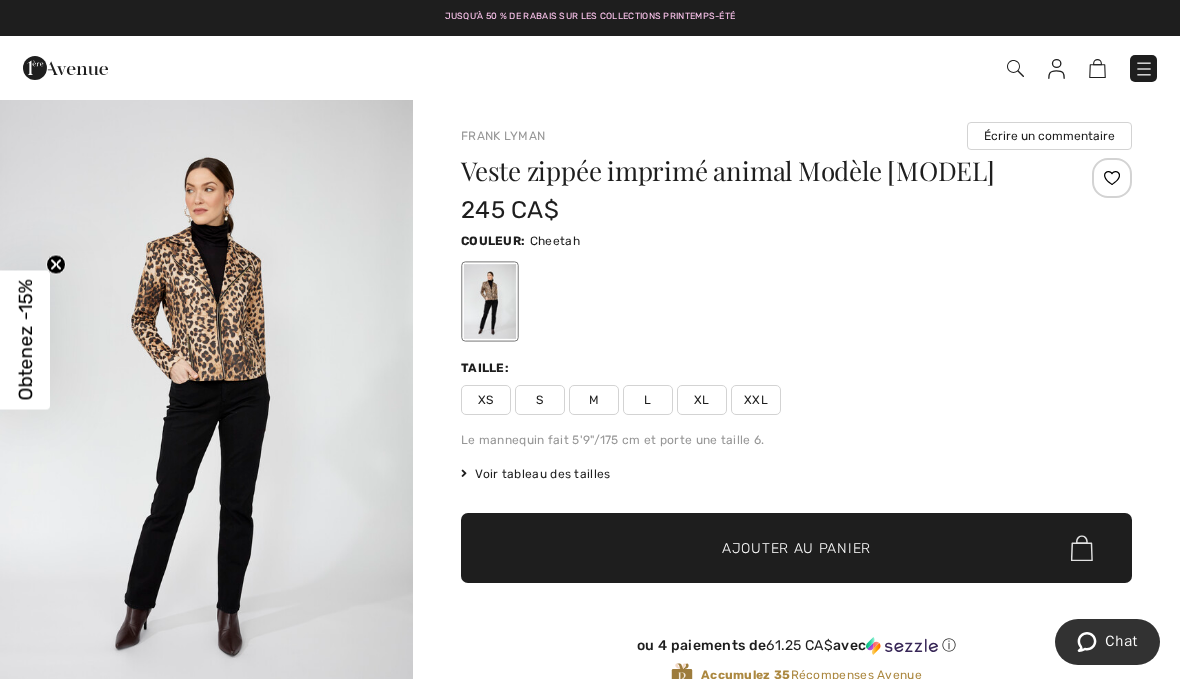 click at bounding box center [1112, 178] 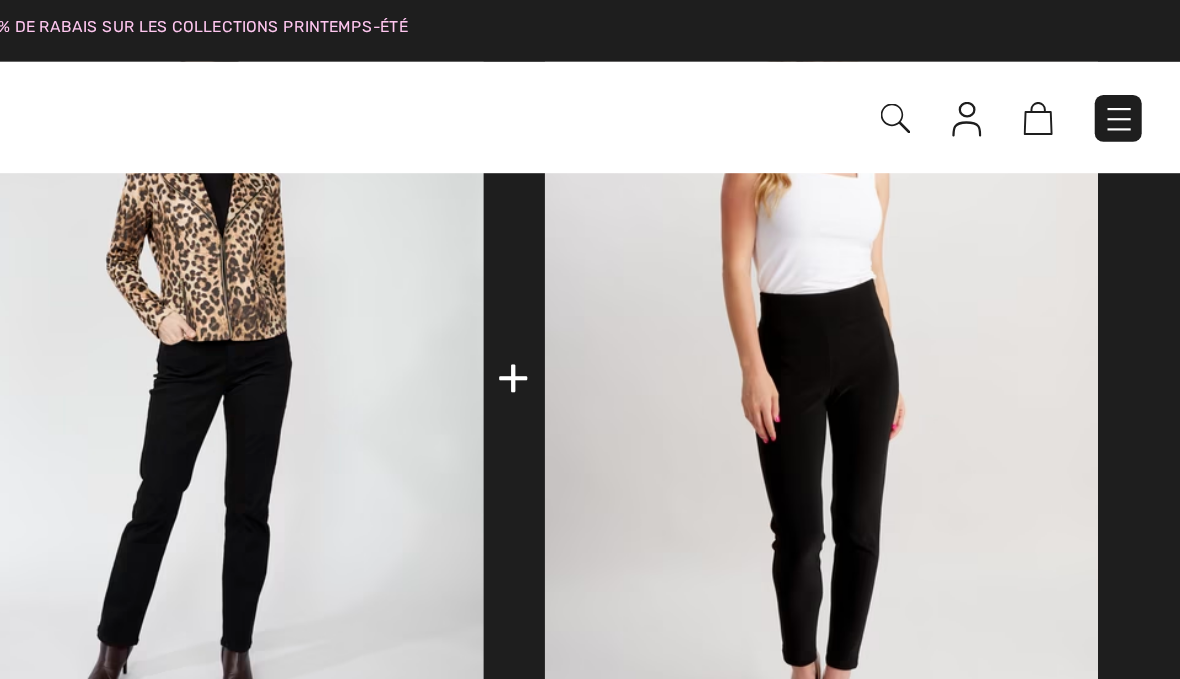 scroll, scrollTop: 856, scrollLeft: 0, axis: vertical 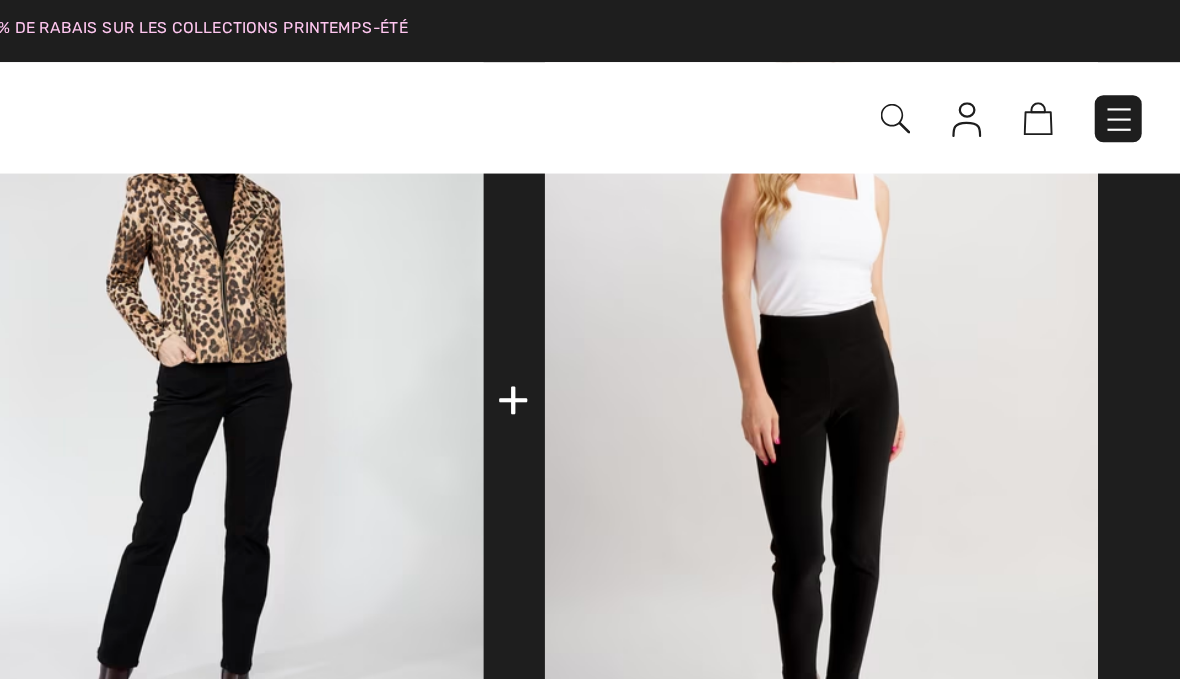 click at bounding box center (1015, 68) 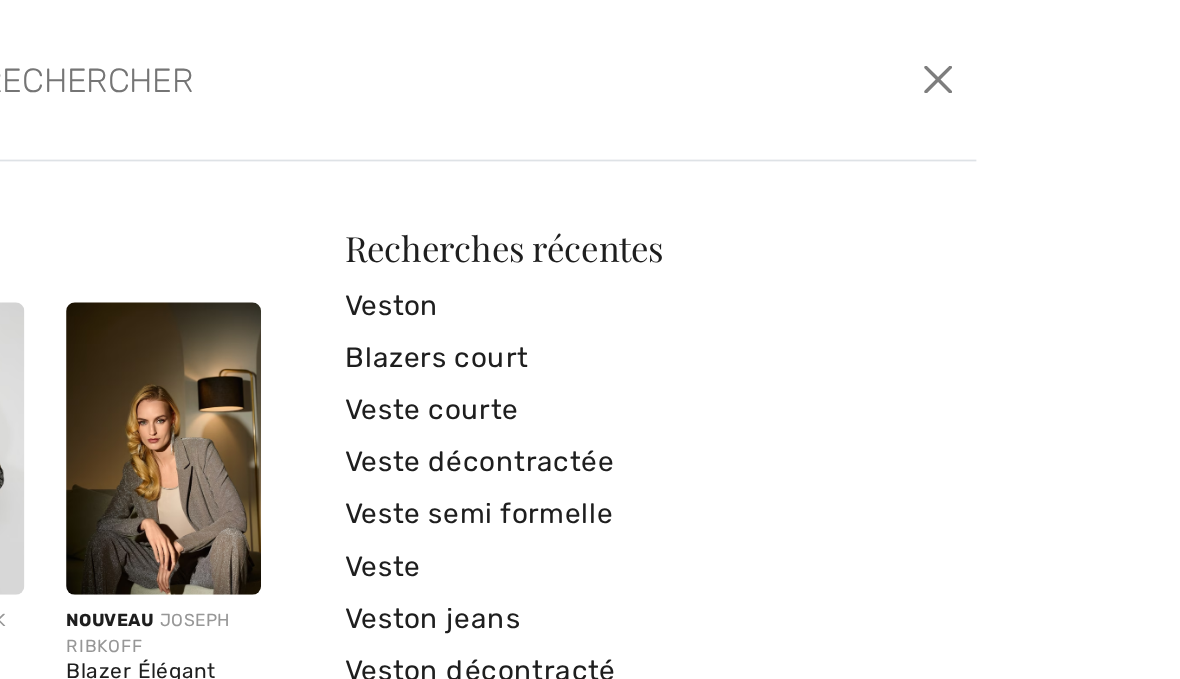 click at bounding box center [606, 46] 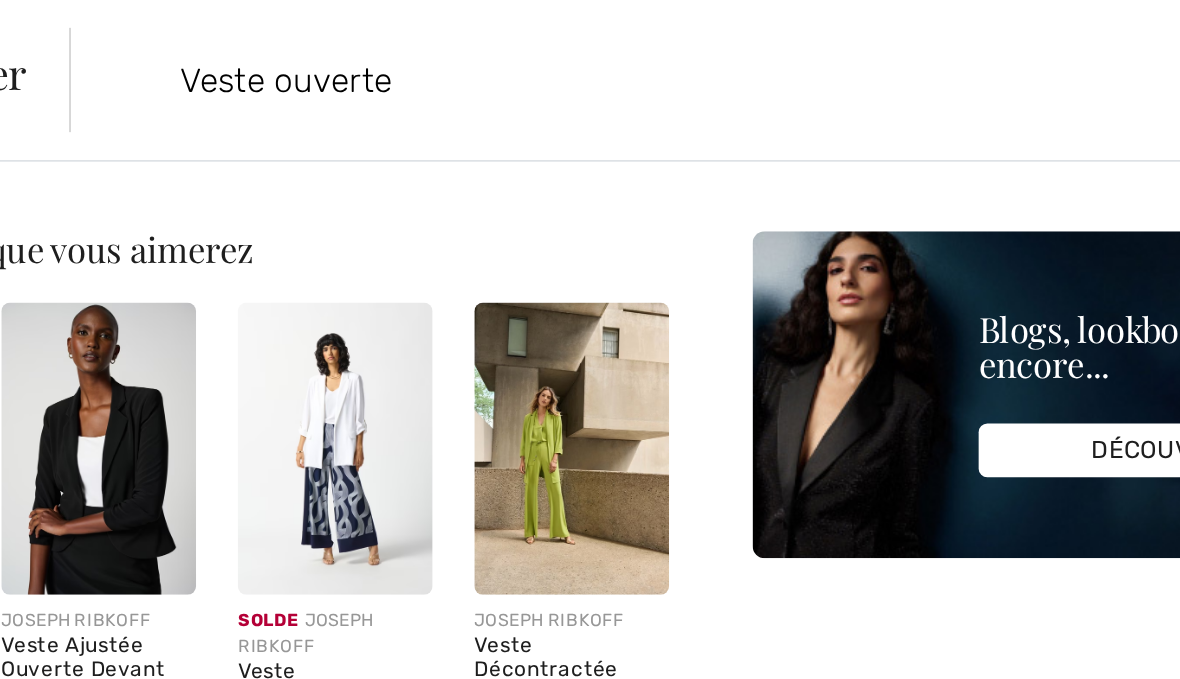 type on "Veste ouverte" 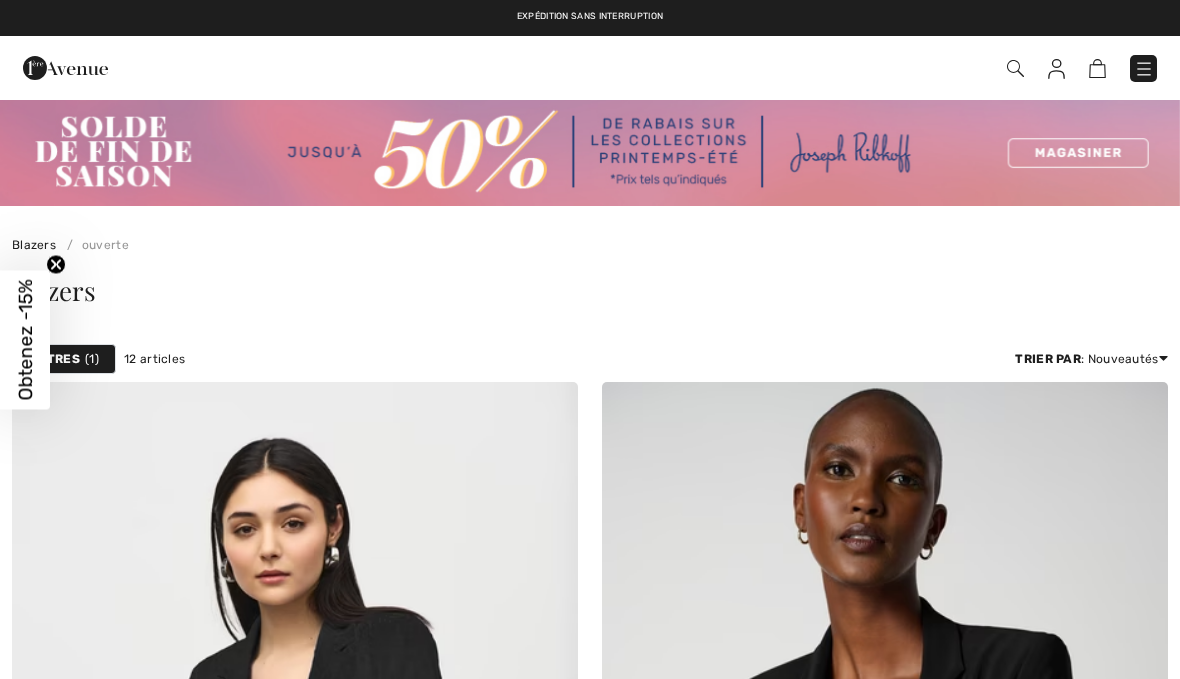 scroll, scrollTop: 54, scrollLeft: 0, axis: vertical 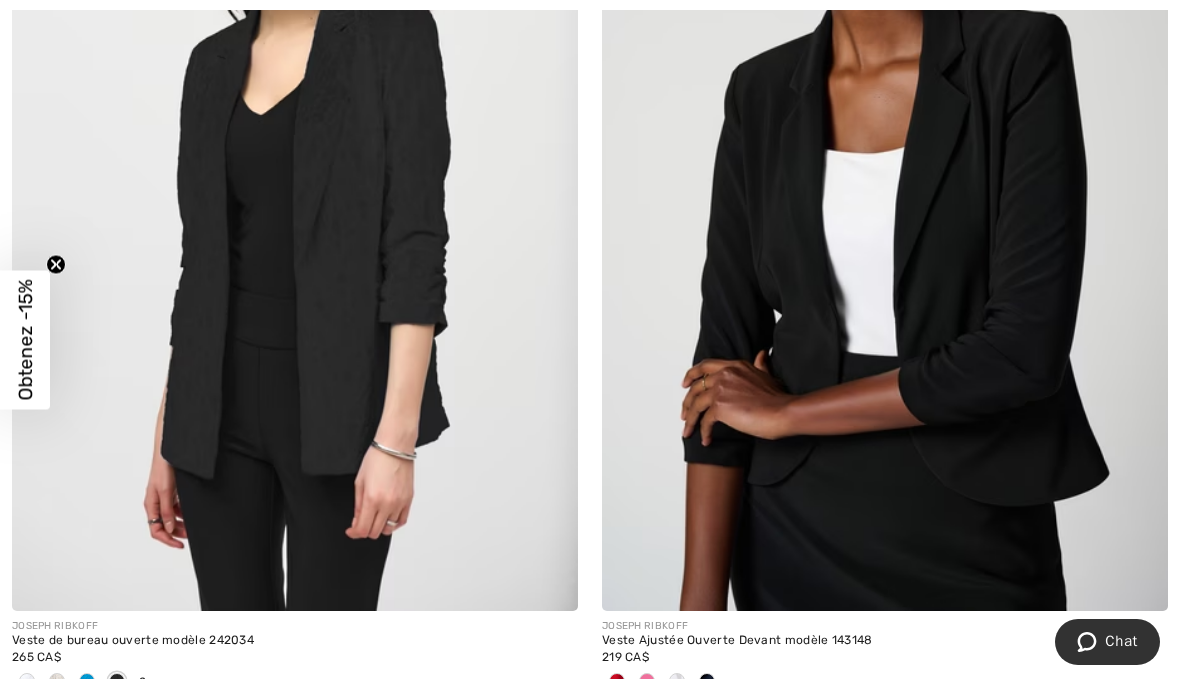 click at bounding box center [885, 186] 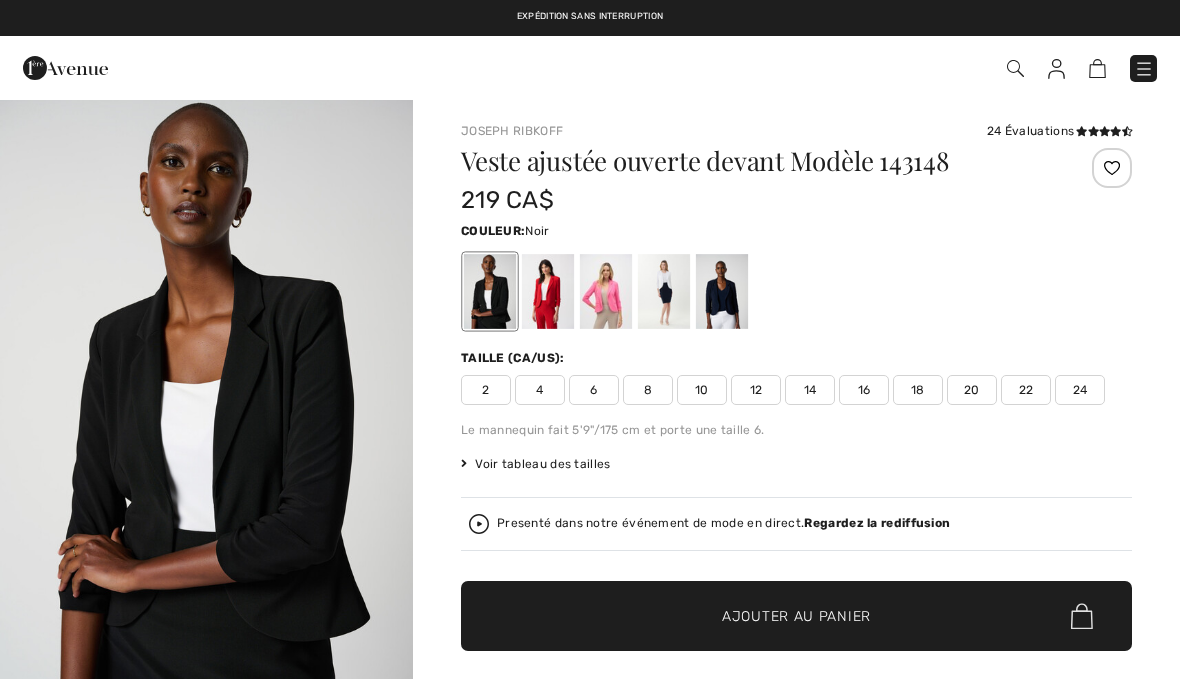 scroll, scrollTop: 0, scrollLeft: 0, axis: both 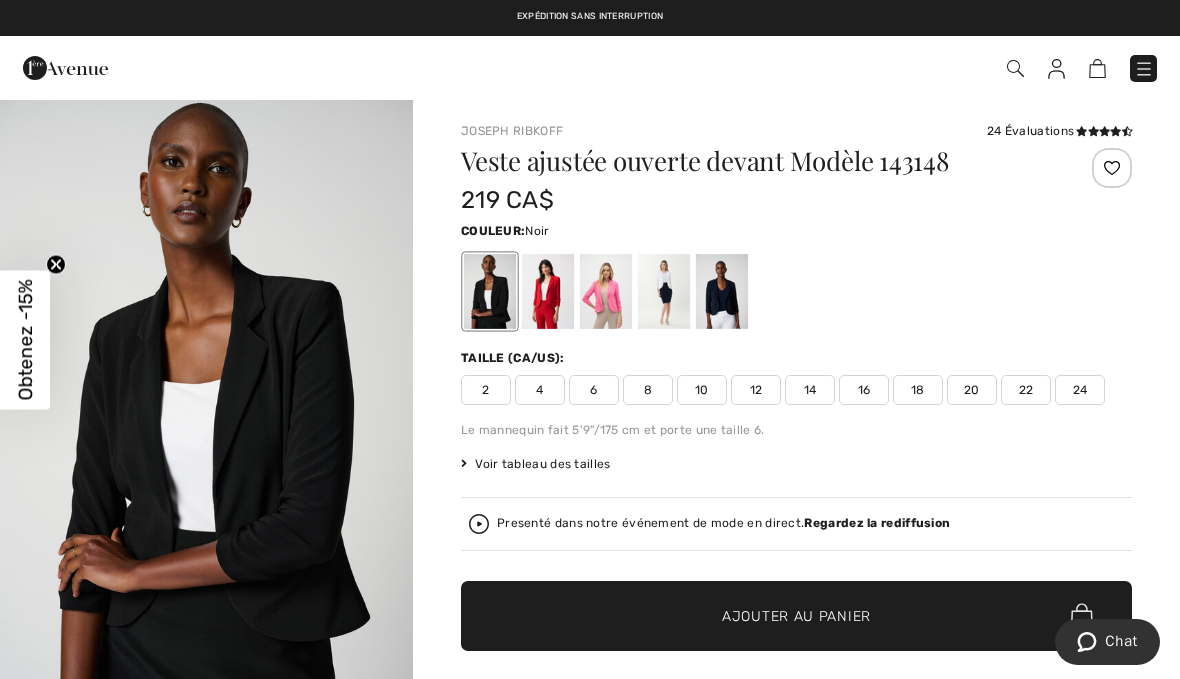 click on "8" at bounding box center (648, 390) 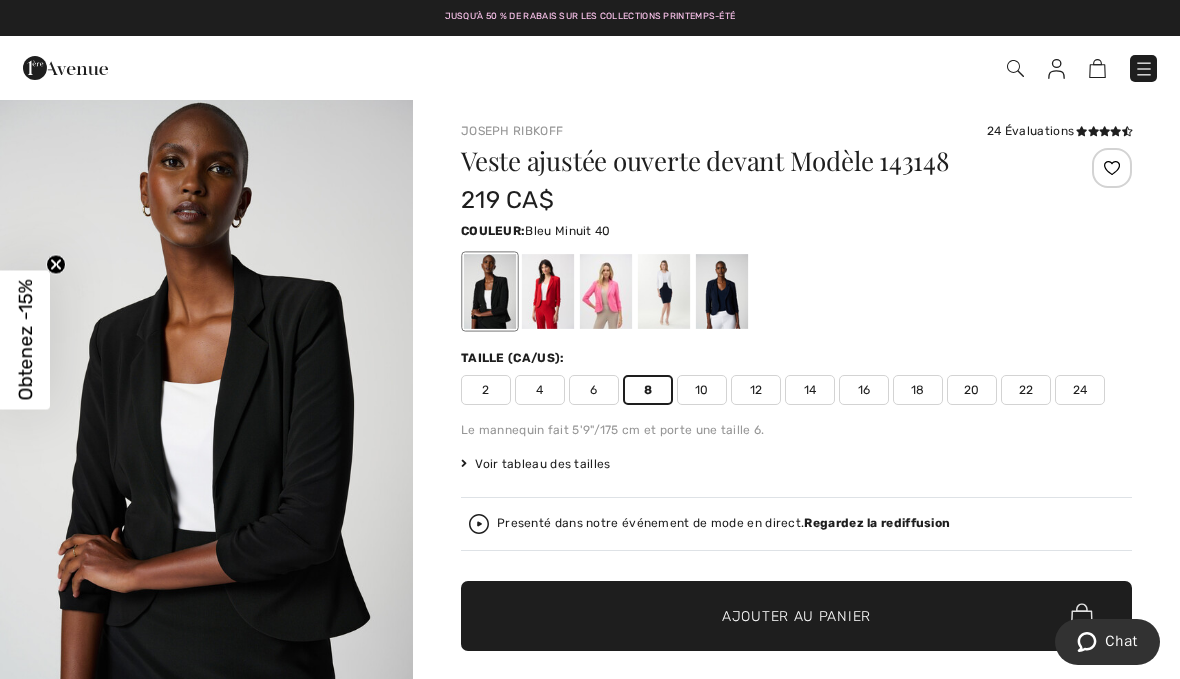 click at bounding box center [722, 291] 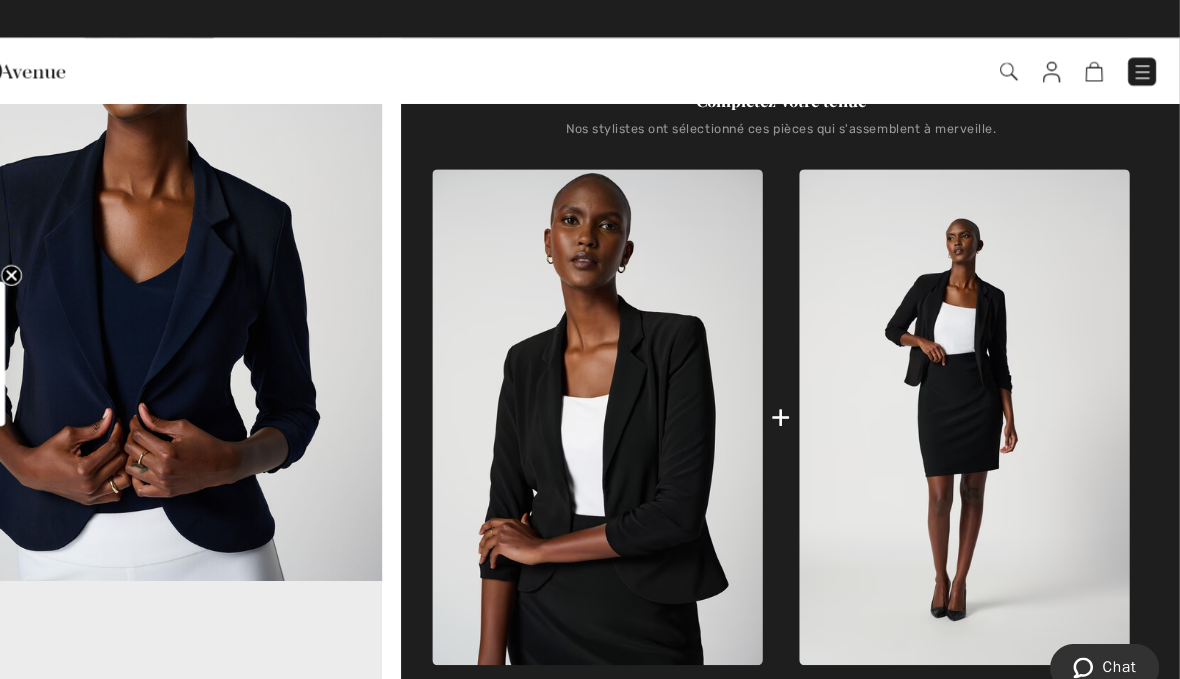 scroll, scrollTop: 779, scrollLeft: 0, axis: vertical 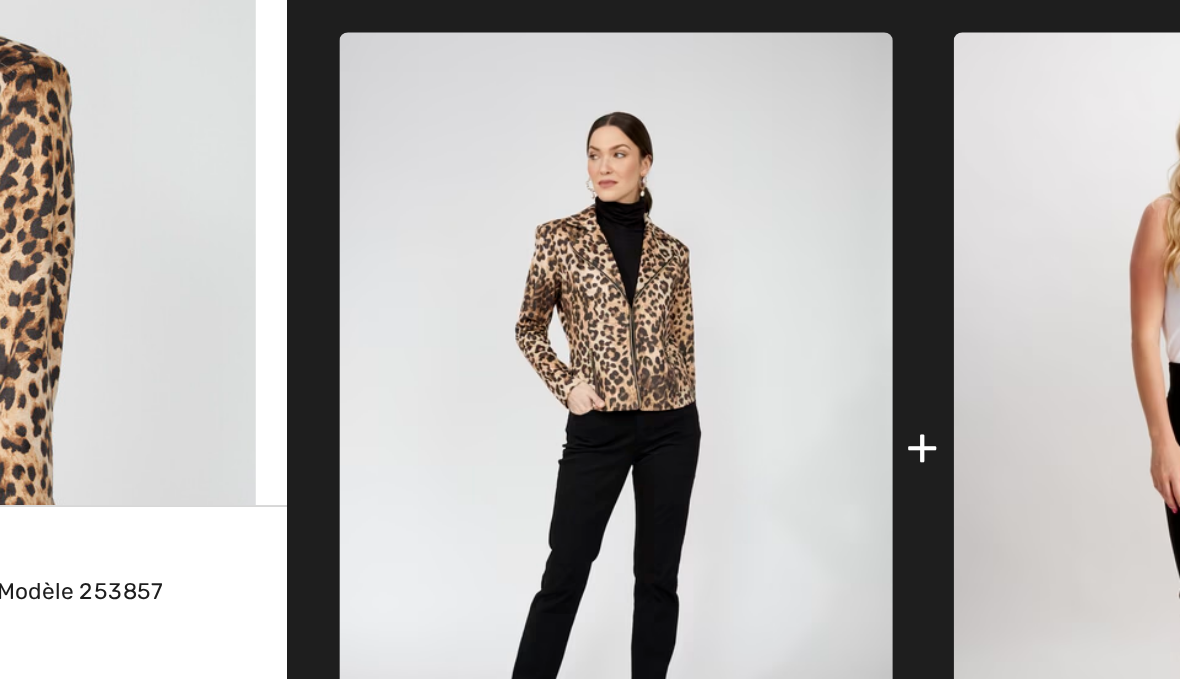 checkbox on "true" 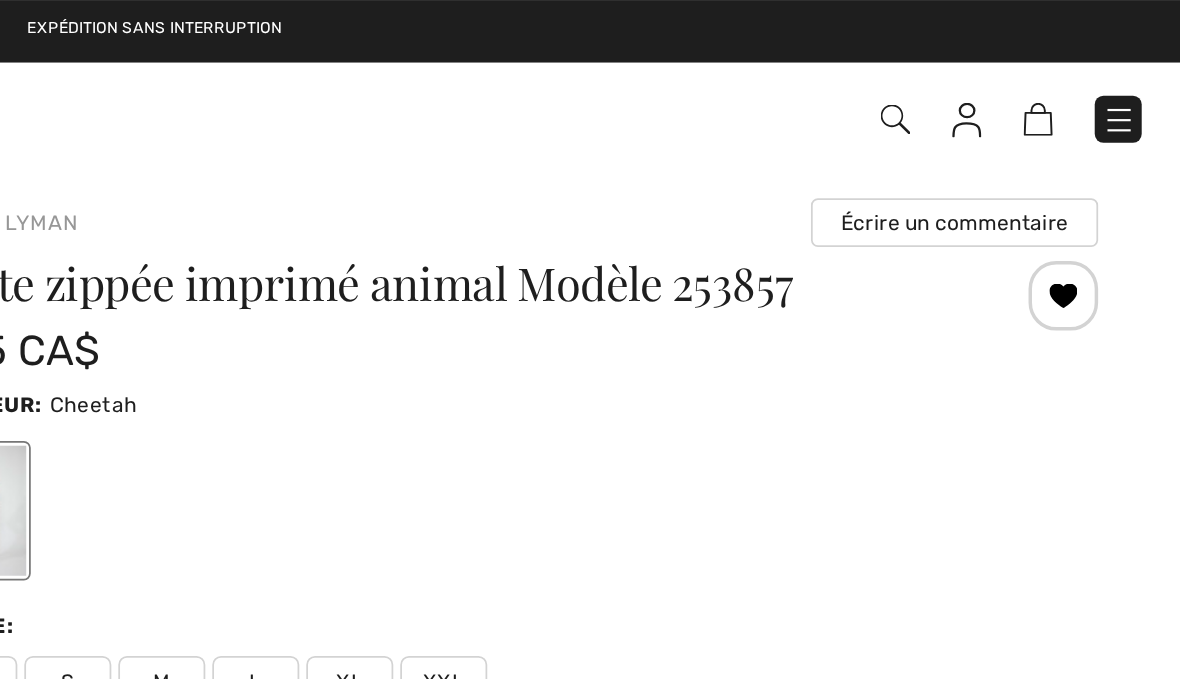 scroll, scrollTop: 0, scrollLeft: 0, axis: both 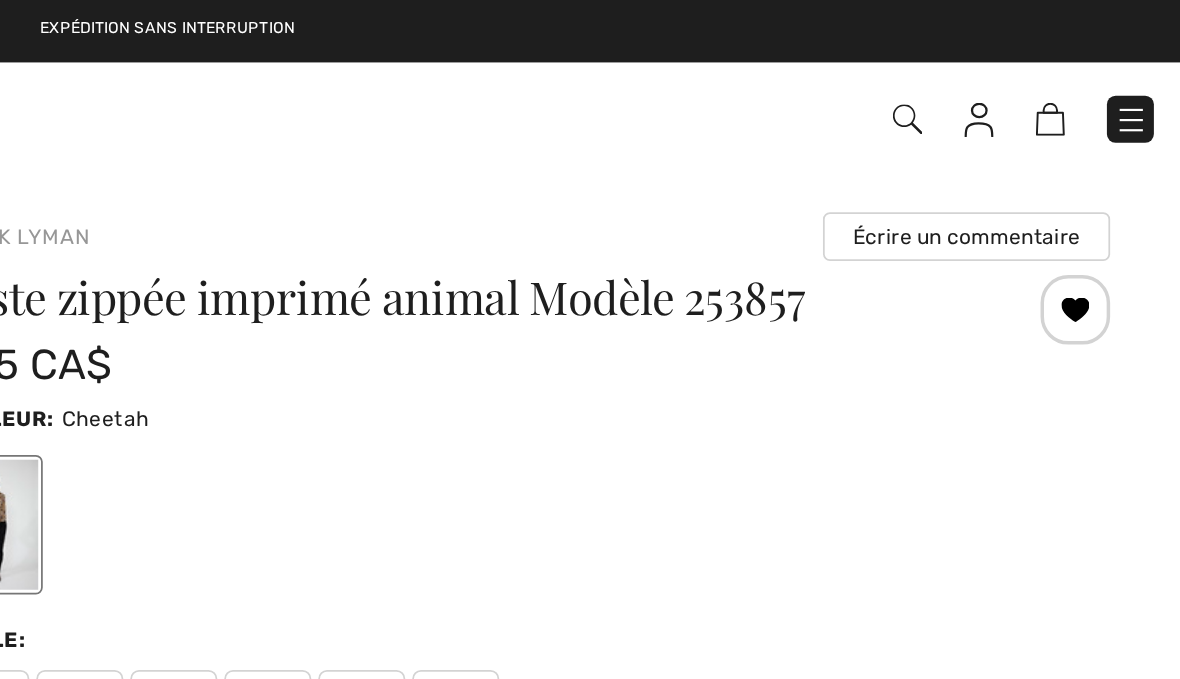 click at bounding box center [1144, 69] 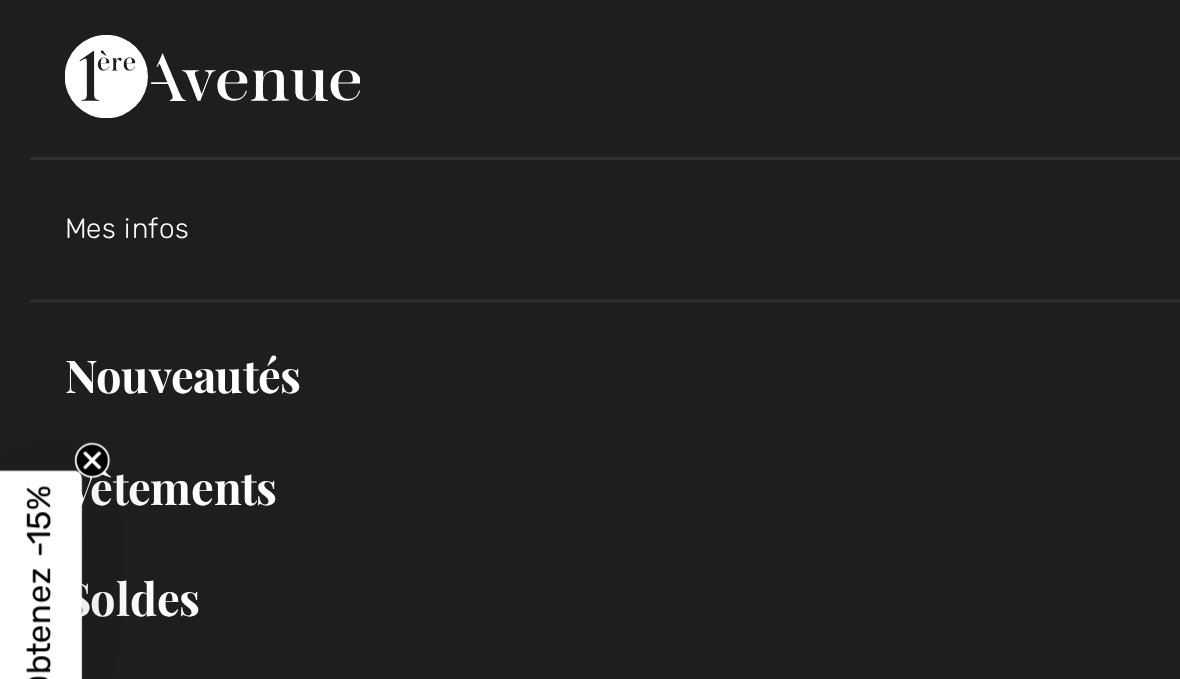 click on "Soldes Toggle submenu" at bounding box center (590, 344) 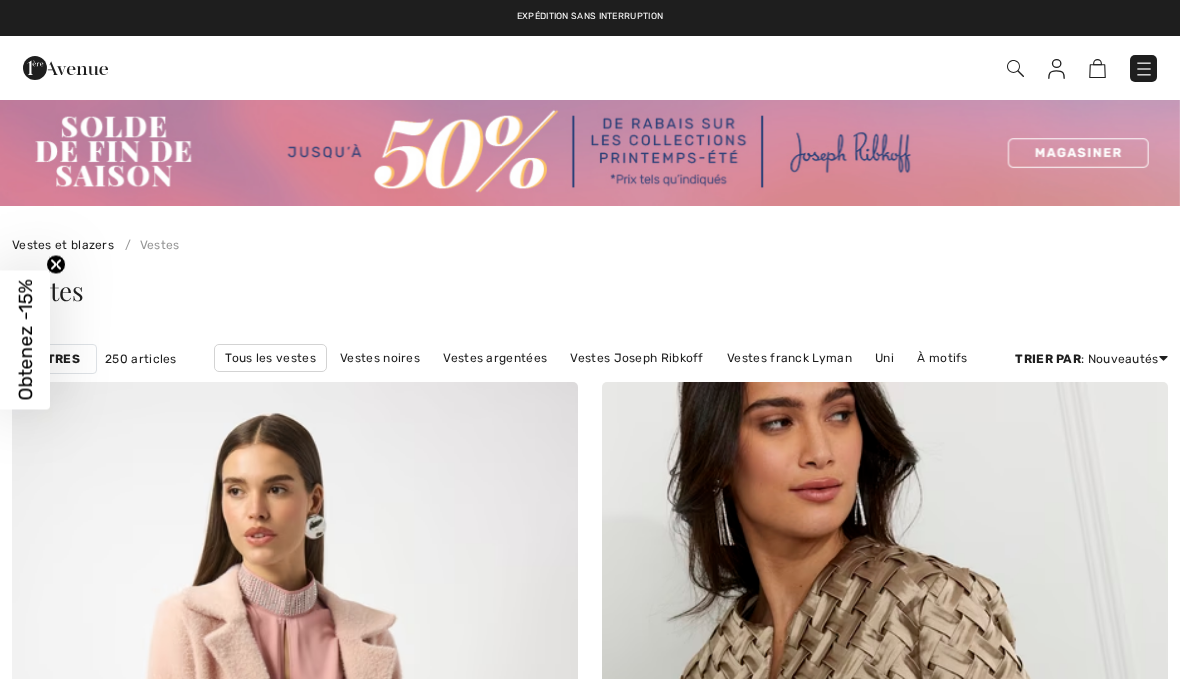 checkbox on "true" 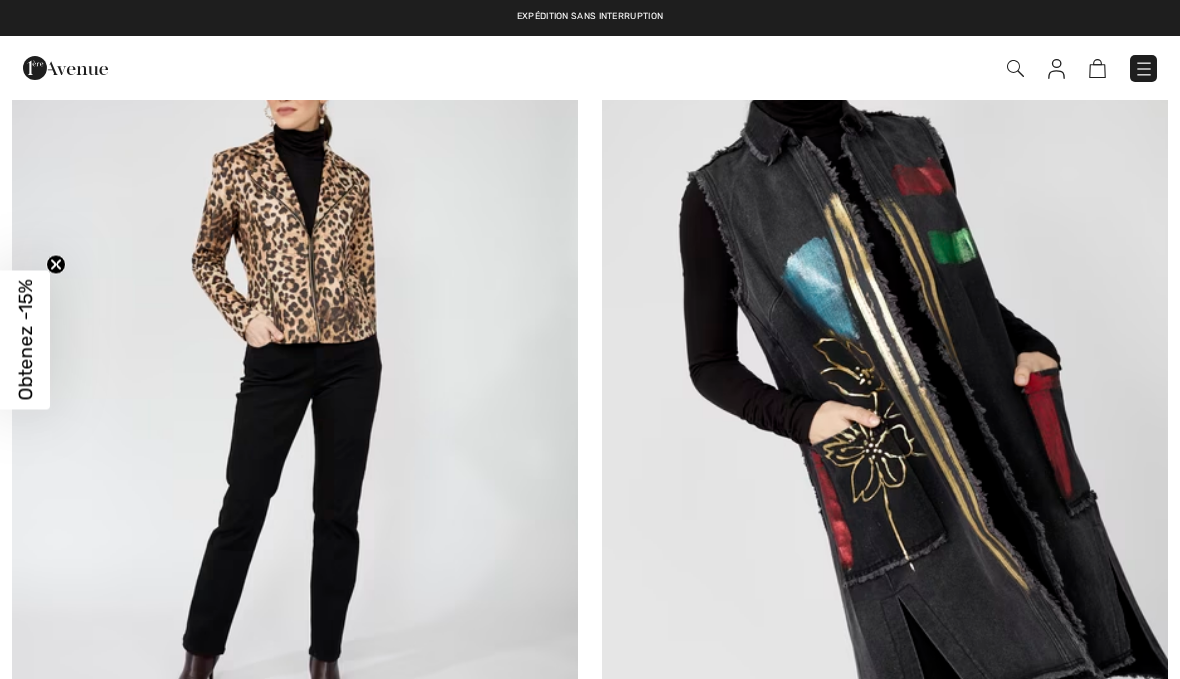 scroll, scrollTop: 0, scrollLeft: 0, axis: both 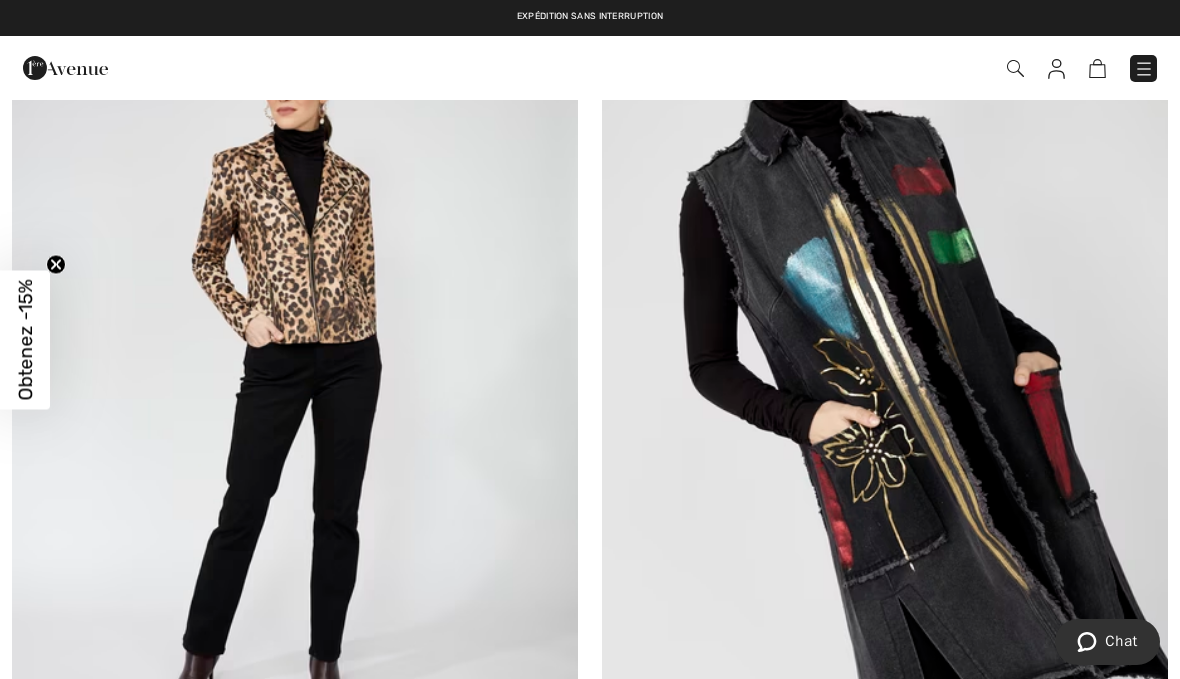 click at bounding box center [1144, 69] 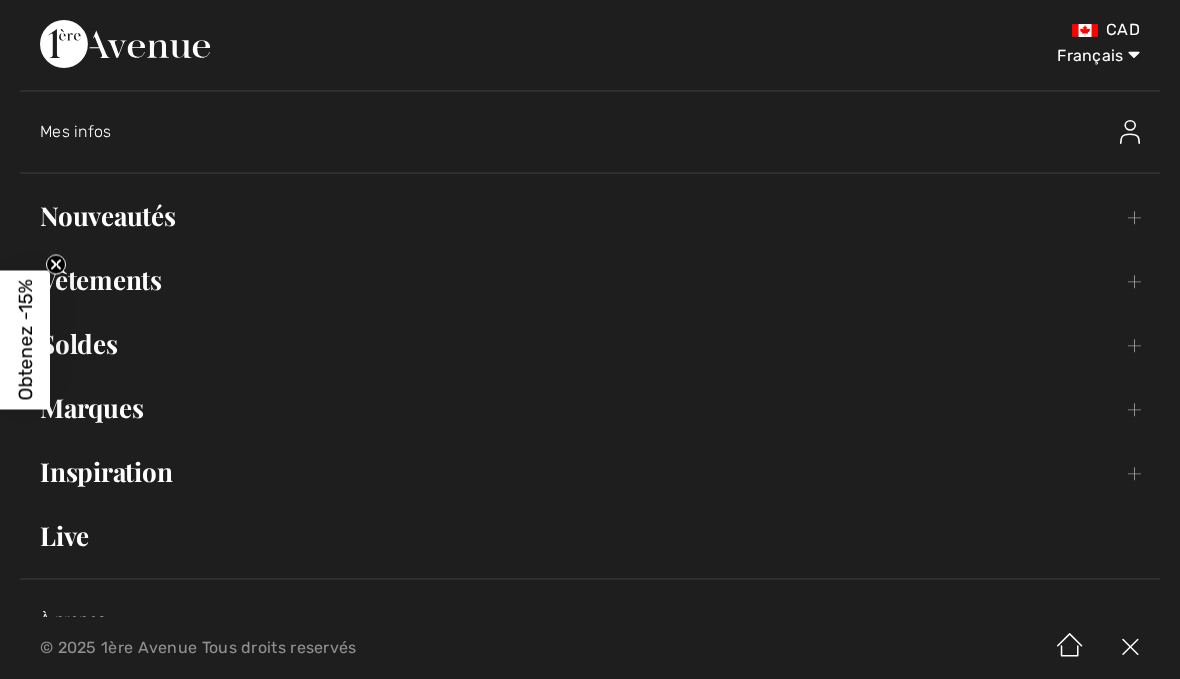 click on "Soldes Toggle submenu" at bounding box center [590, 344] 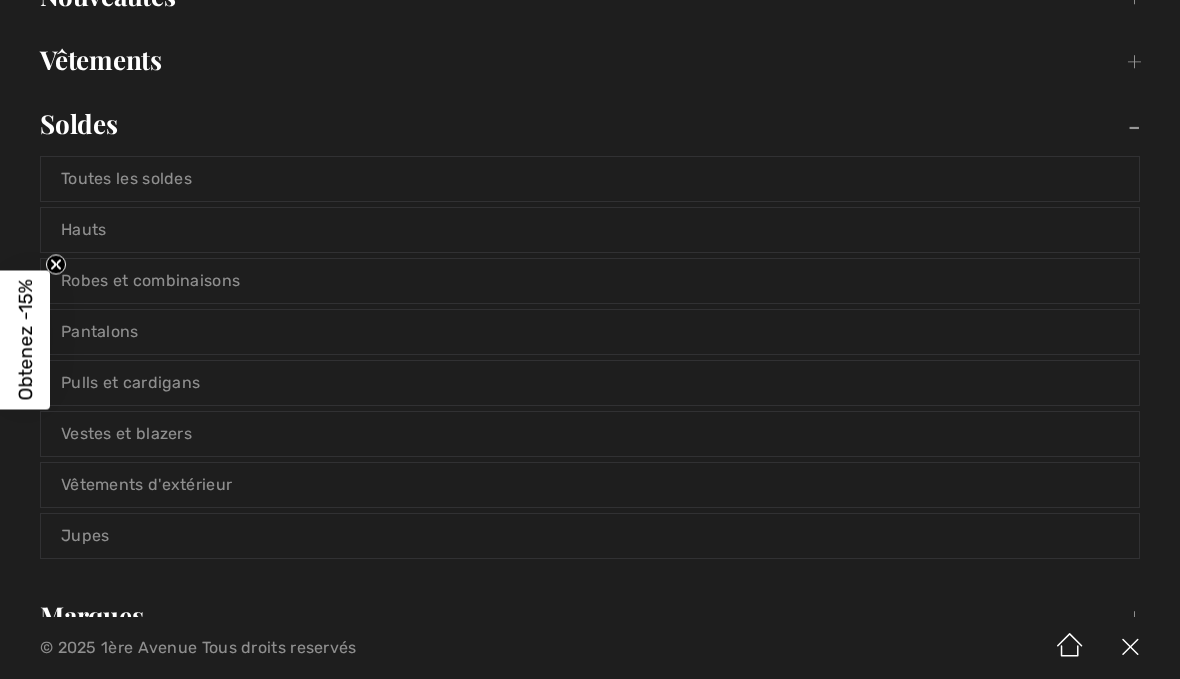 scroll, scrollTop: 252, scrollLeft: 0, axis: vertical 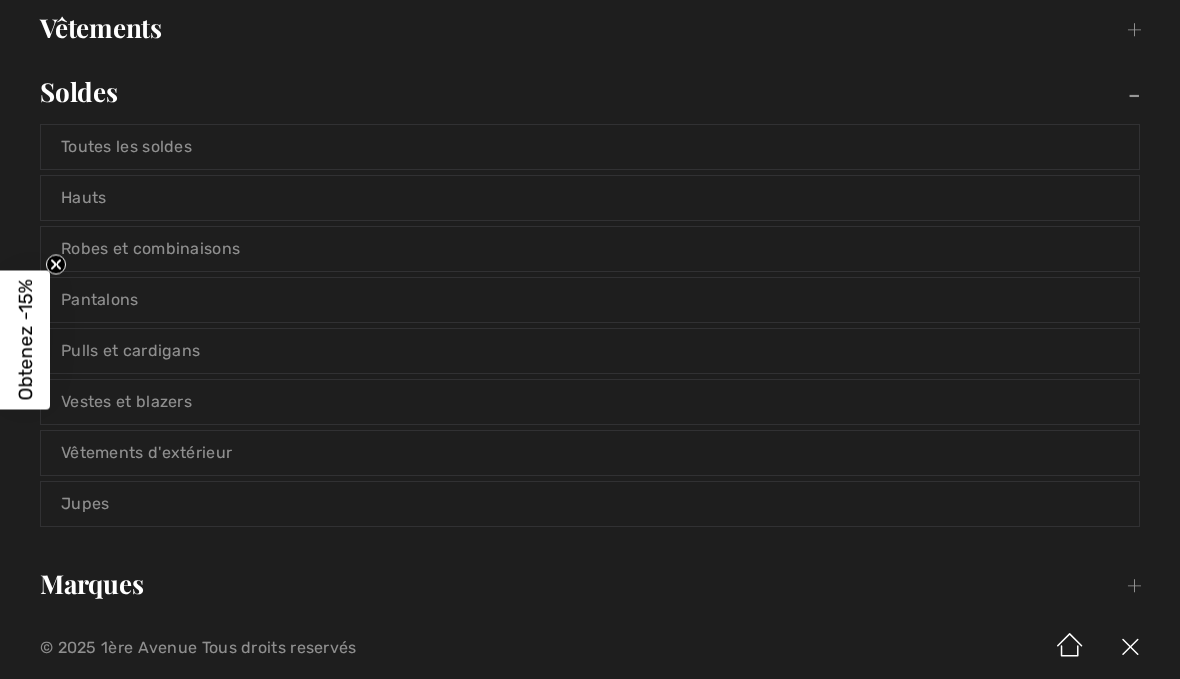 click on "Vêtements d'extérieur" at bounding box center [590, 453] 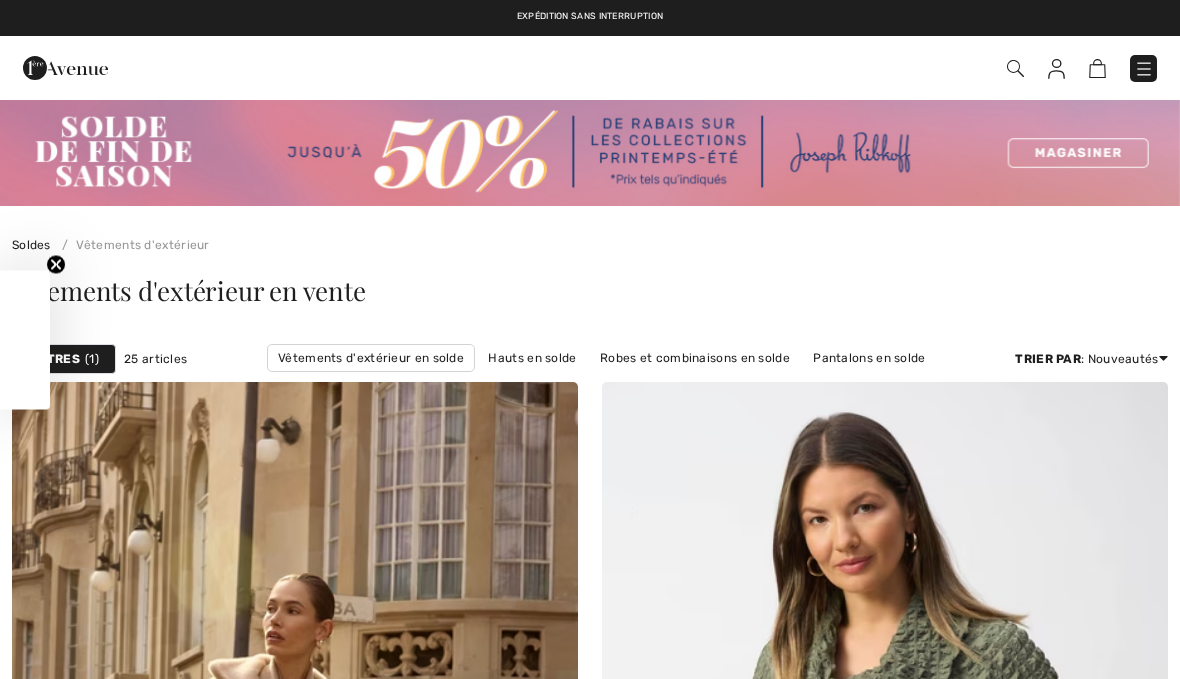 checkbox on "true" 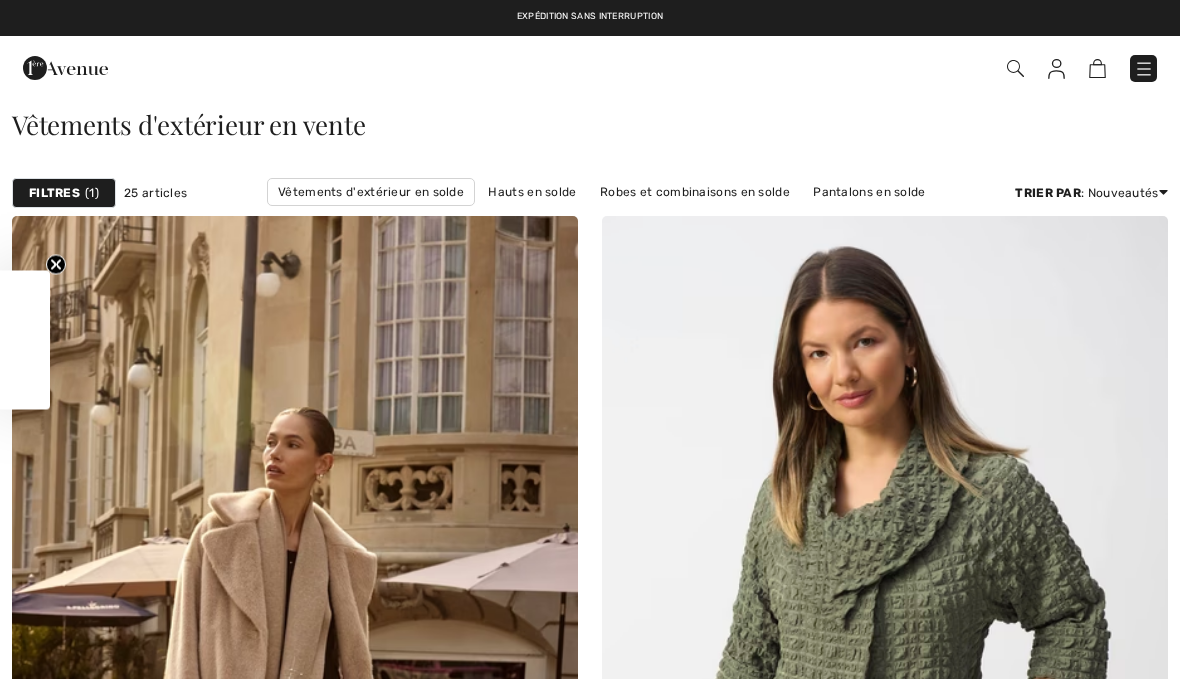 scroll, scrollTop: 0, scrollLeft: 0, axis: both 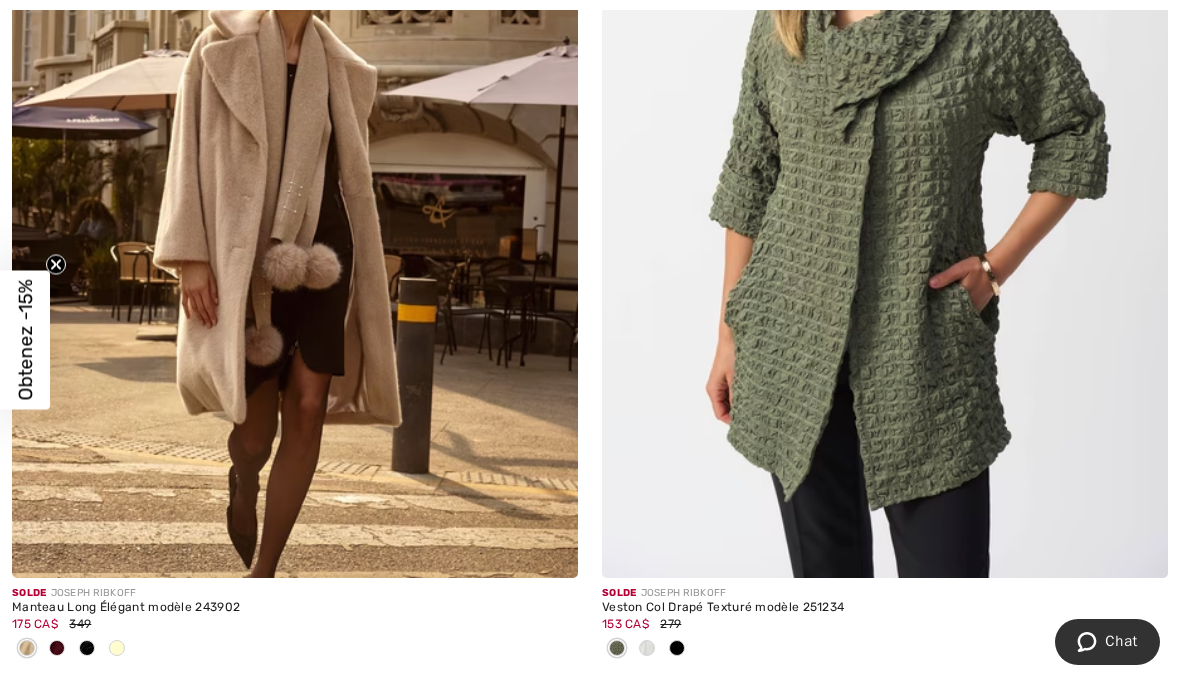 click at bounding box center (885, 153) 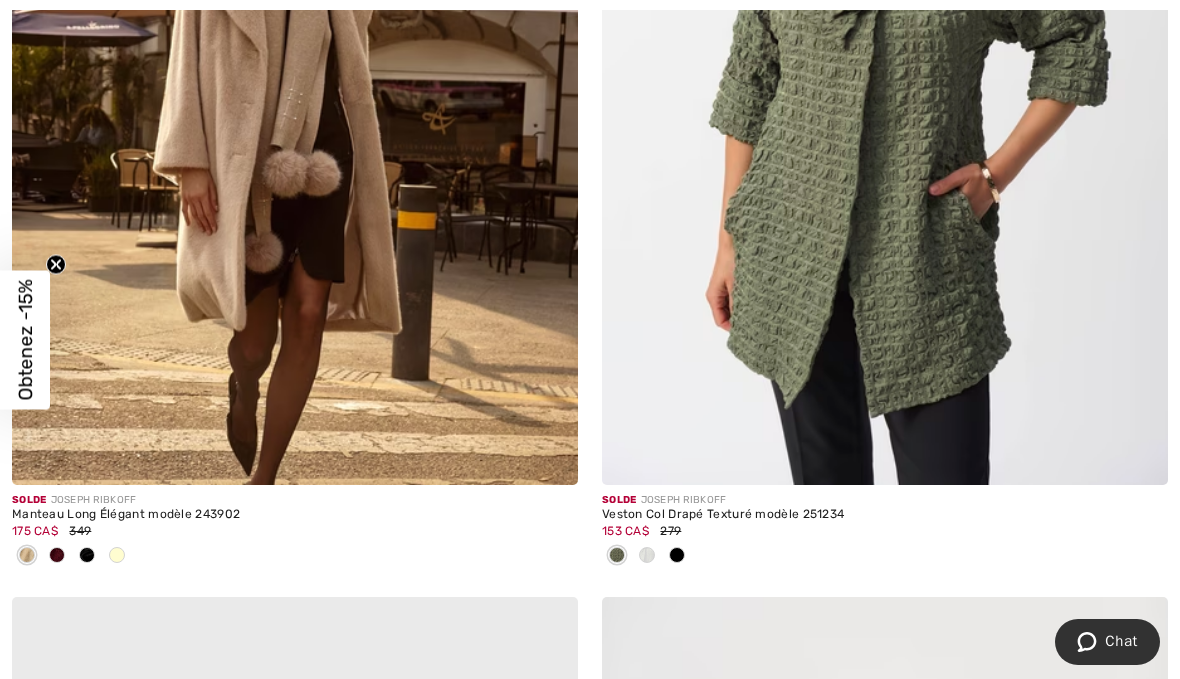 click at bounding box center [885, 60] 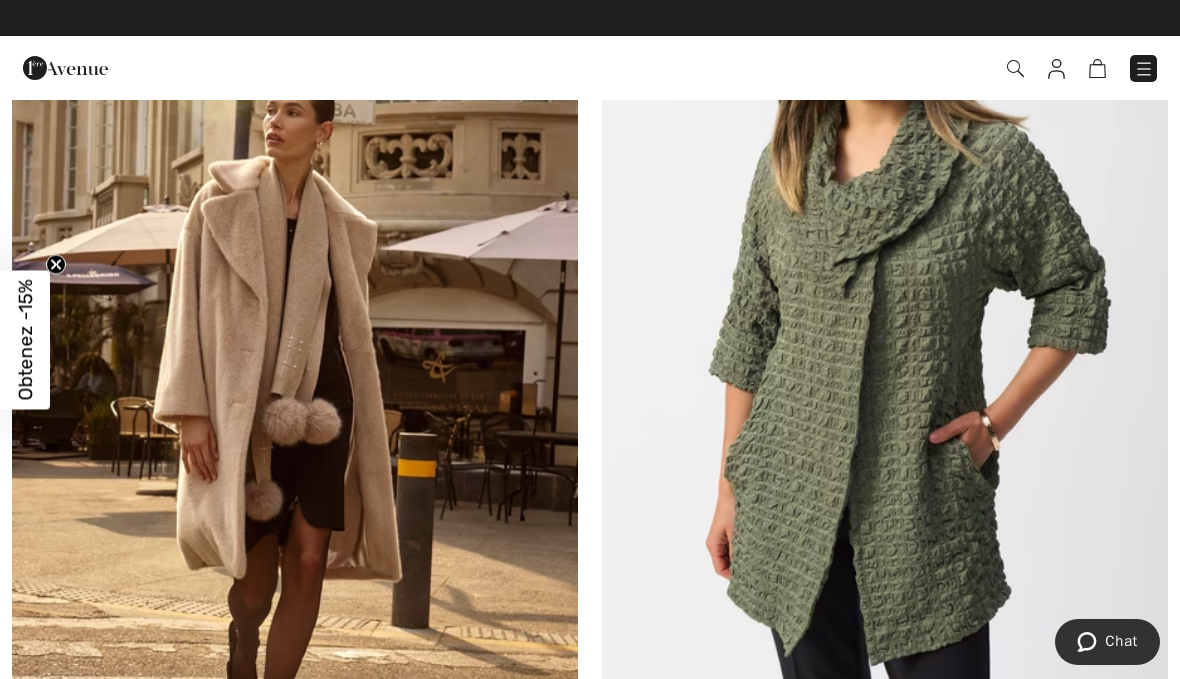 click at bounding box center [885, 308] 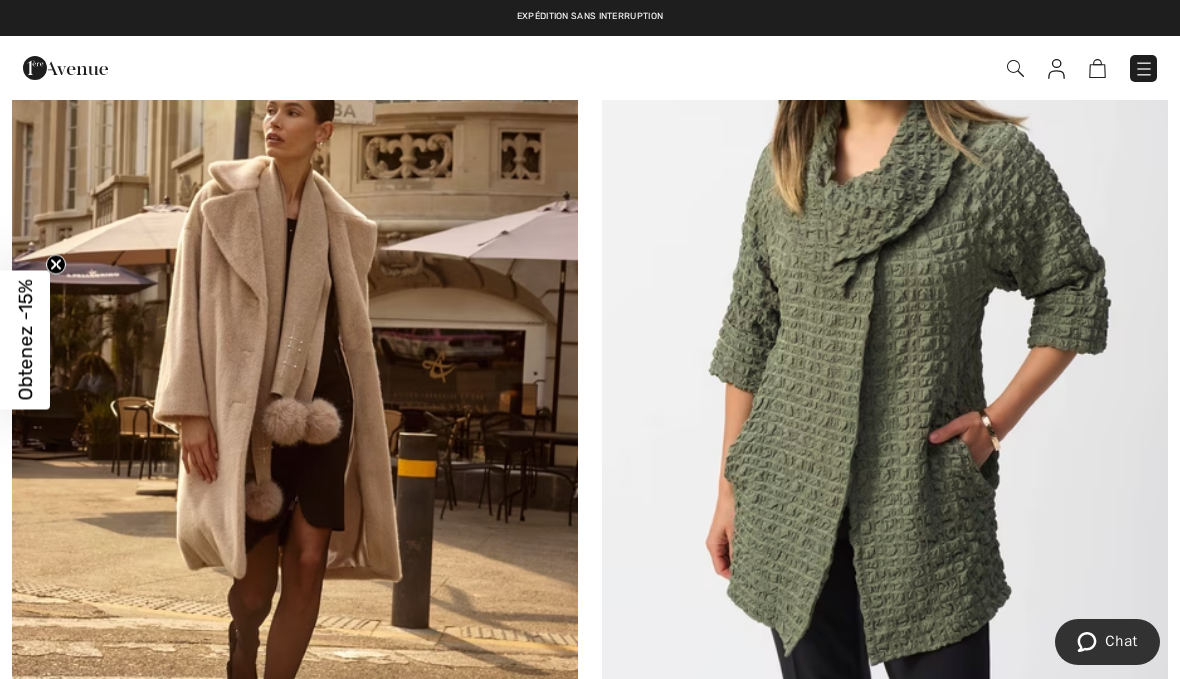 click at bounding box center [885, 308] 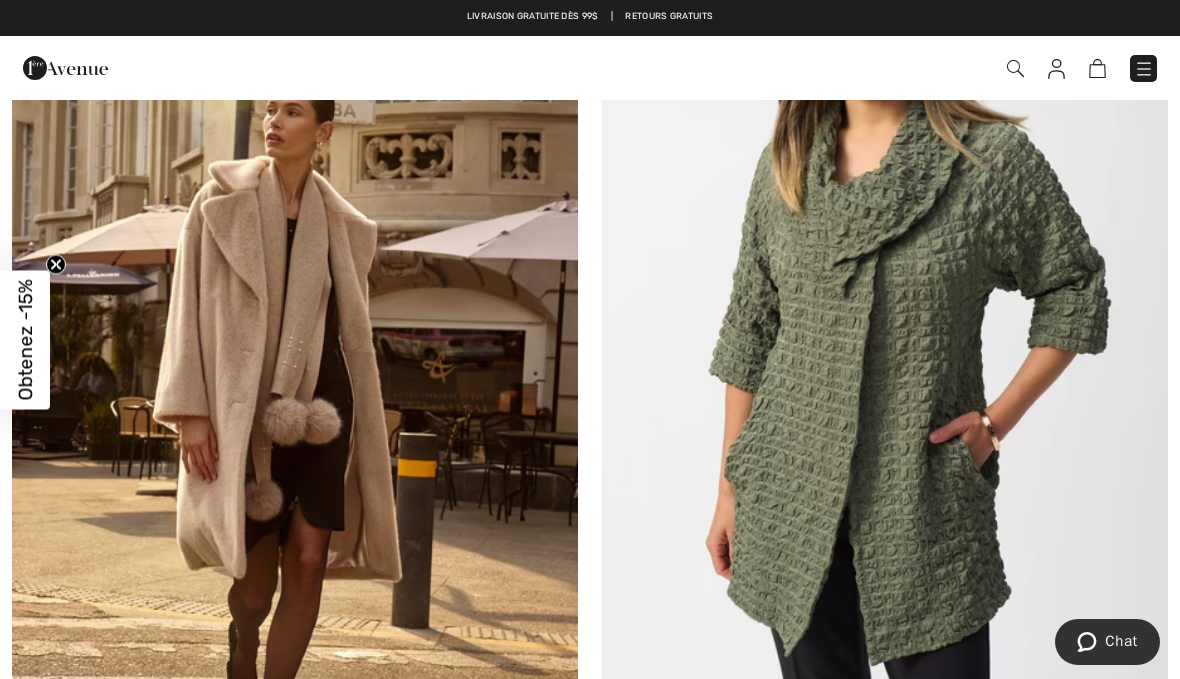 click at bounding box center [885, 308] 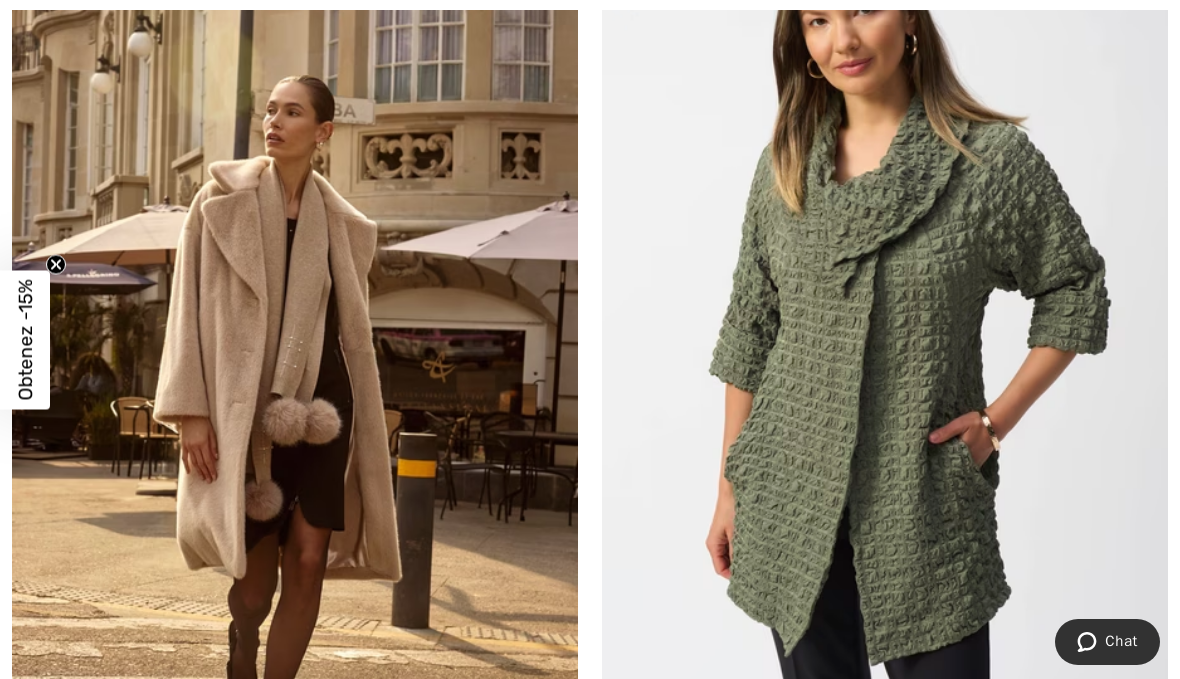 click on "Veston Col Drapé Texturé modèle 251234" at bounding box center (885, 763) 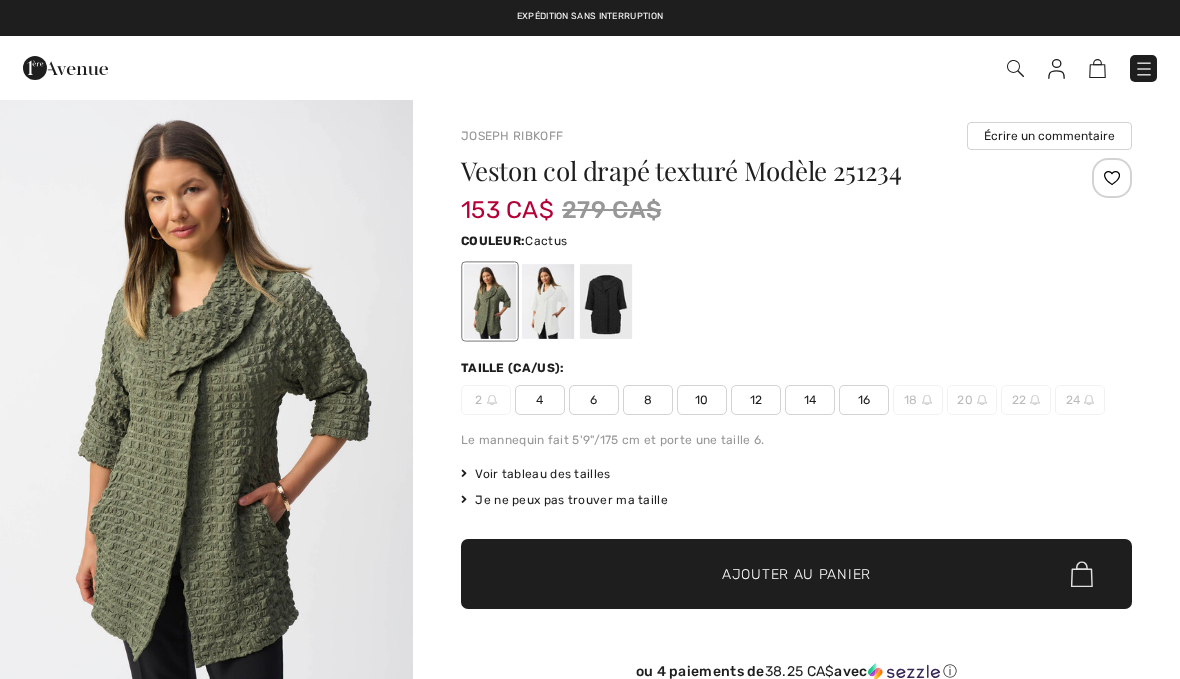 scroll, scrollTop: 0, scrollLeft: 0, axis: both 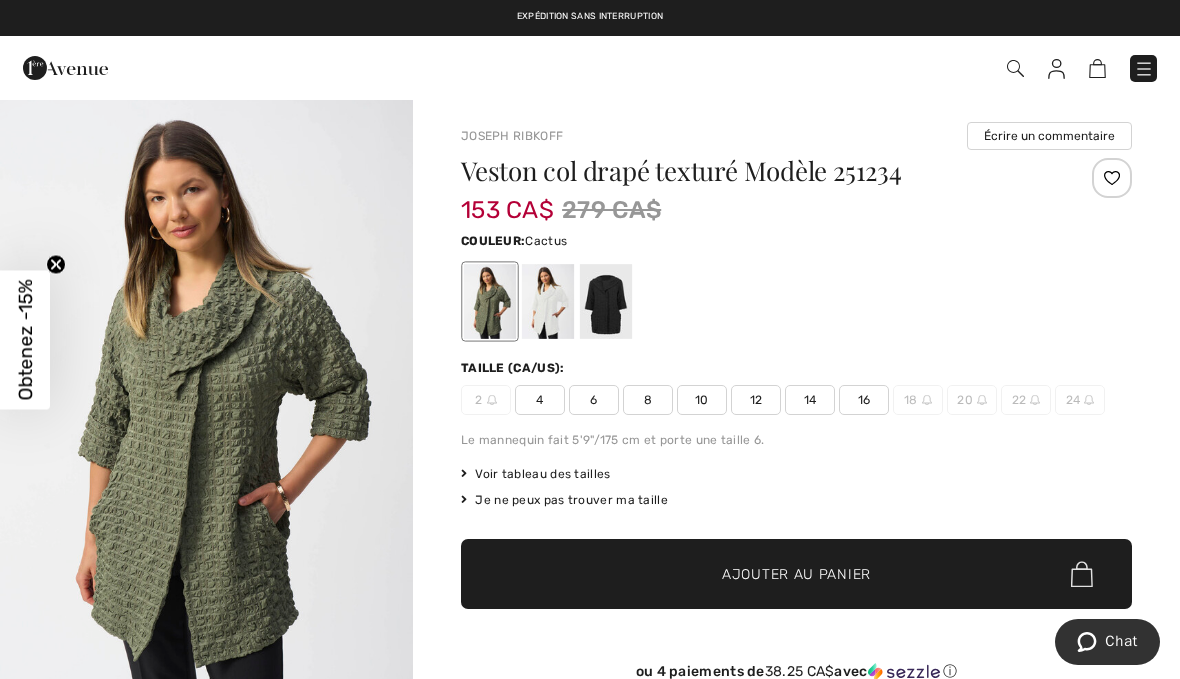 click at bounding box center [606, 301] 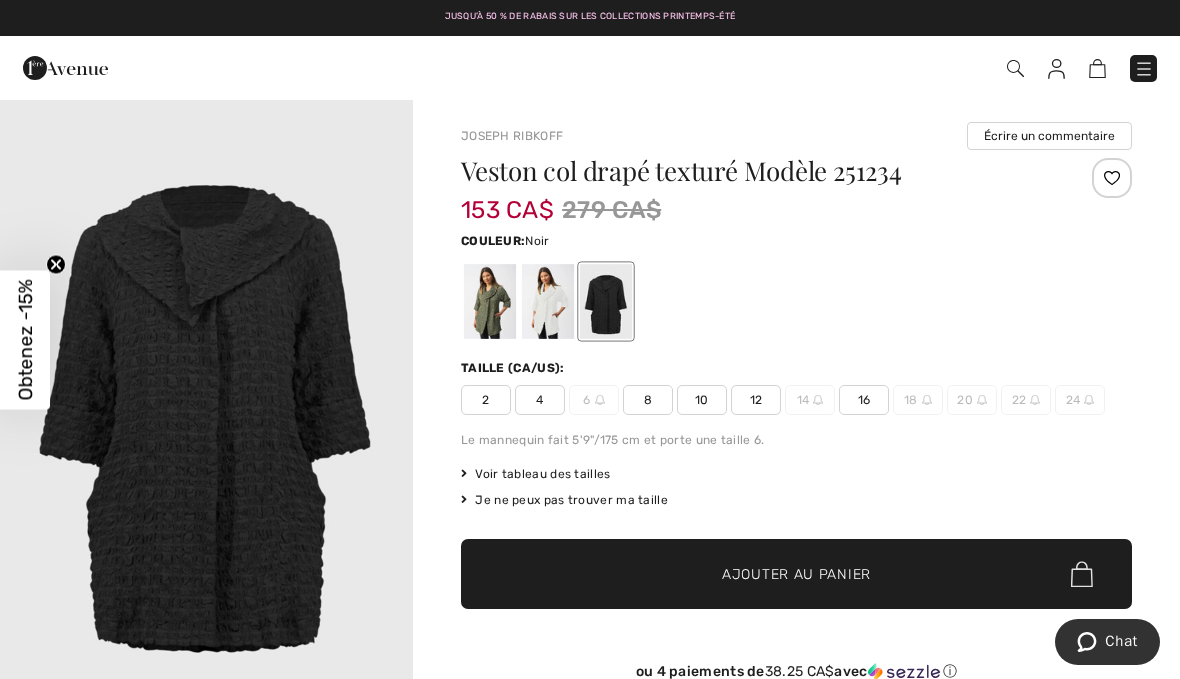 click at bounding box center (490, 301) 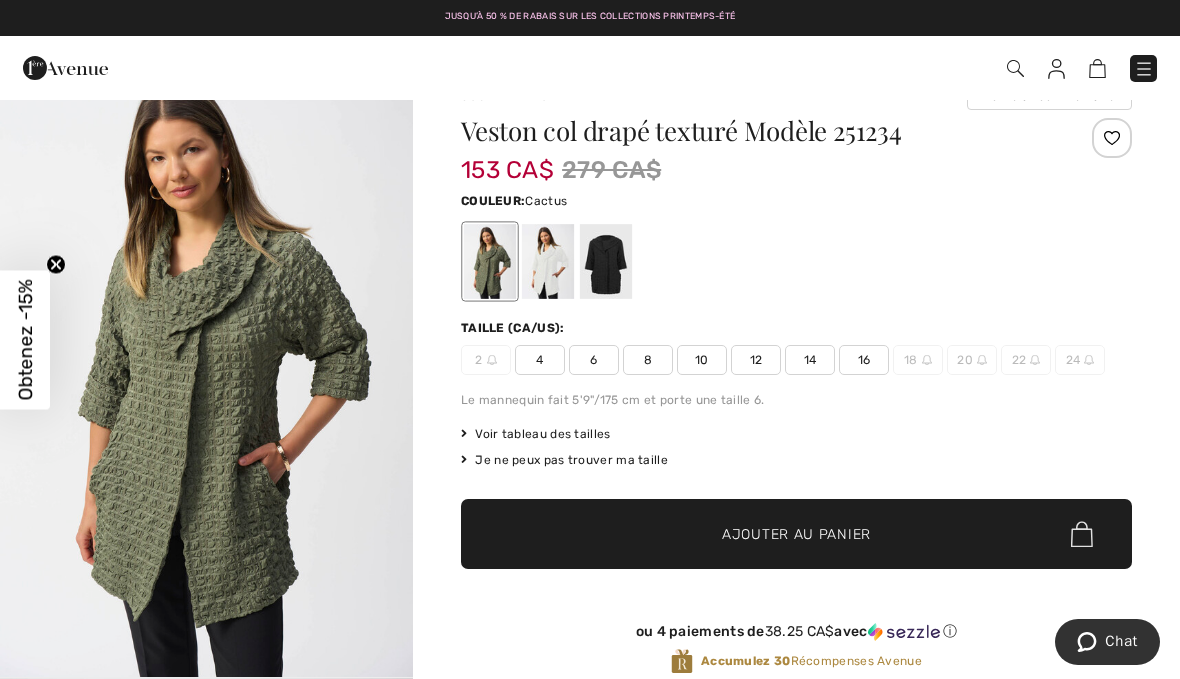 scroll, scrollTop: 0, scrollLeft: 0, axis: both 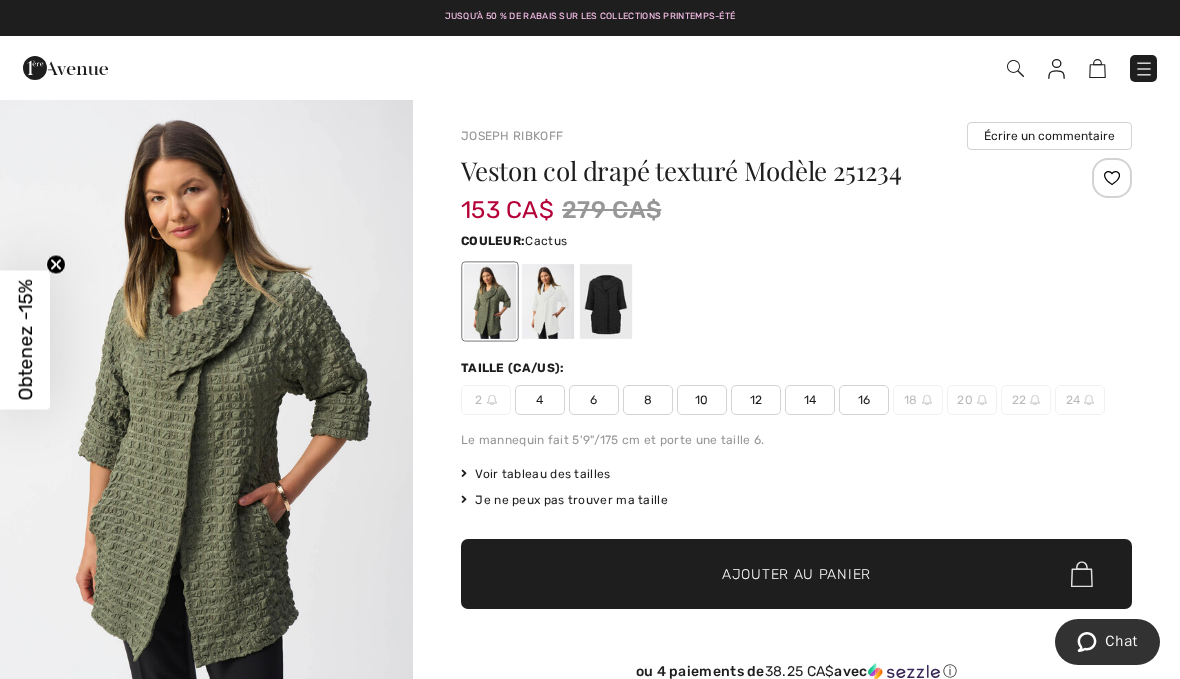 click on "16" at bounding box center [864, 400] 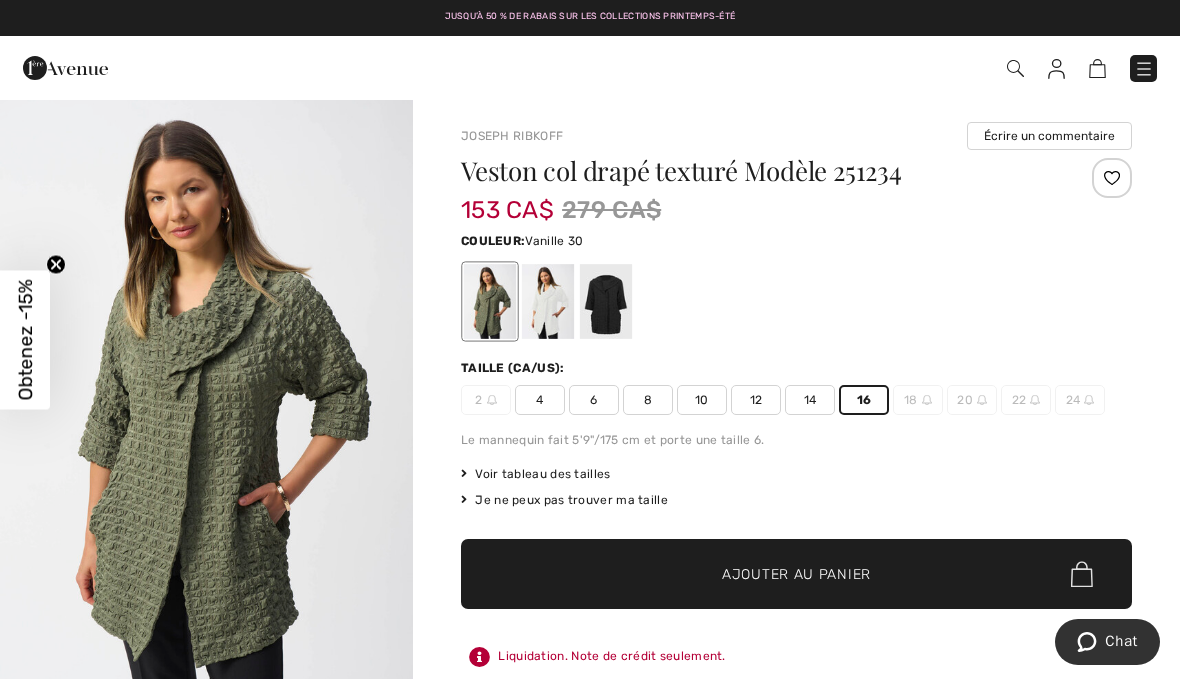 click at bounding box center (548, 301) 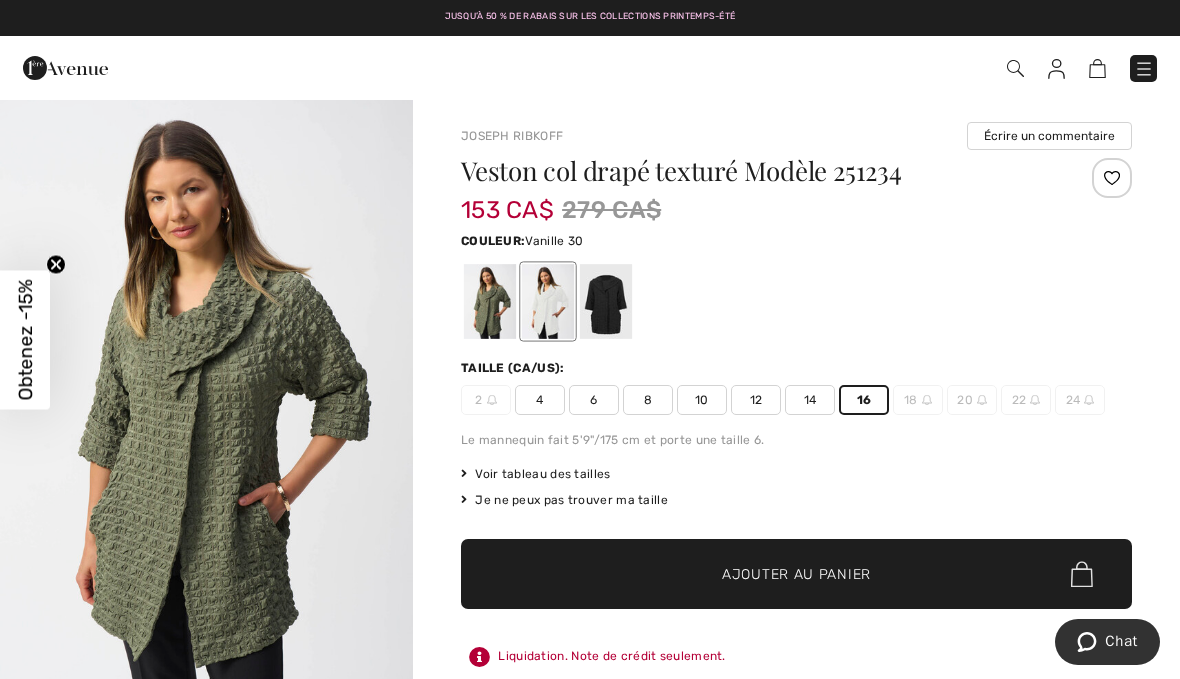click at bounding box center (548, 301) 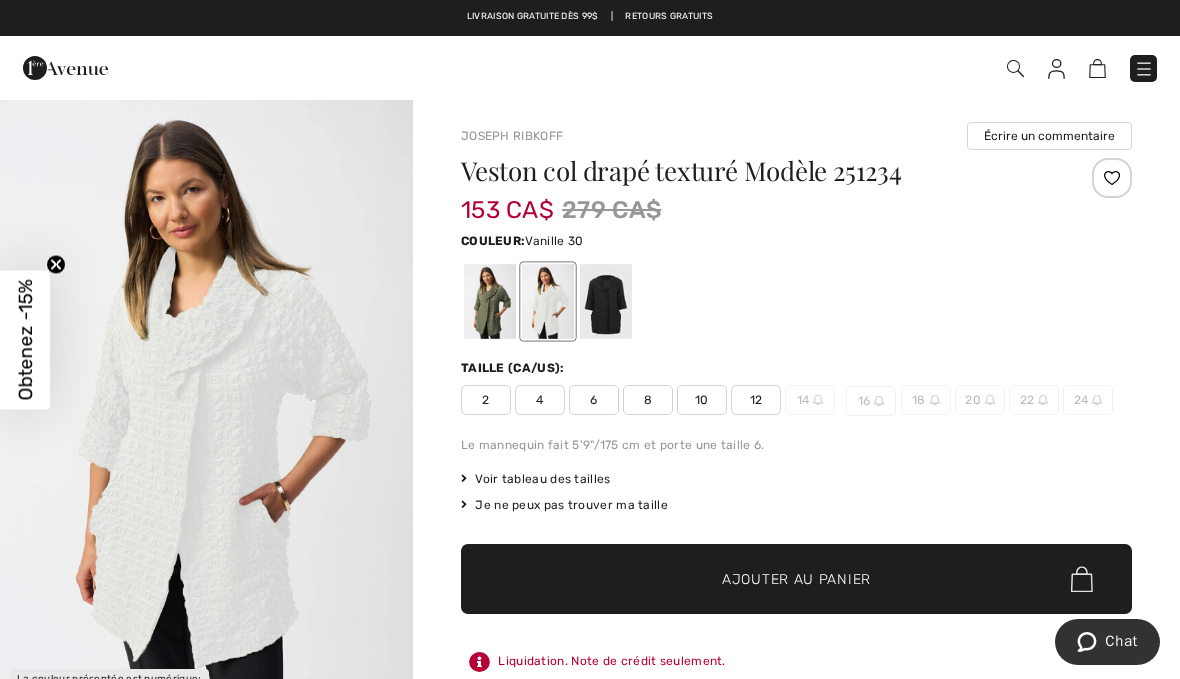 click on "Taille (CA/US):
2 4 6 8 10 12 14 16 18 20 22 24" at bounding box center (796, 389) 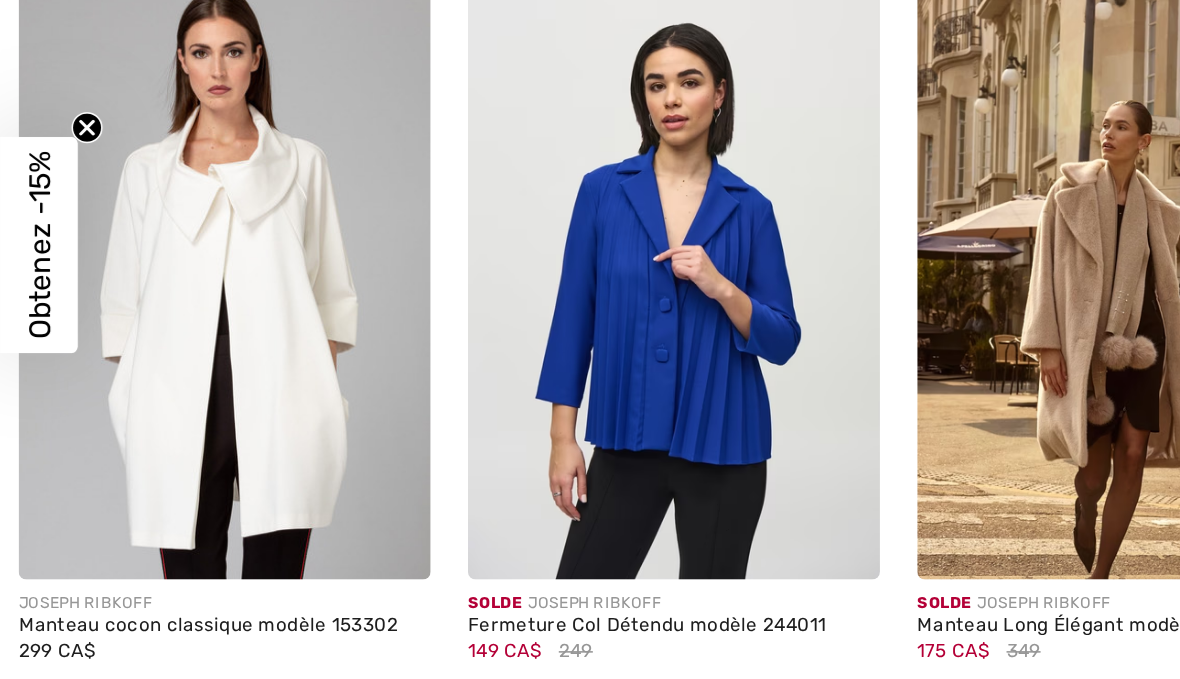 scroll, scrollTop: 1735, scrollLeft: 0, axis: vertical 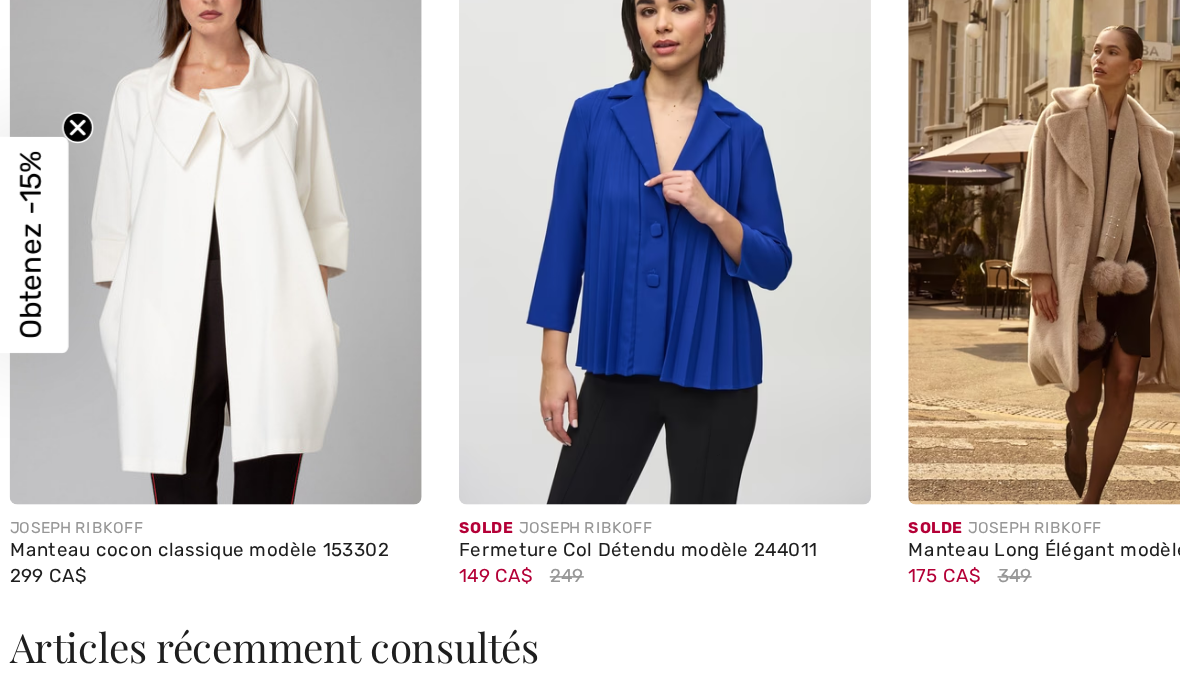 click at bounding box center (433, 308) 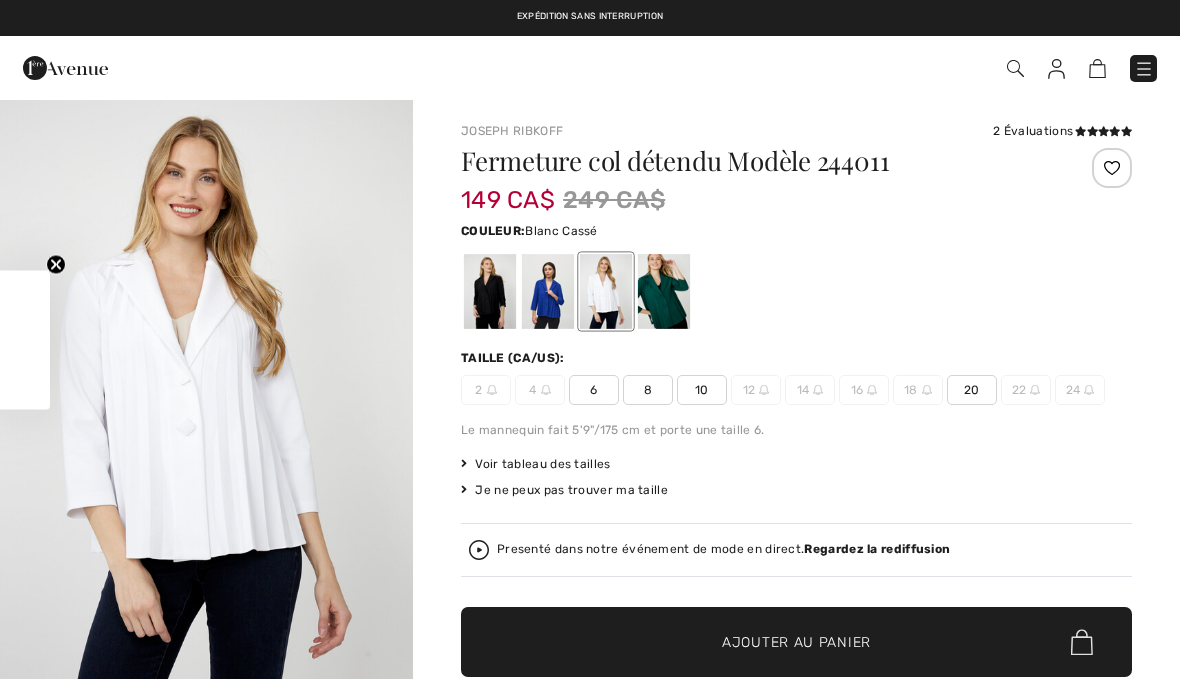 scroll, scrollTop: 0, scrollLeft: 0, axis: both 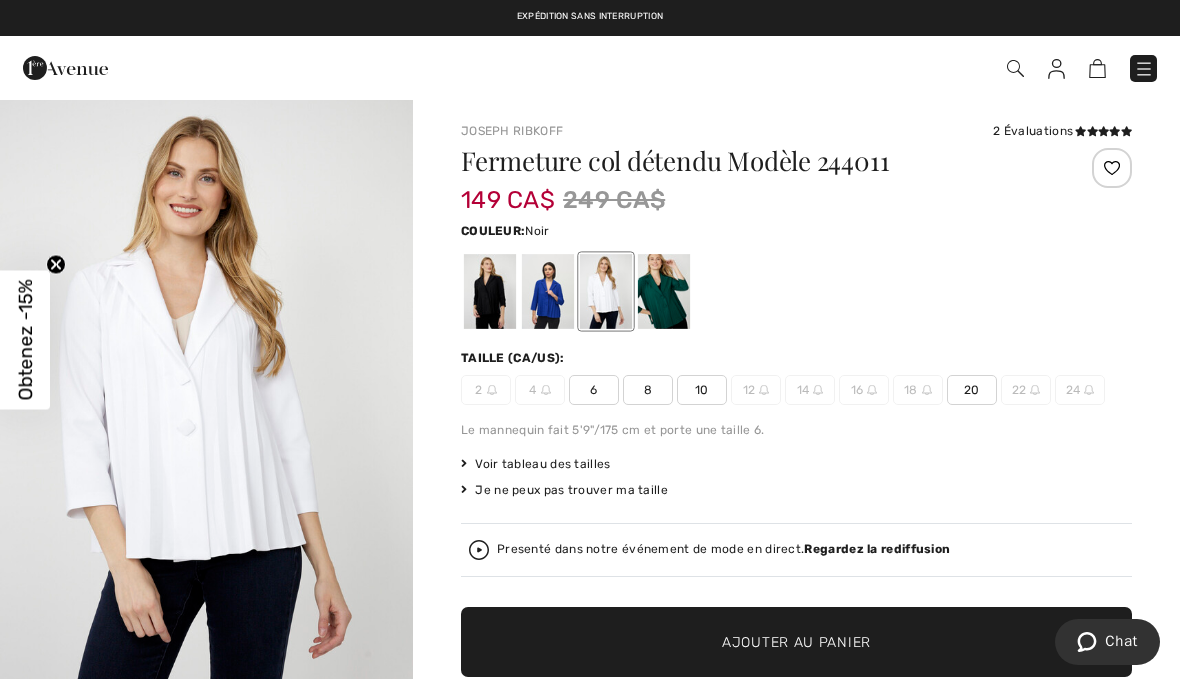 click at bounding box center [490, 291] 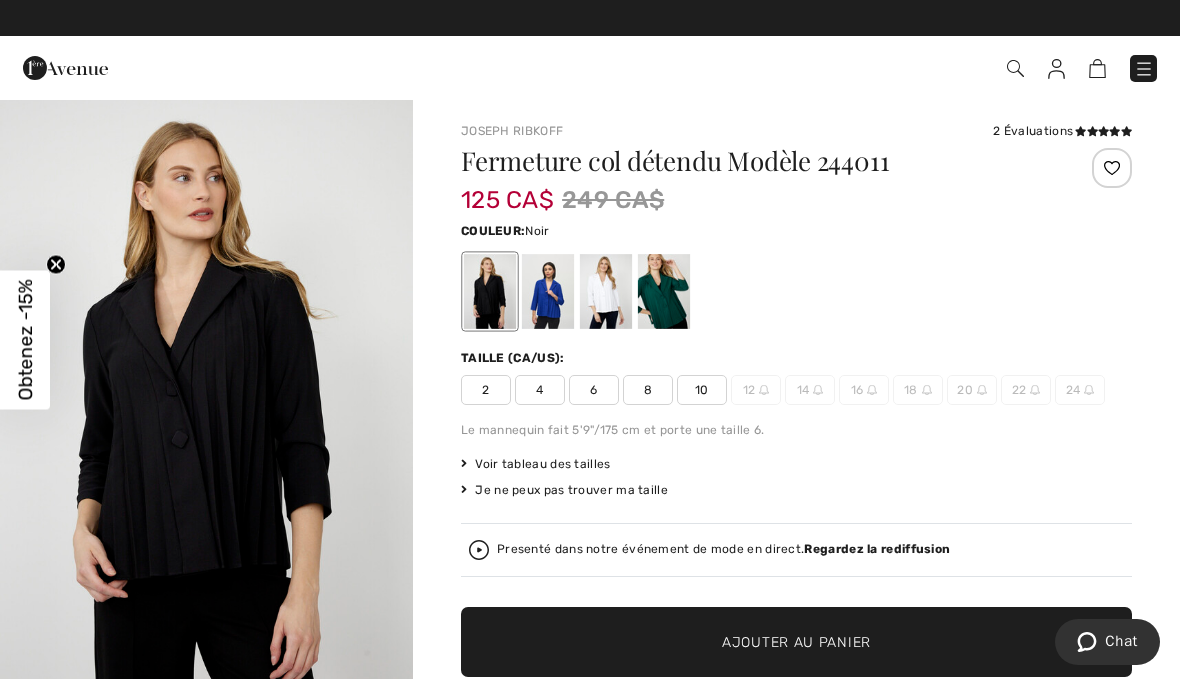 click at bounding box center [664, 291] 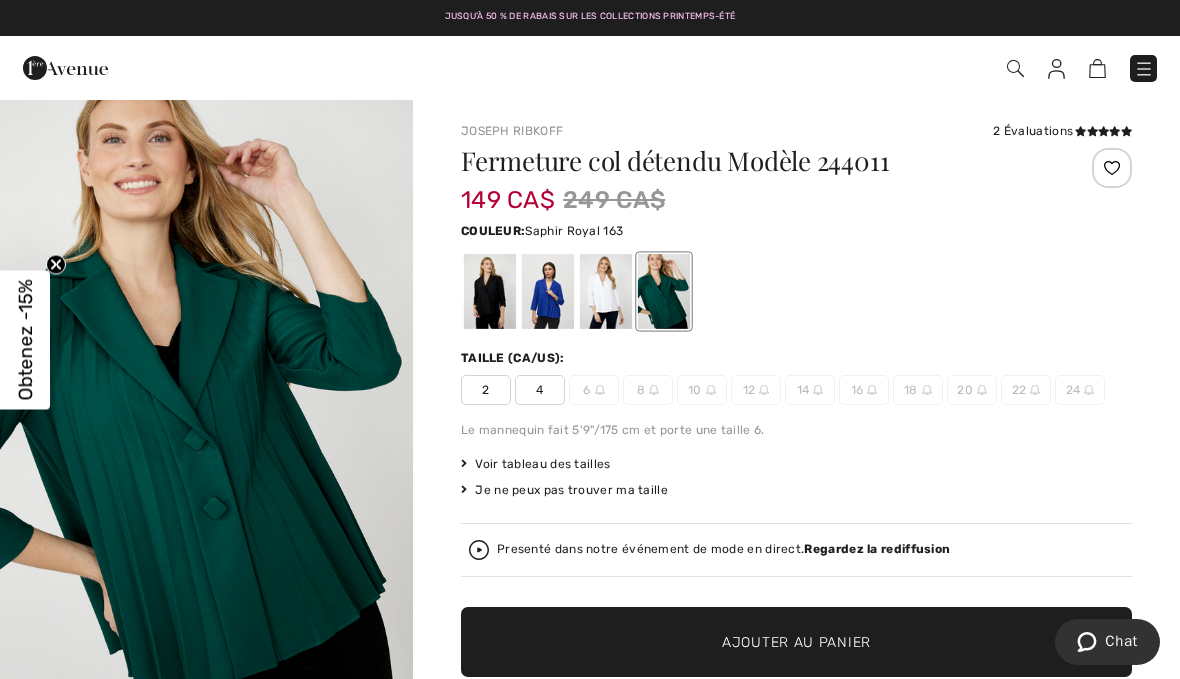 click at bounding box center [548, 291] 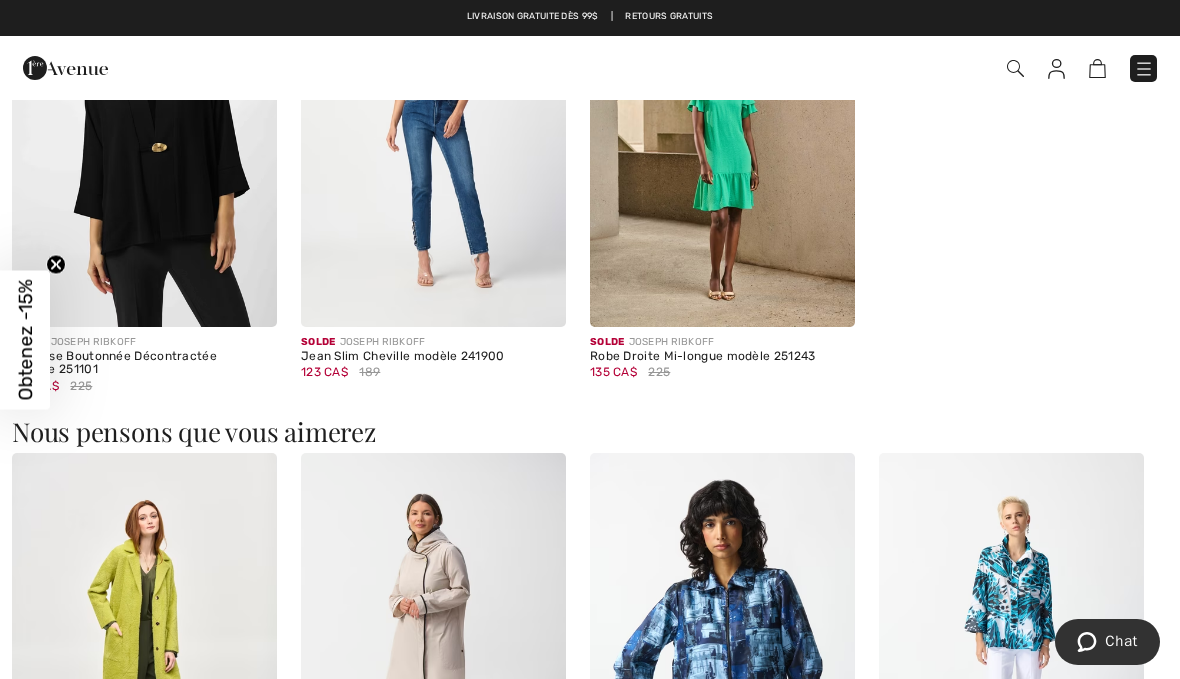 scroll, scrollTop: 1261, scrollLeft: 0, axis: vertical 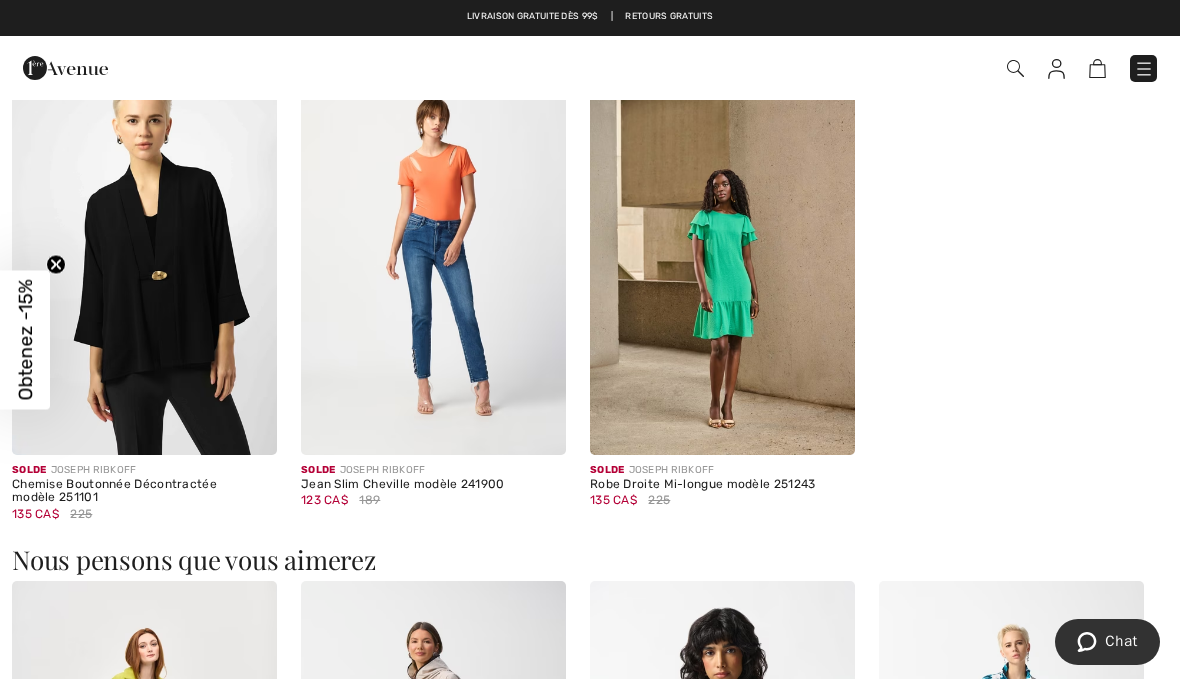 click at bounding box center [144, 256] 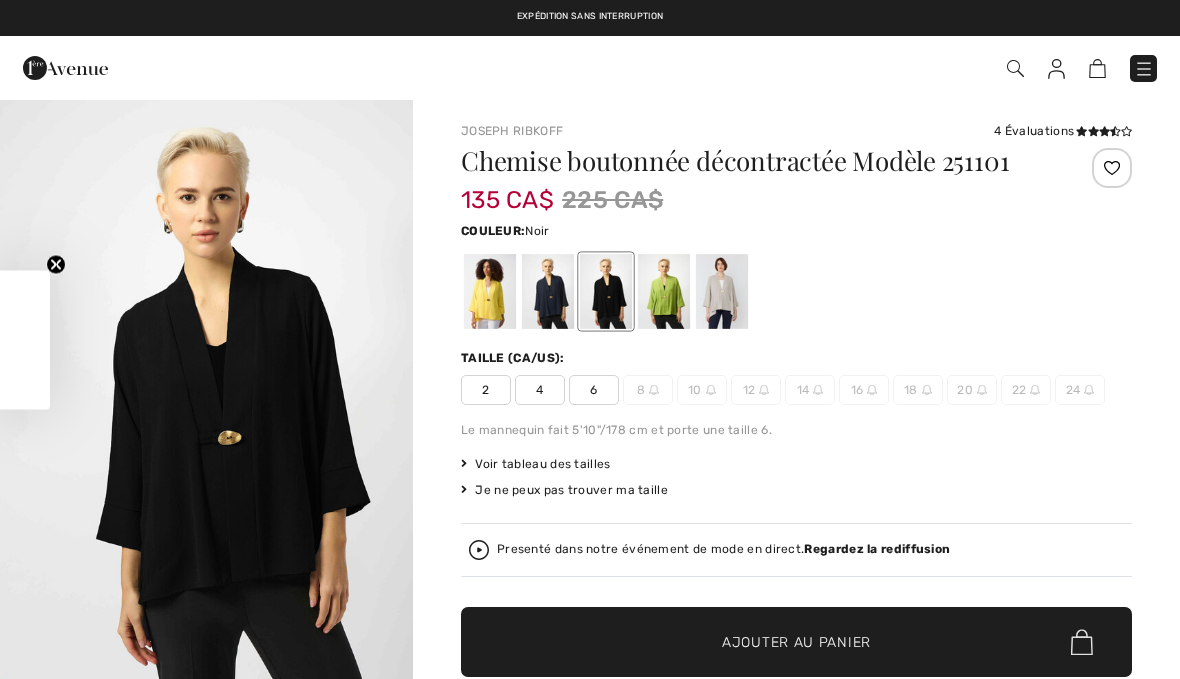 scroll, scrollTop: 0, scrollLeft: 0, axis: both 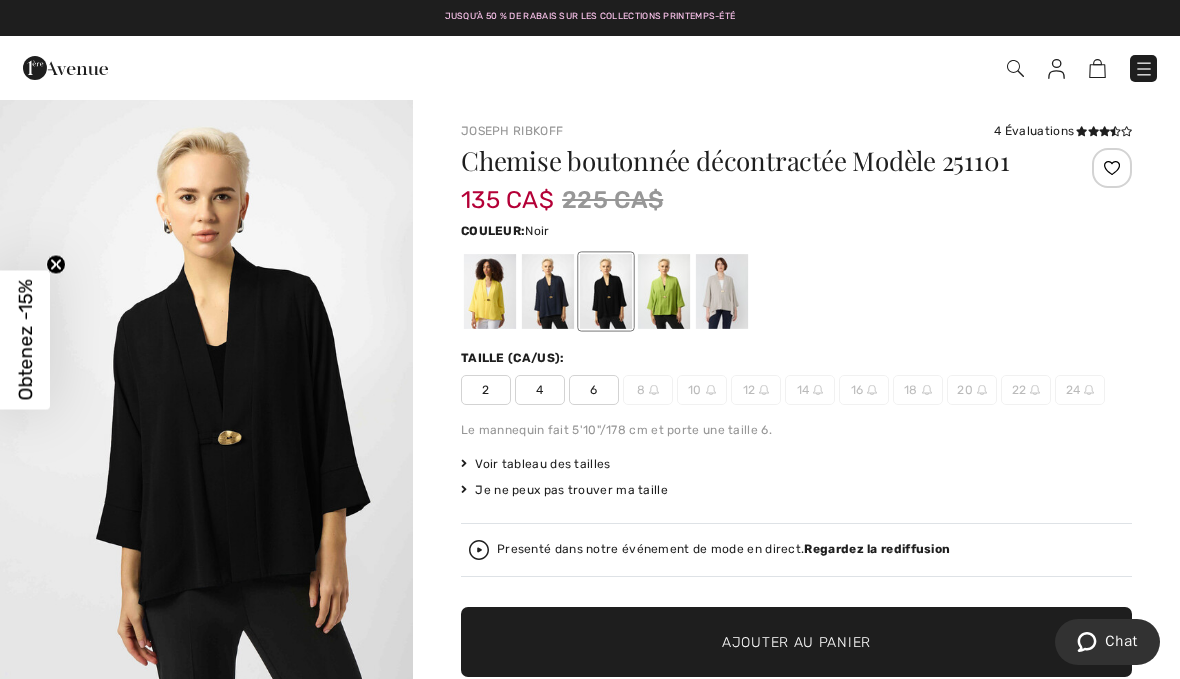 click at bounding box center [722, 291] 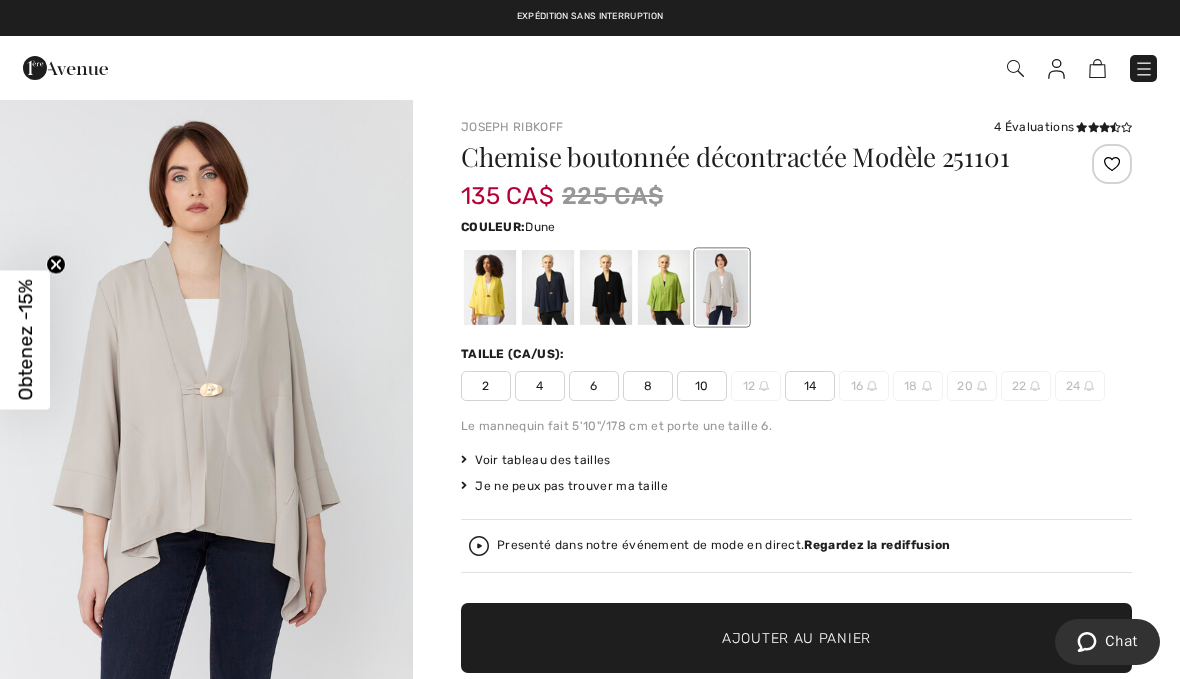 scroll, scrollTop: 0, scrollLeft: 0, axis: both 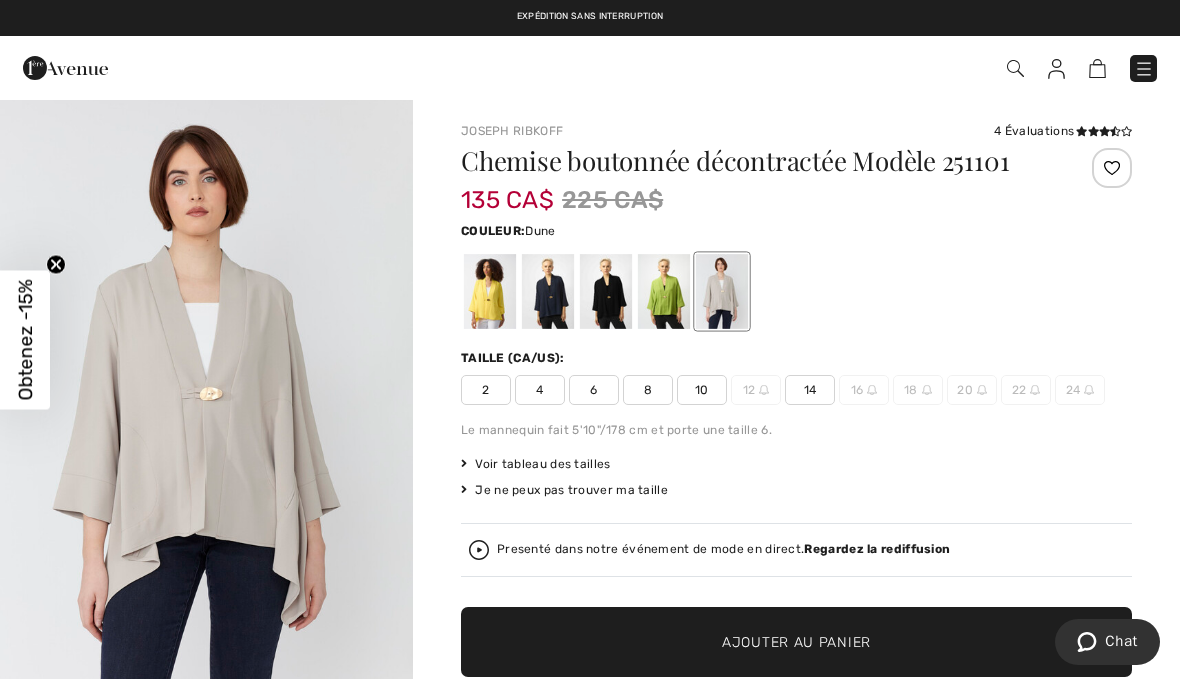 click at bounding box center (664, 291) 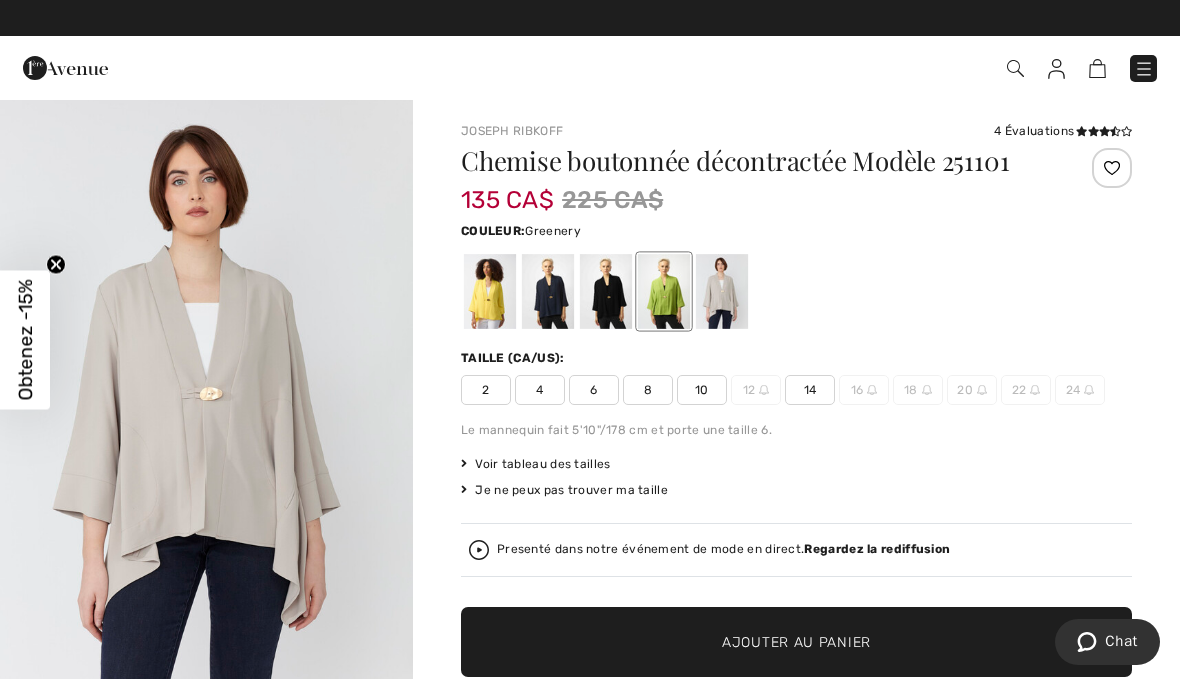 click at bounding box center (664, 291) 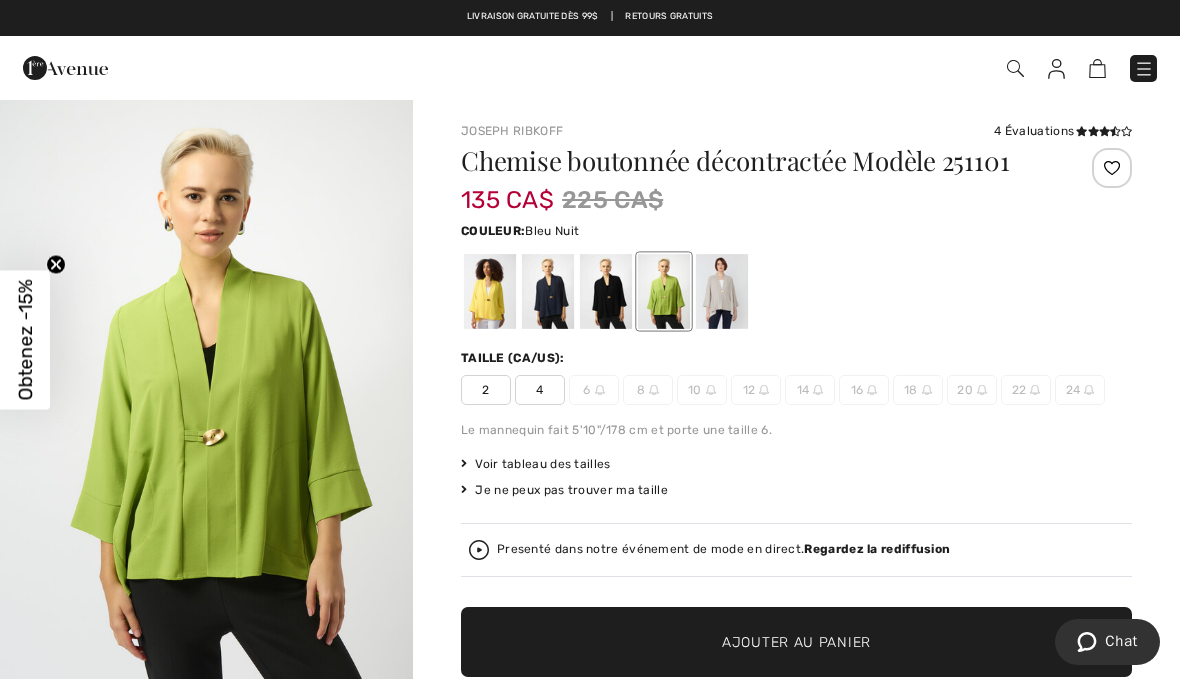 click at bounding box center (548, 291) 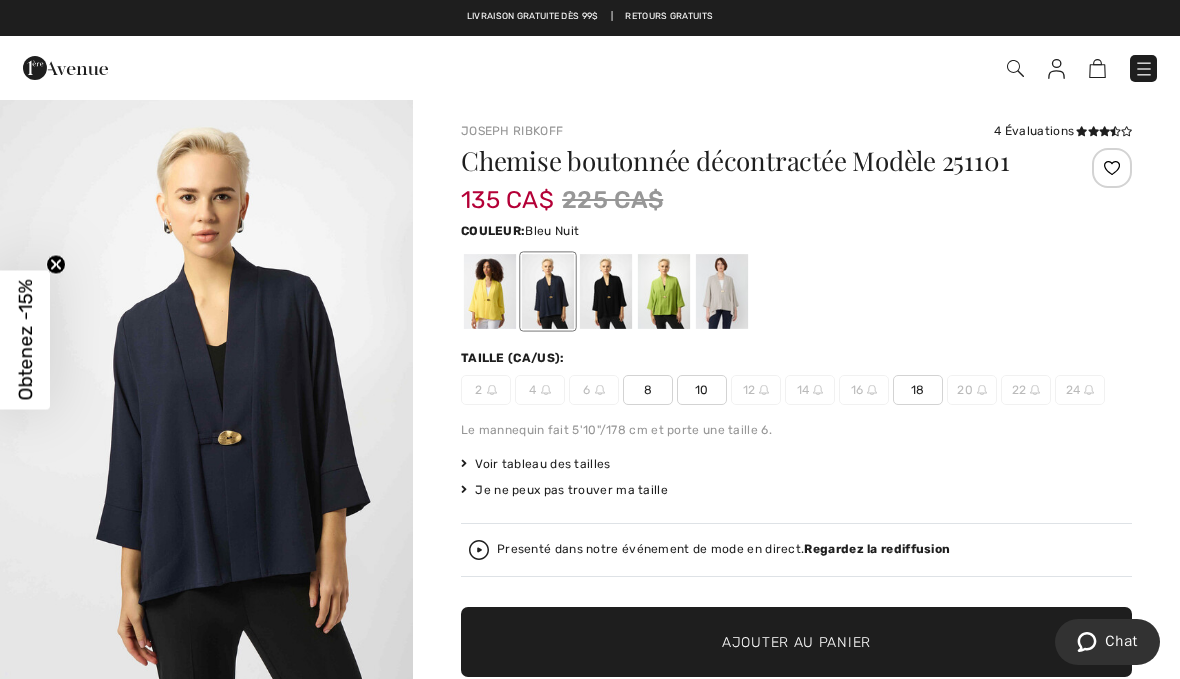 click at bounding box center [548, 291] 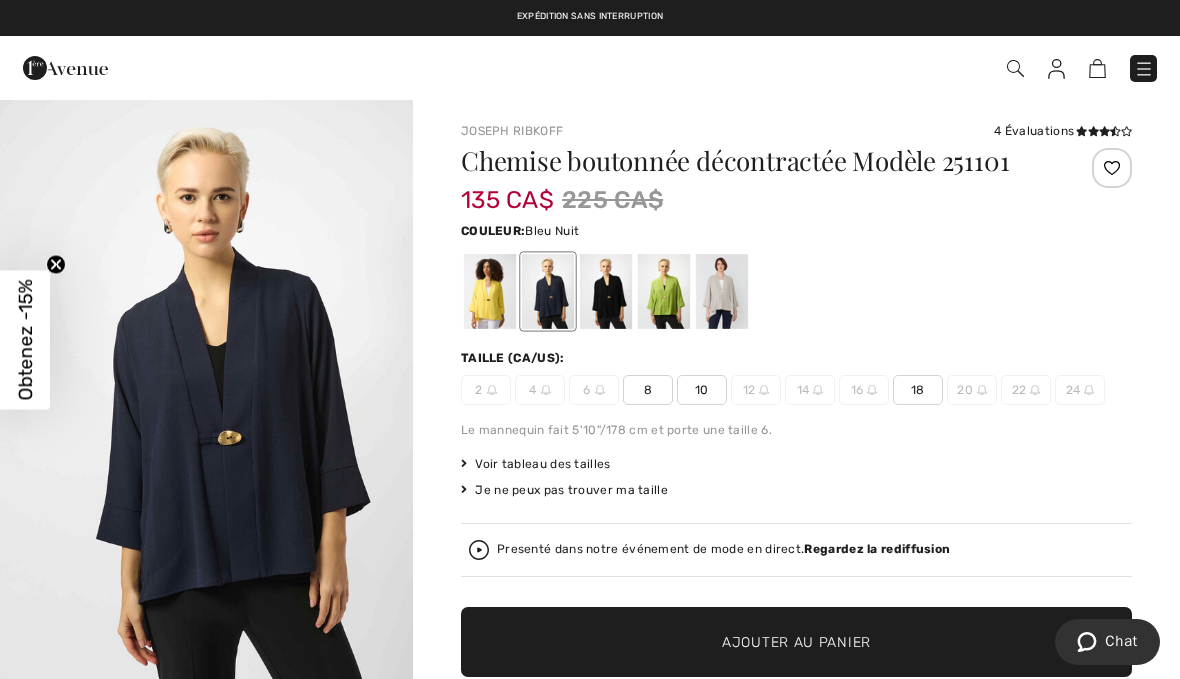 click at bounding box center [606, 291] 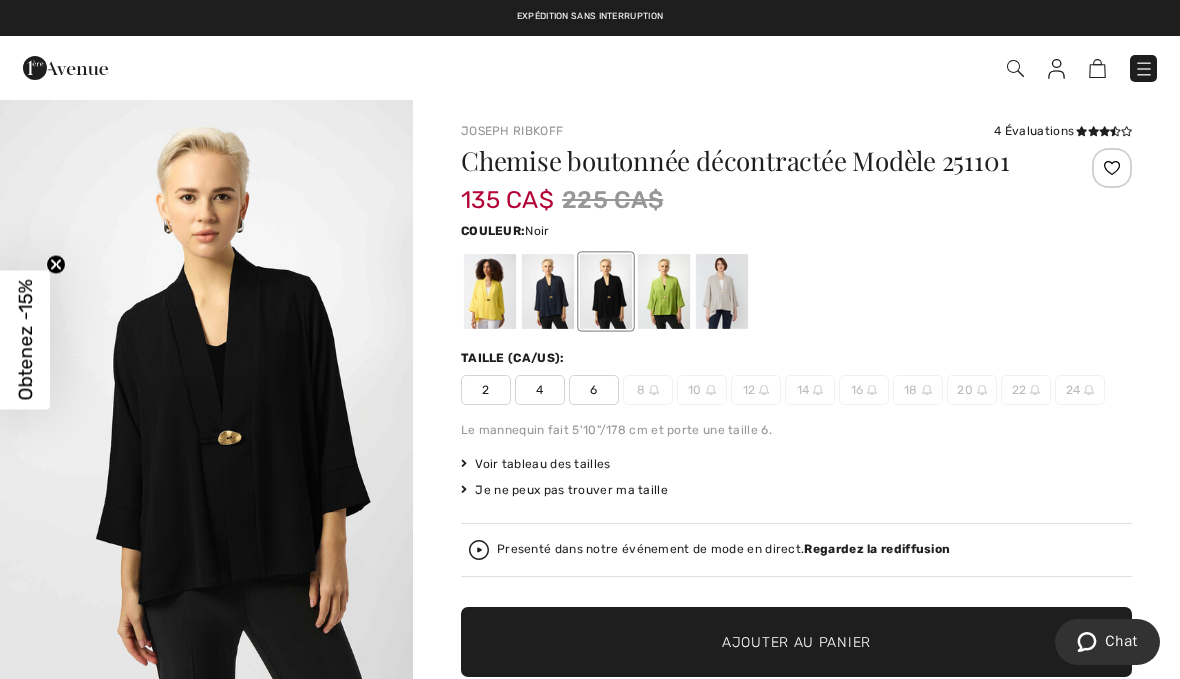 click at bounding box center [548, 291] 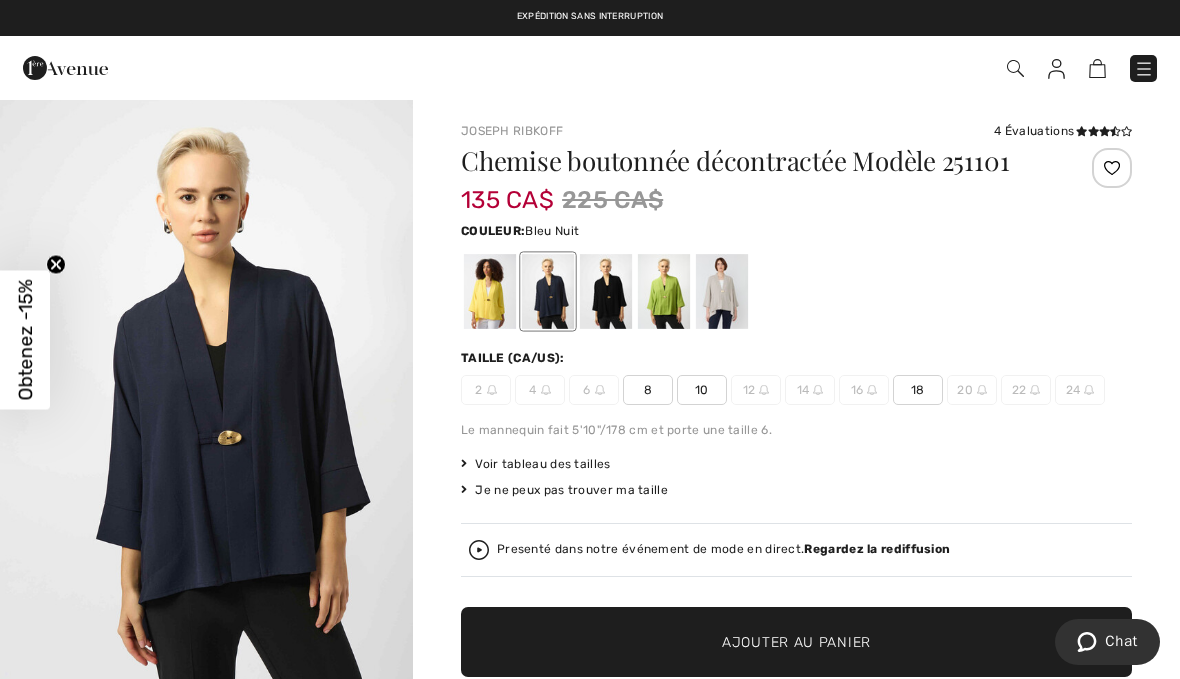 click at bounding box center (548, 291) 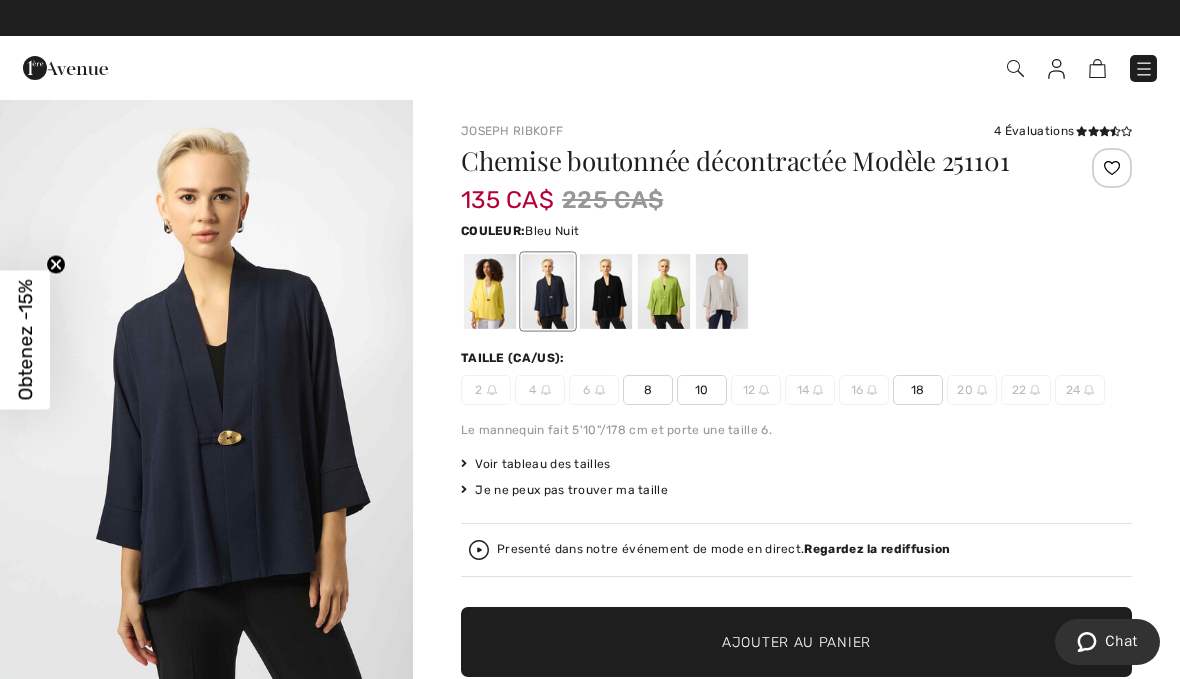 click at bounding box center [548, 291] 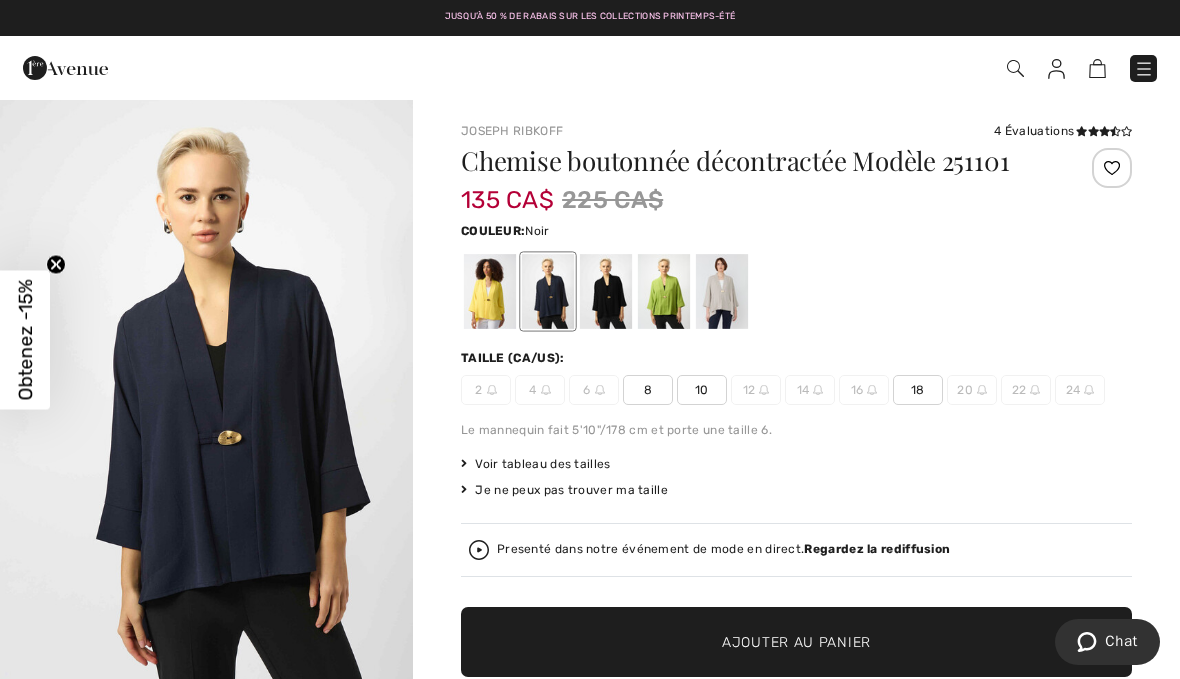 click at bounding box center [606, 291] 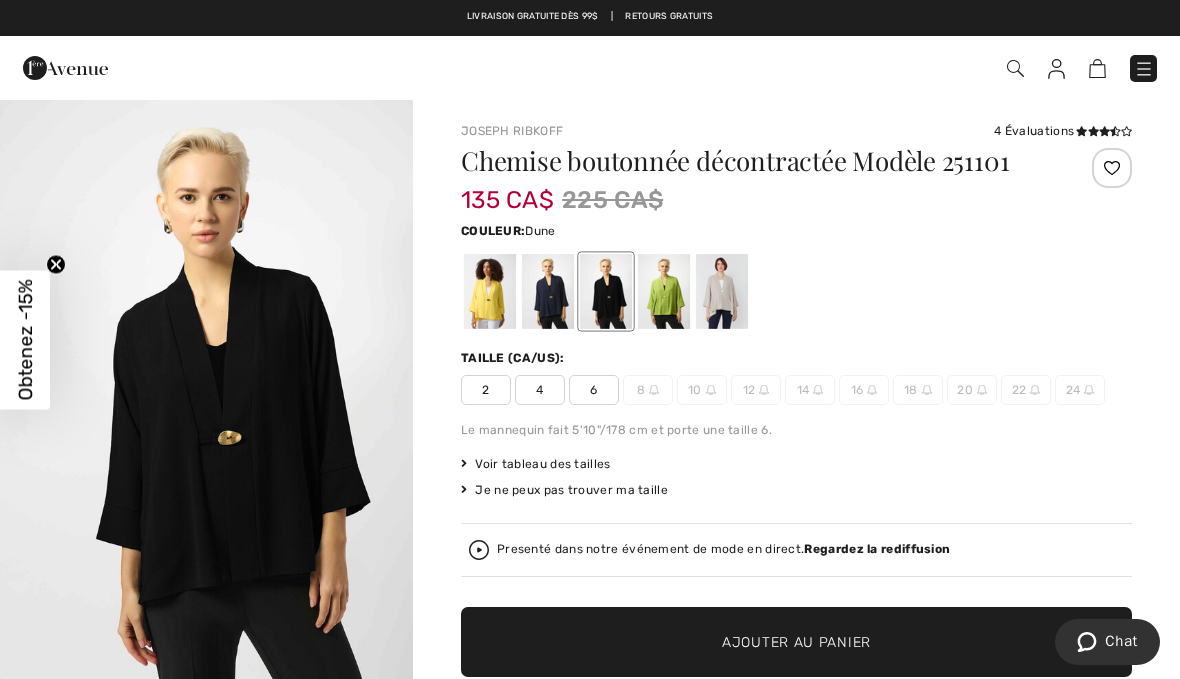 click at bounding box center (722, 291) 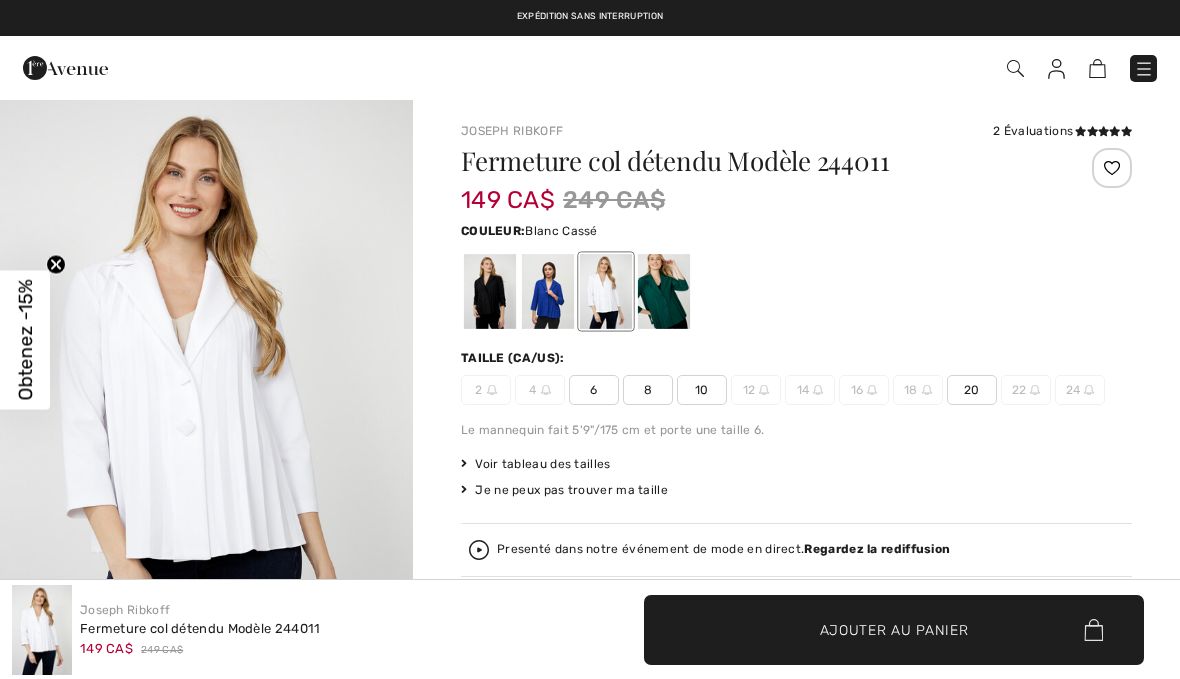 checkbox on "true" 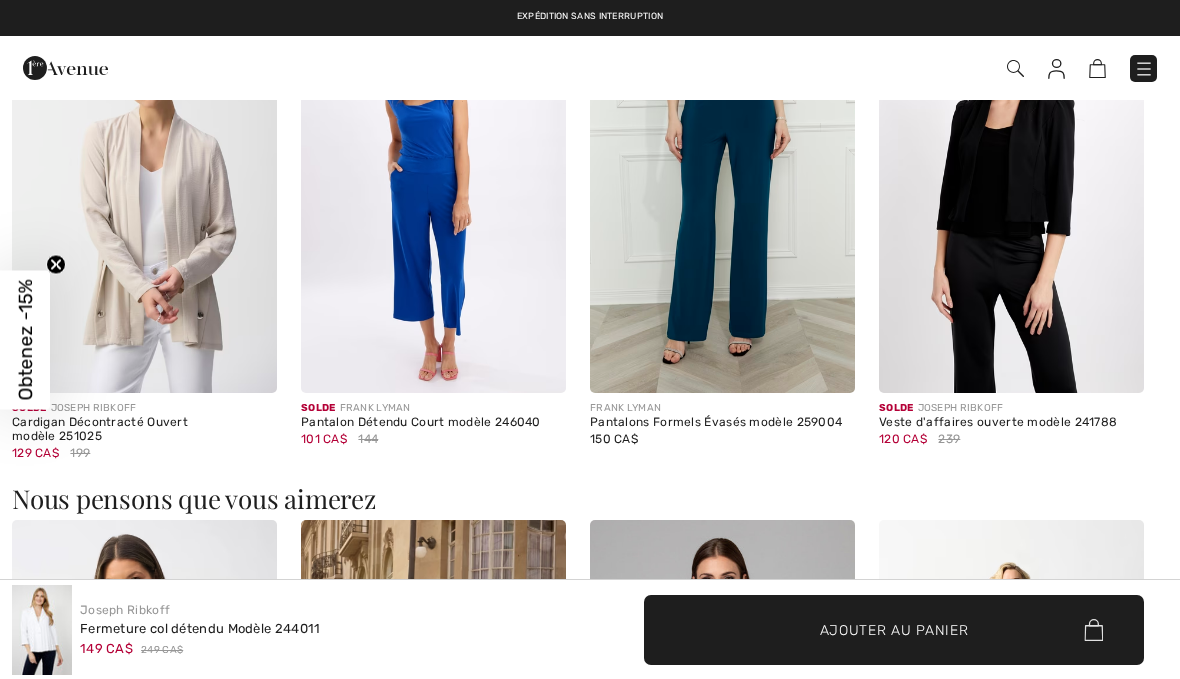 scroll, scrollTop: 0, scrollLeft: 0, axis: both 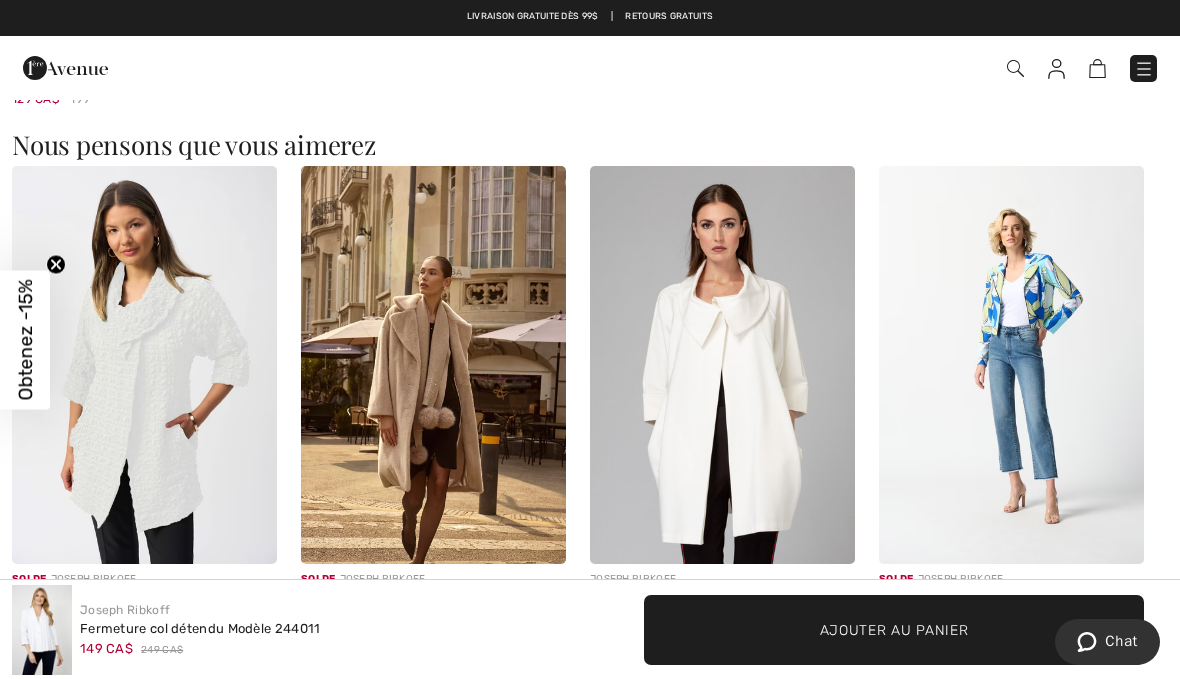 click at bounding box center (1011, 365) 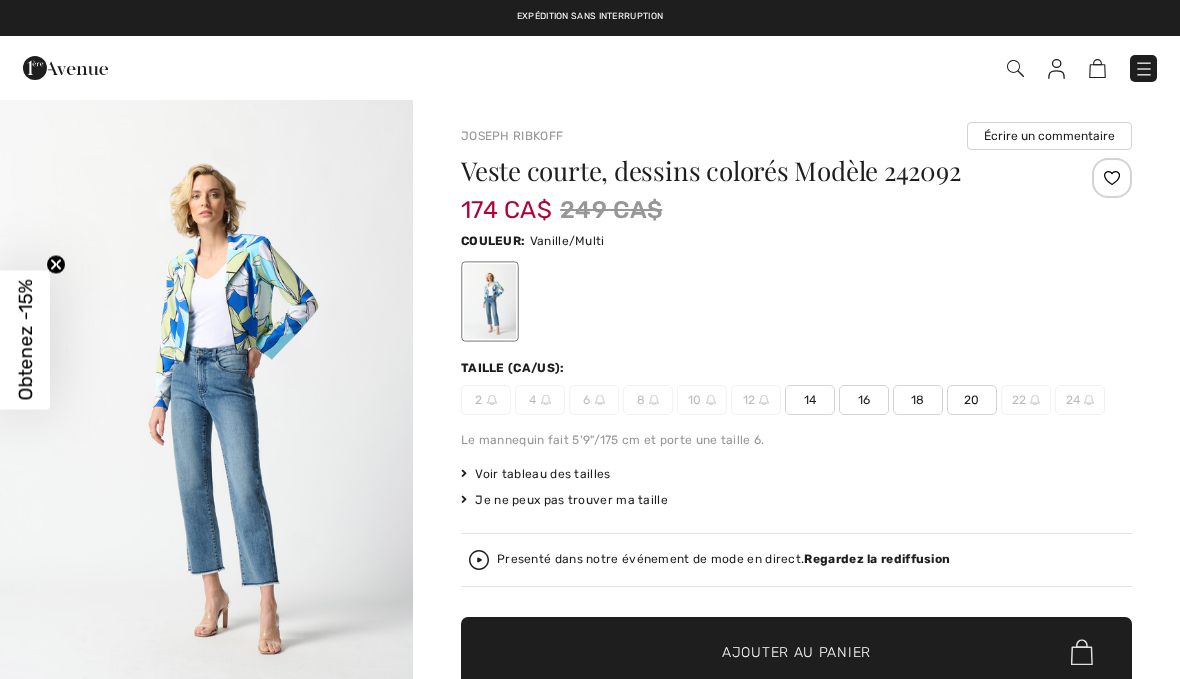 scroll, scrollTop: 0, scrollLeft: 0, axis: both 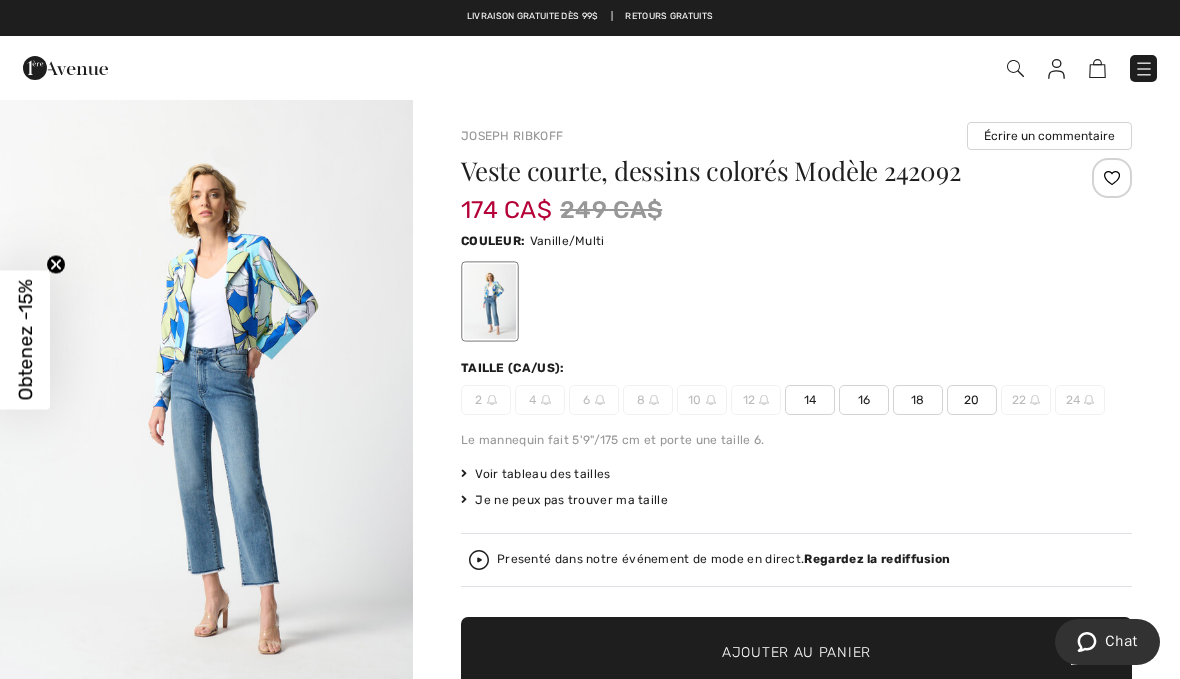 click at bounding box center (1144, 69) 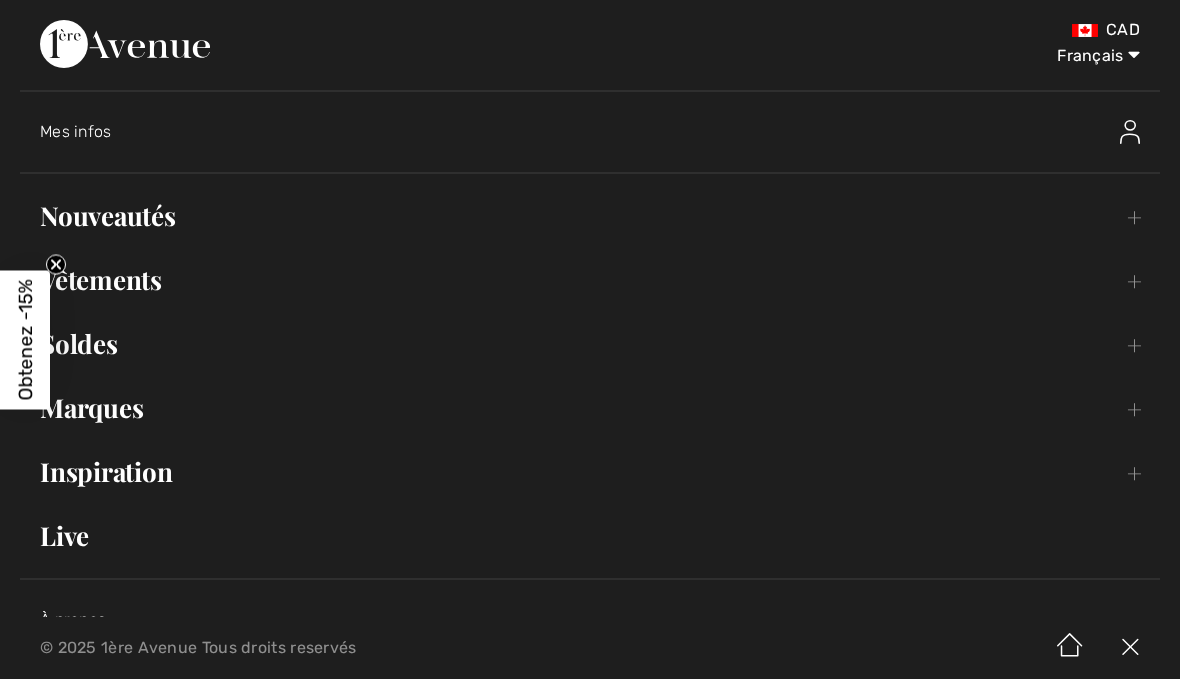 click on "Vêtements Toggle submenu" at bounding box center [590, 280] 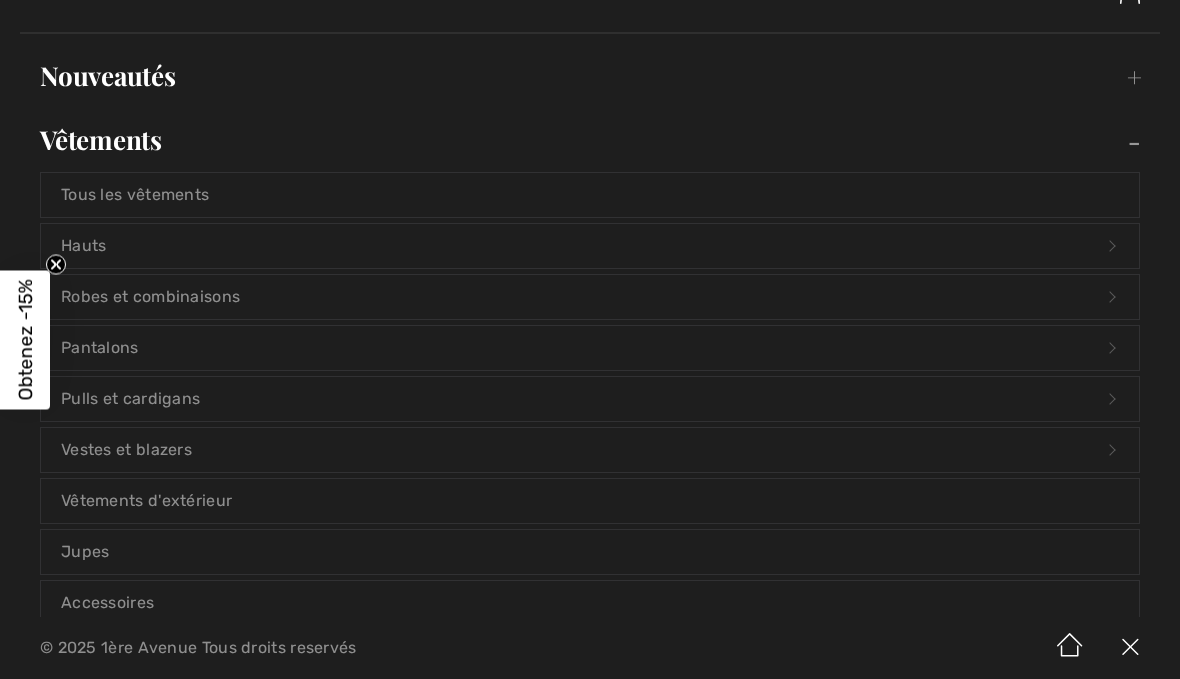 scroll, scrollTop: 162, scrollLeft: 0, axis: vertical 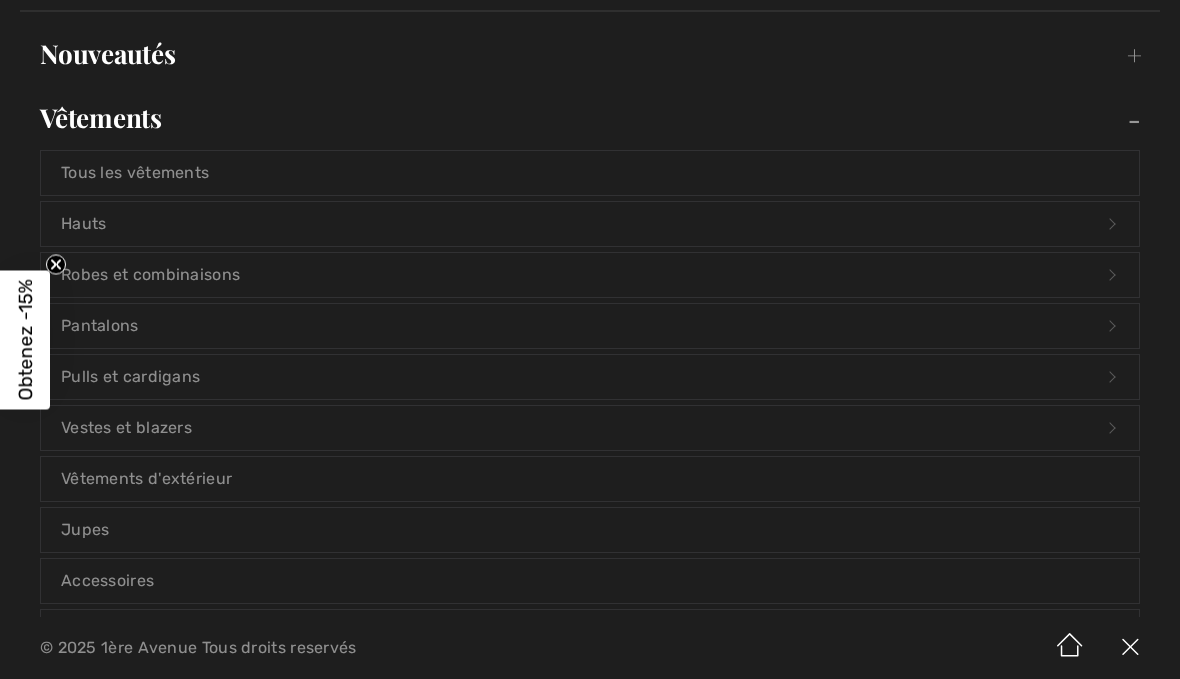 click on "Vestes et blazers Open submenu" at bounding box center (590, 428) 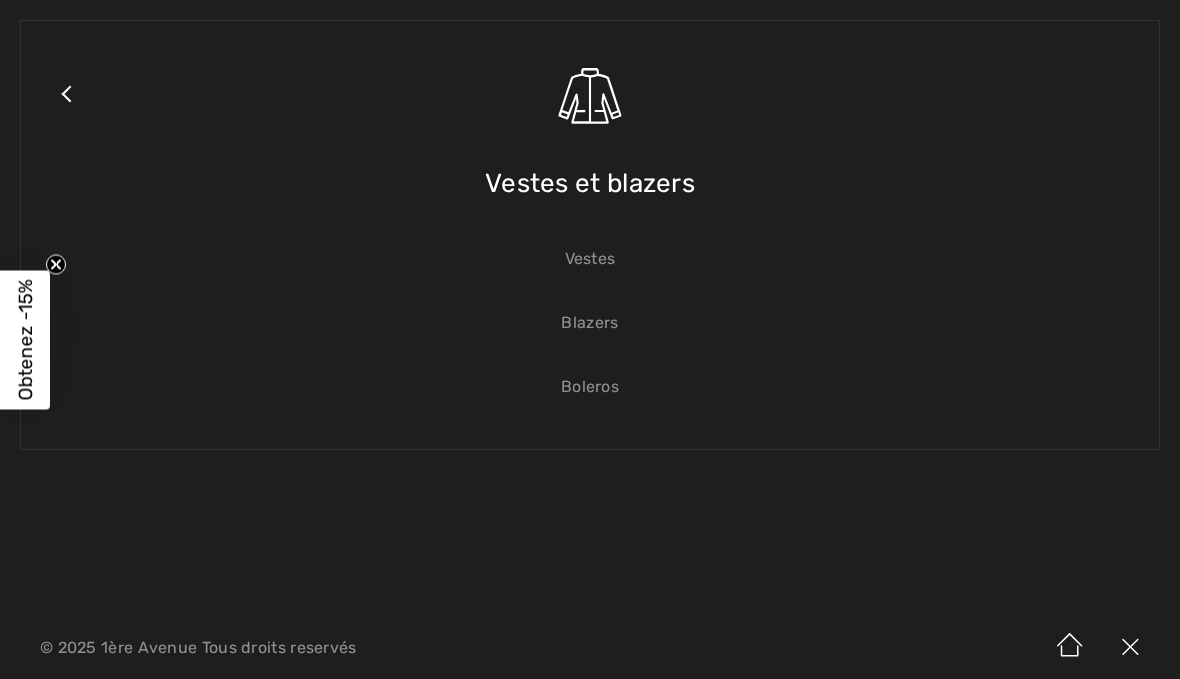 click on "Vestes" at bounding box center (590, 259) 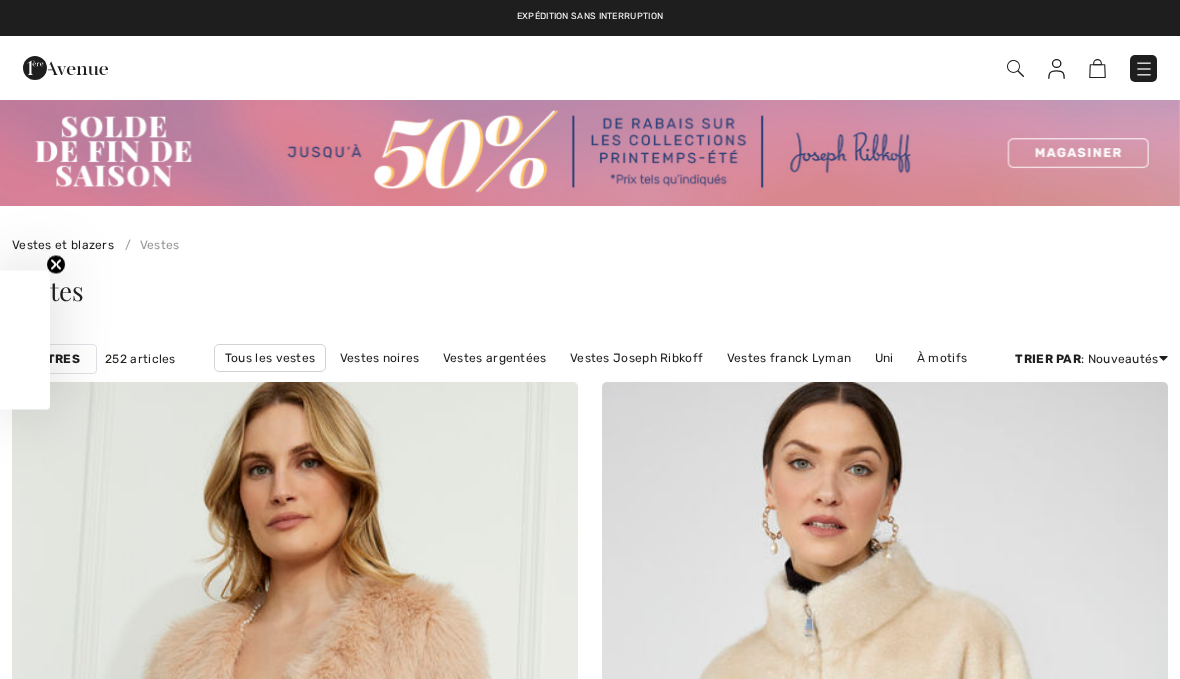 scroll, scrollTop: 175, scrollLeft: 0, axis: vertical 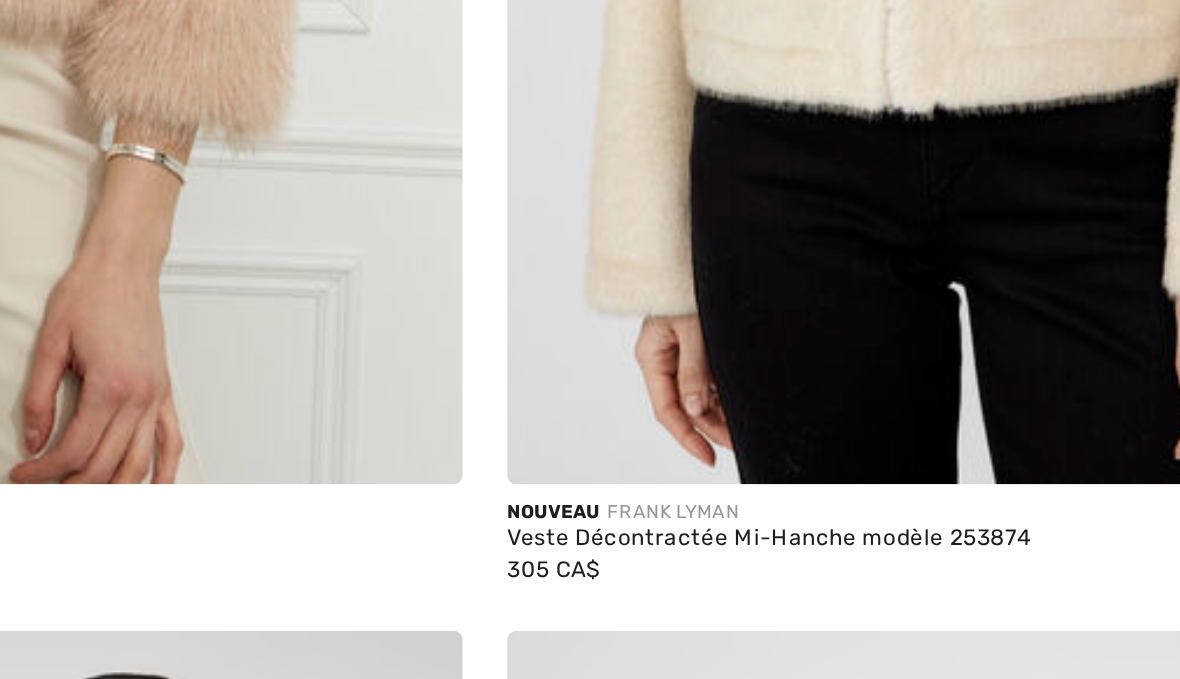 click at bounding box center [885, 923] 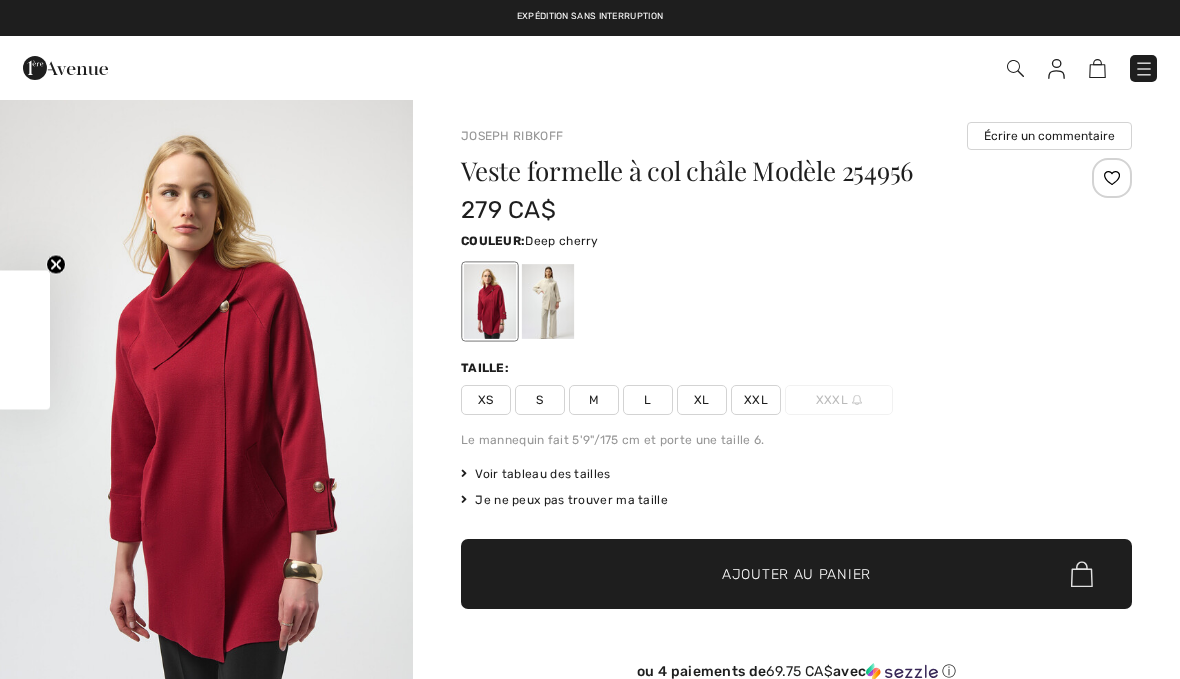 checkbox on "true" 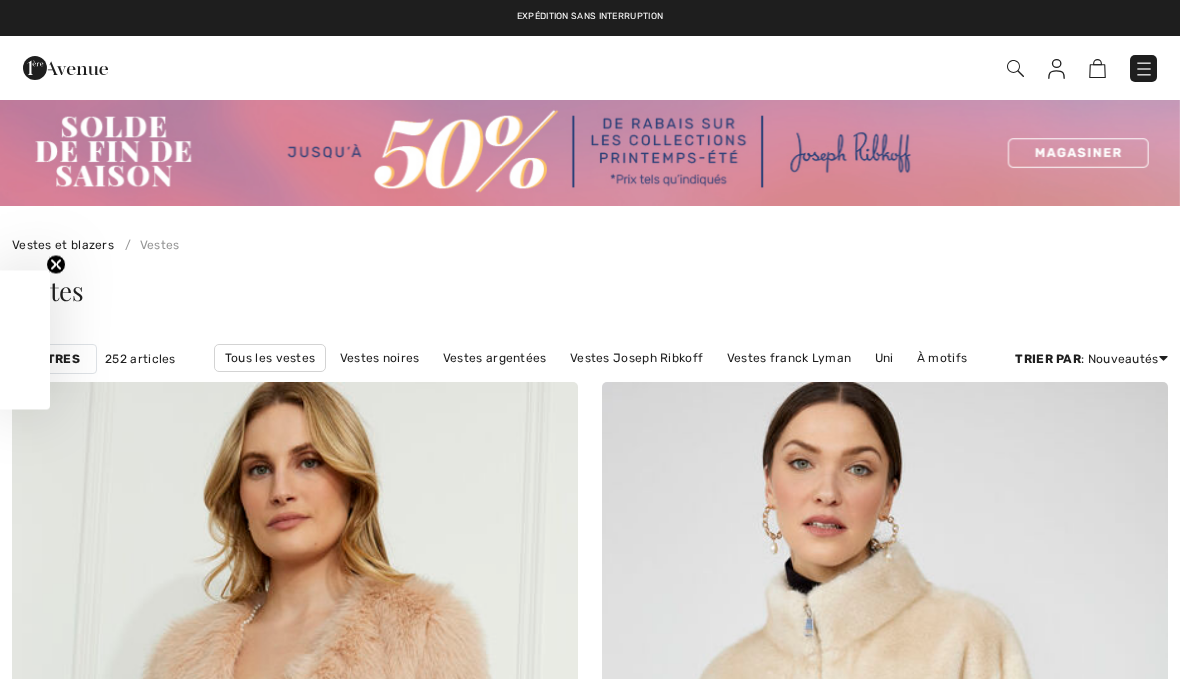 scroll, scrollTop: 457, scrollLeft: 0, axis: vertical 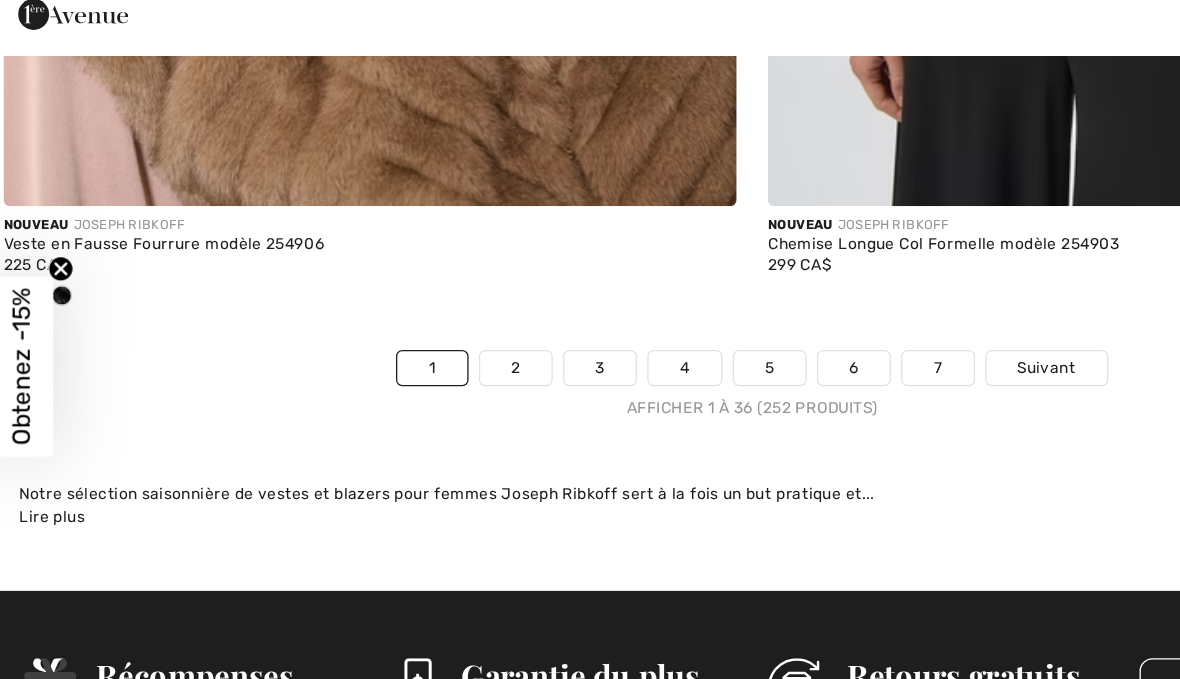 click on "2" at bounding box center (407, 341) 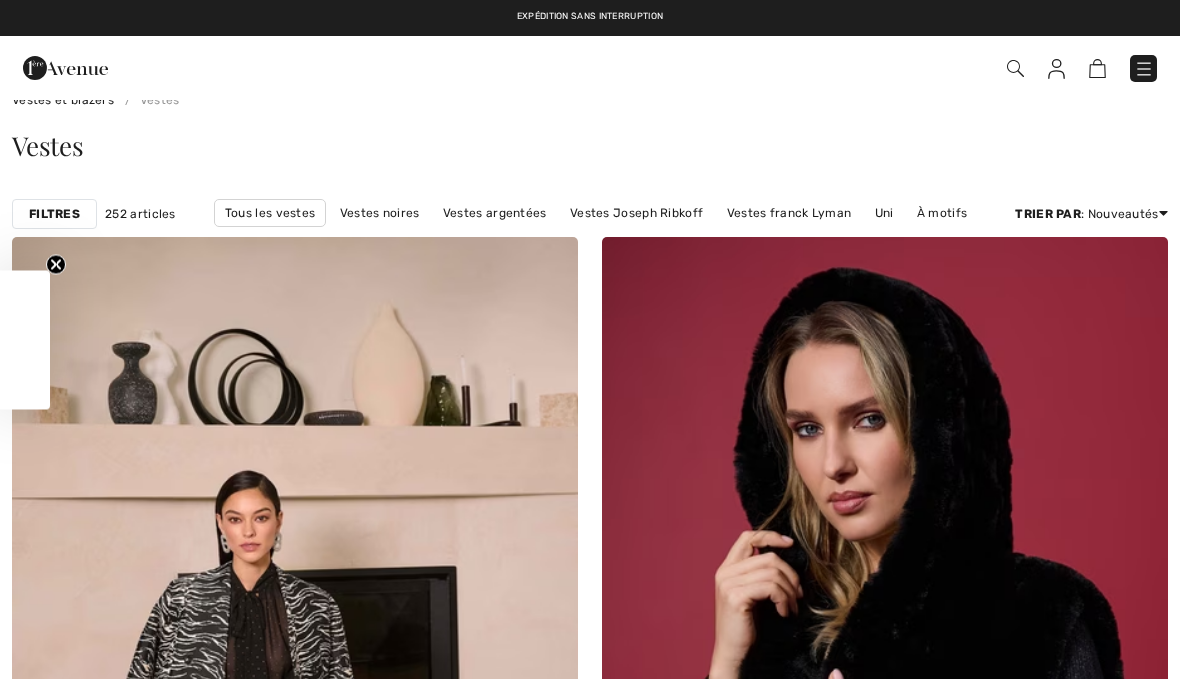 scroll, scrollTop: 0, scrollLeft: 0, axis: both 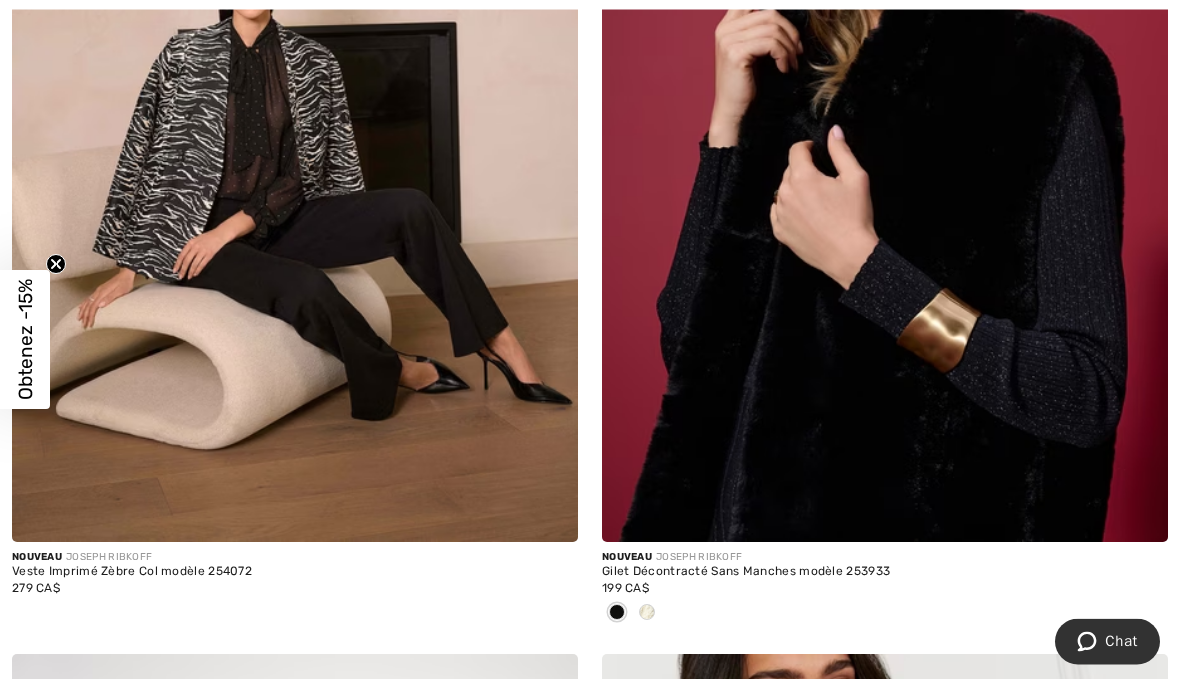 click at bounding box center (647, 614) 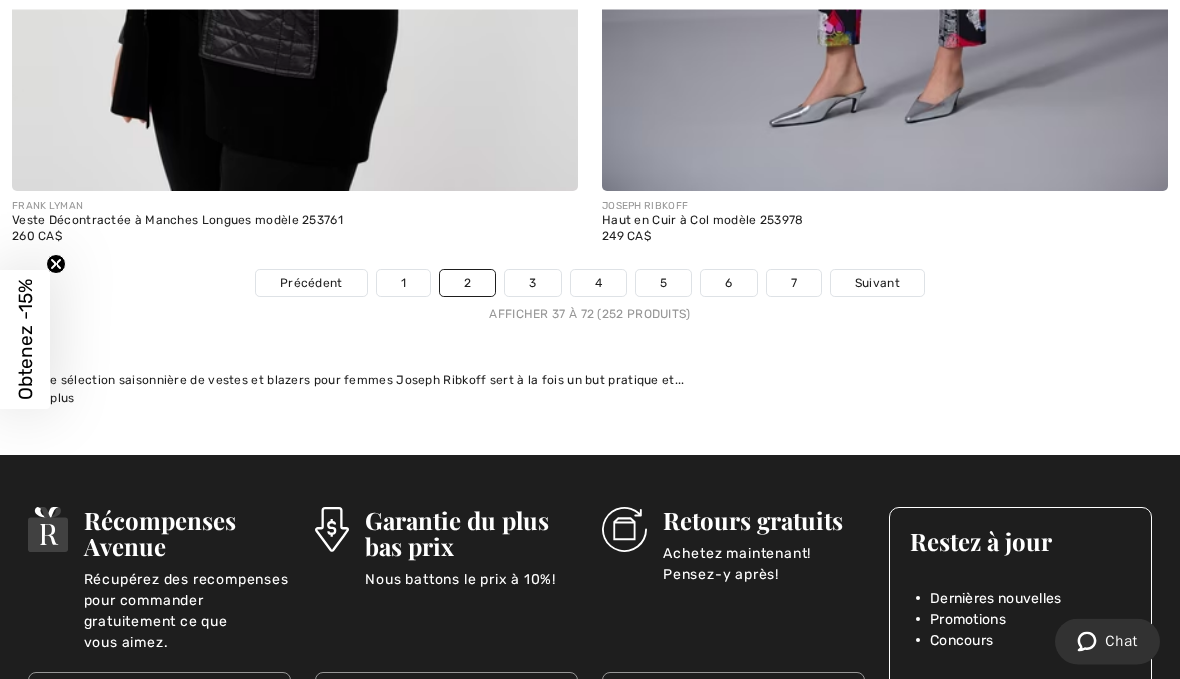 scroll, scrollTop: 17453, scrollLeft: 0, axis: vertical 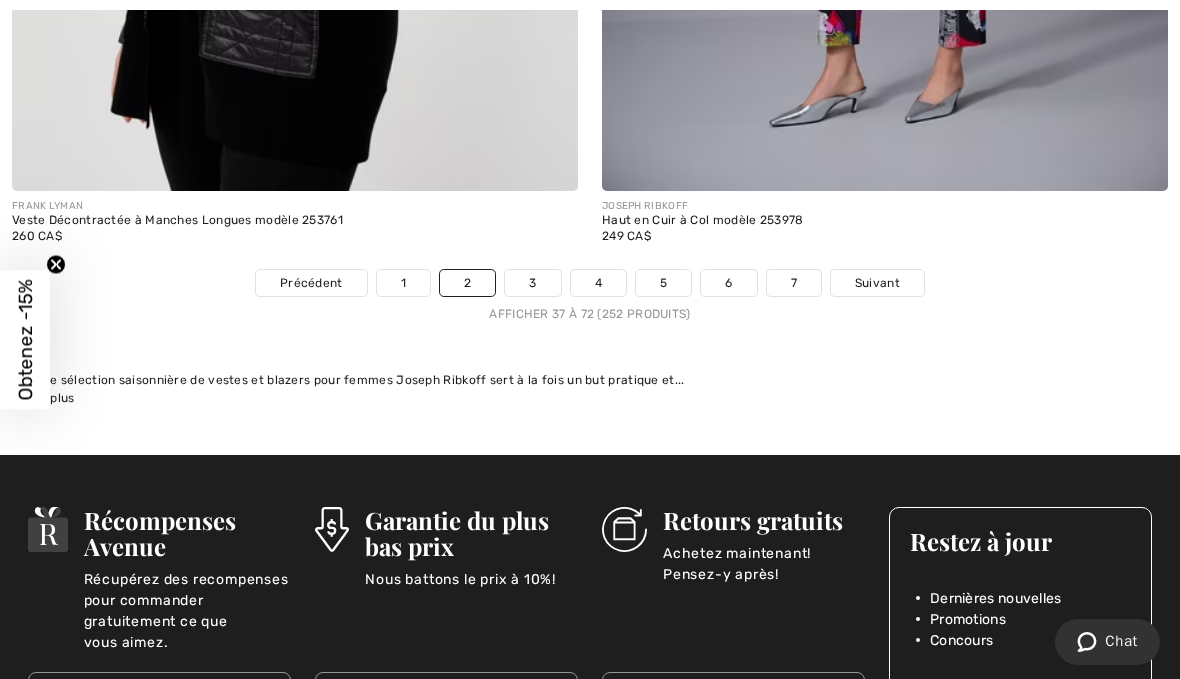 click on "3" at bounding box center [532, 283] 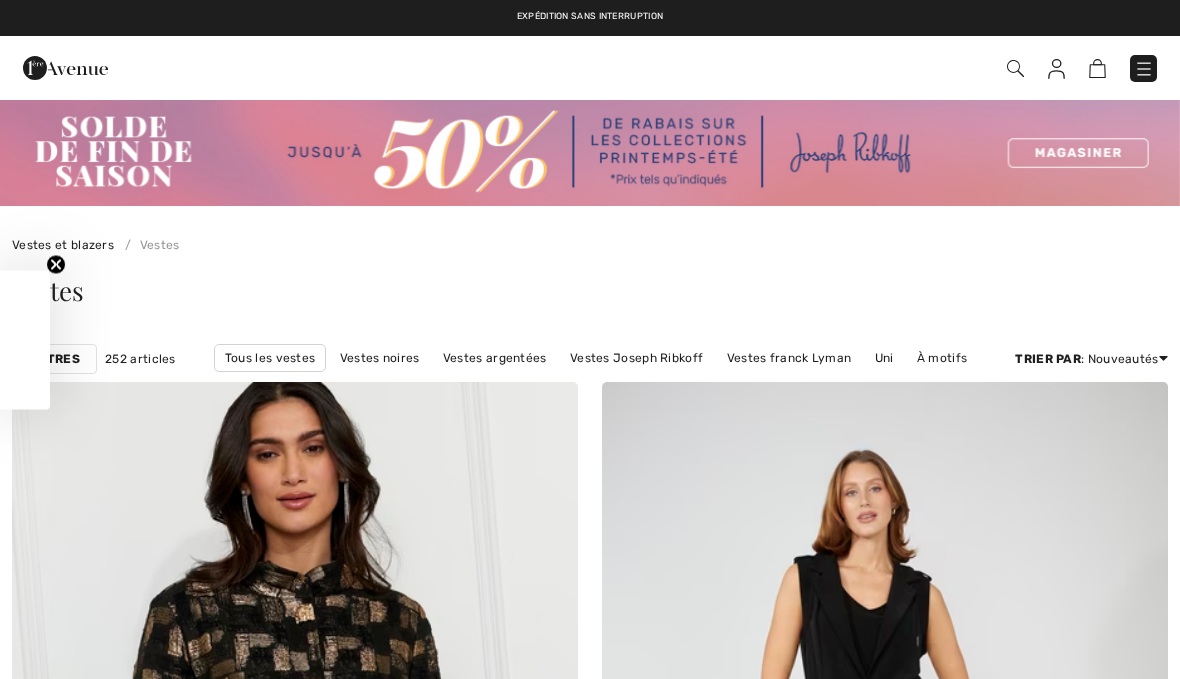 scroll, scrollTop: 32, scrollLeft: 0, axis: vertical 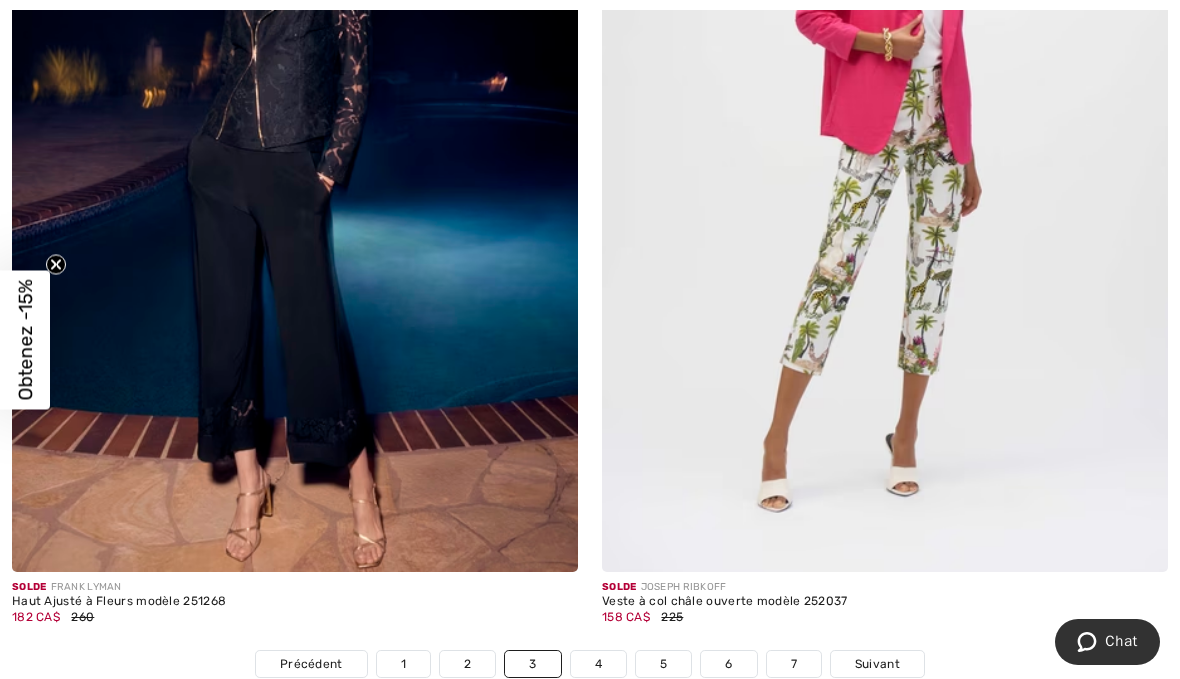 click on "4" at bounding box center [598, 664] 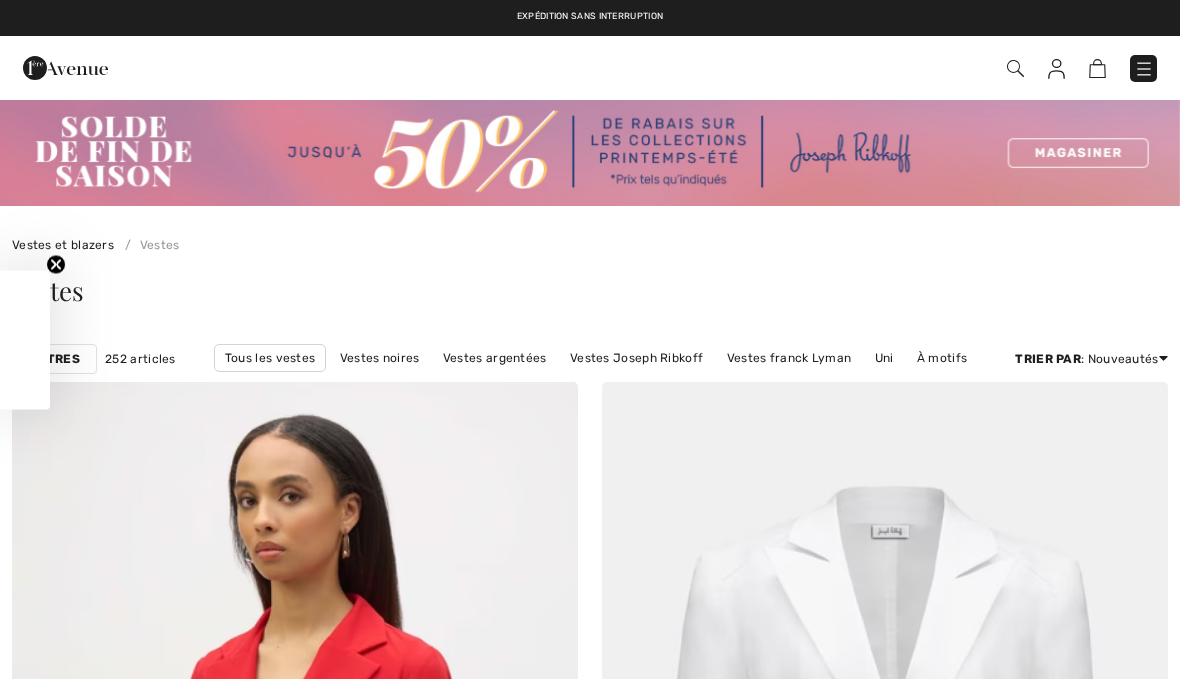 scroll, scrollTop: 0, scrollLeft: 0, axis: both 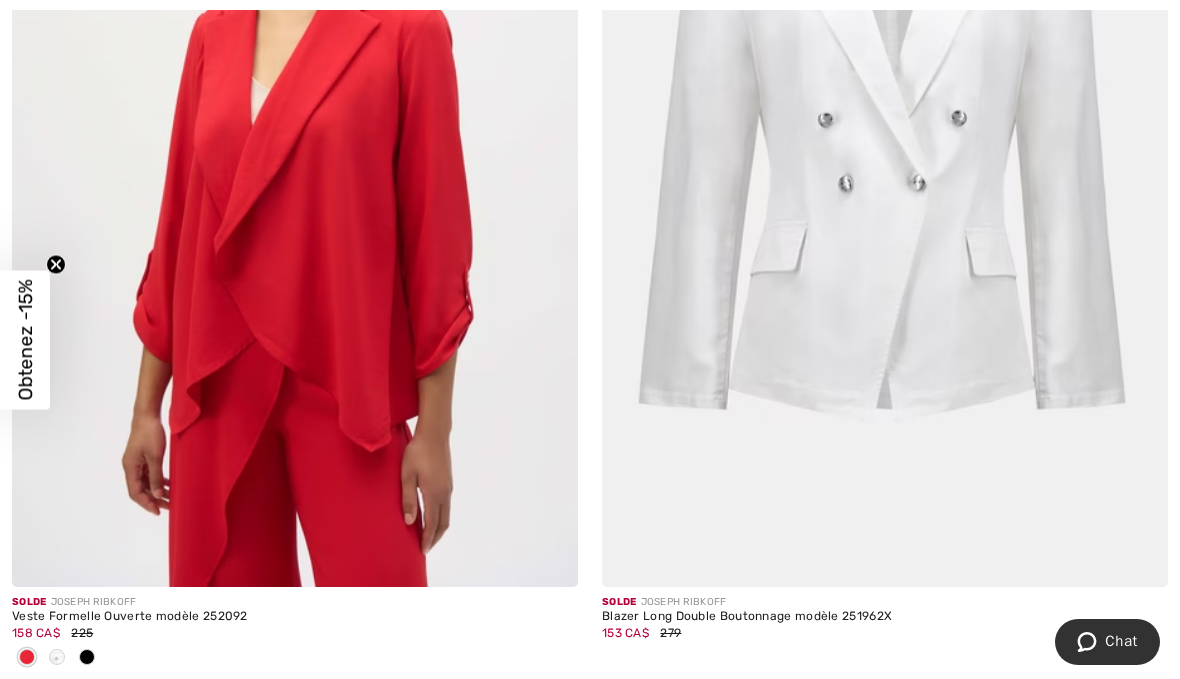 click at bounding box center [295, 162] 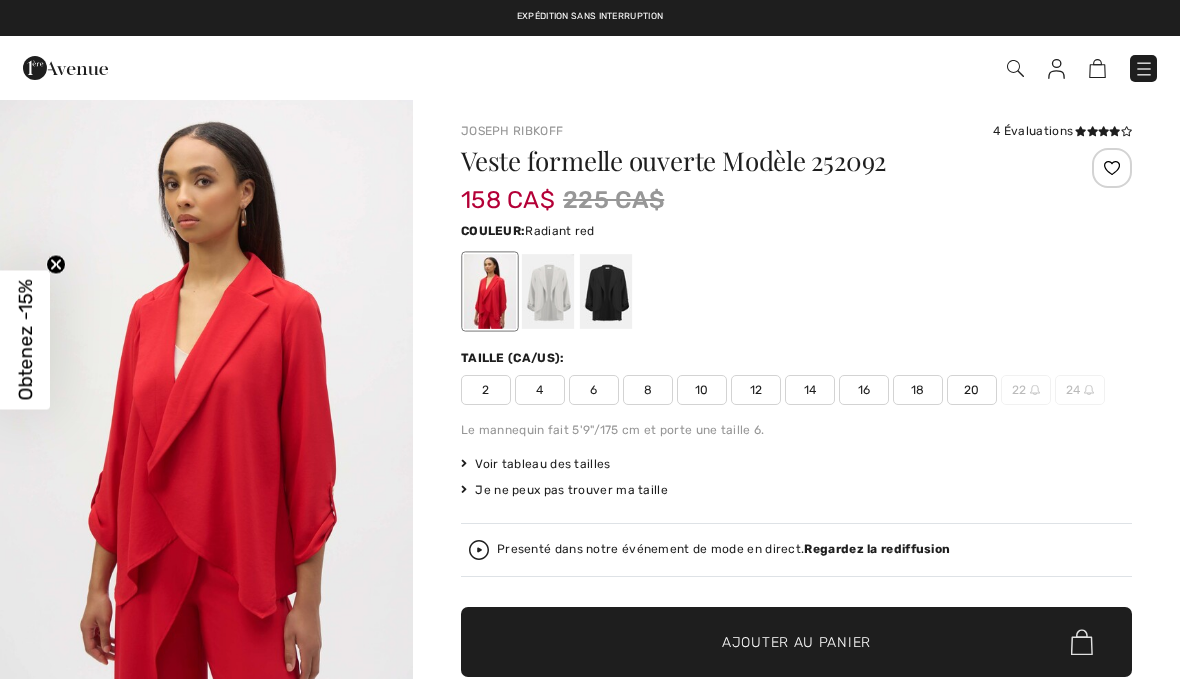 checkbox on "true" 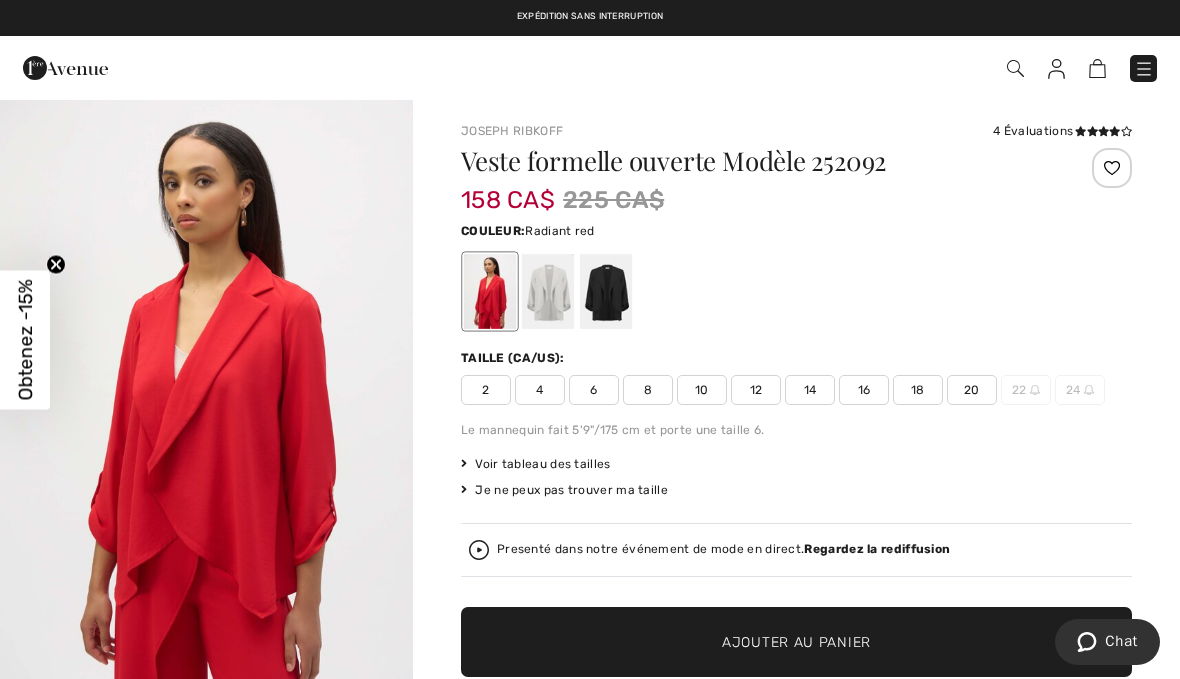 click at bounding box center [548, 291] 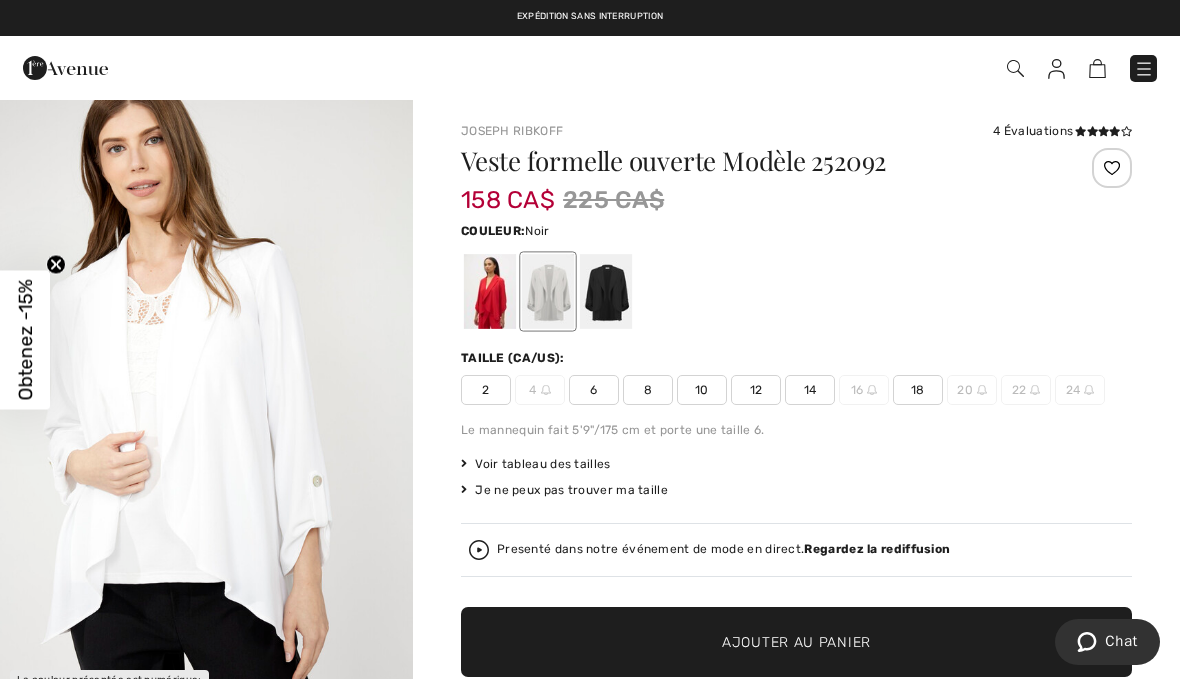 click at bounding box center (606, 291) 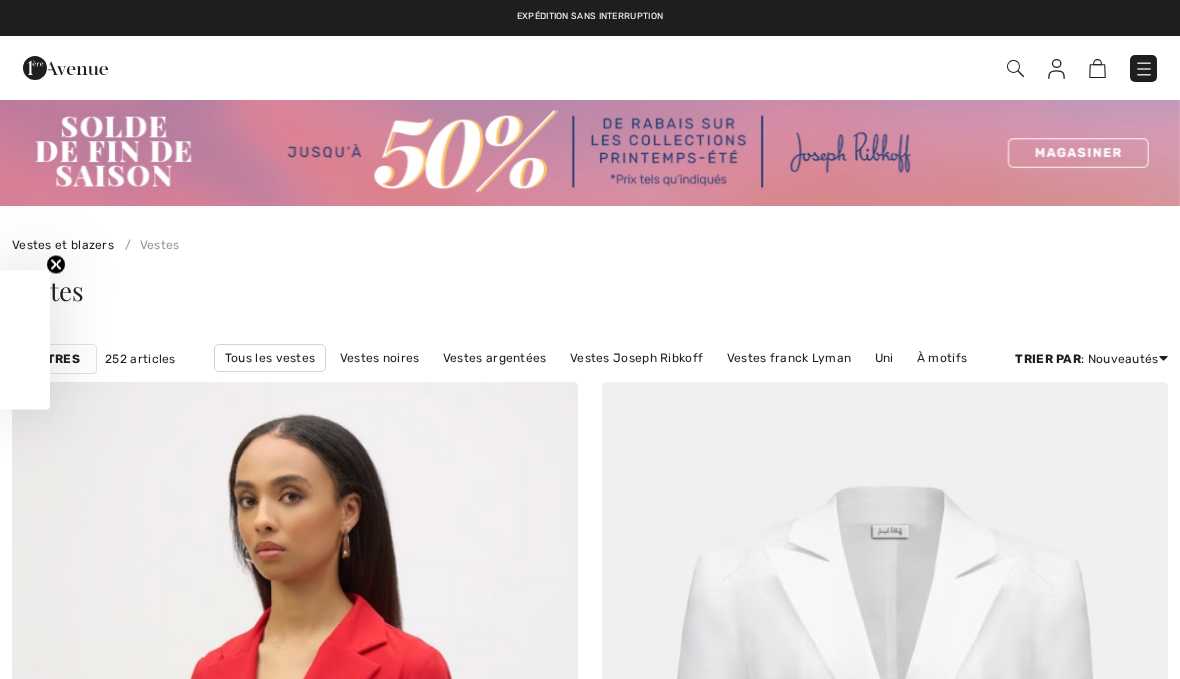 checkbox on "true" 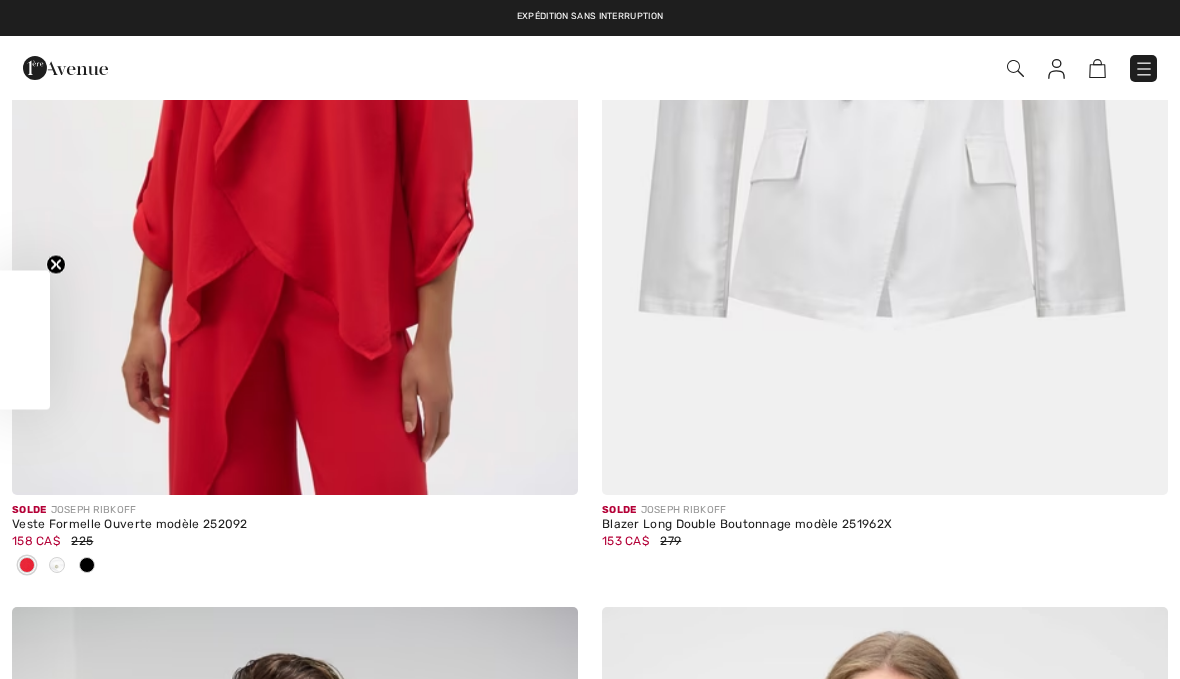 scroll, scrollTop: 0, scrollLeft: 0, axis: both 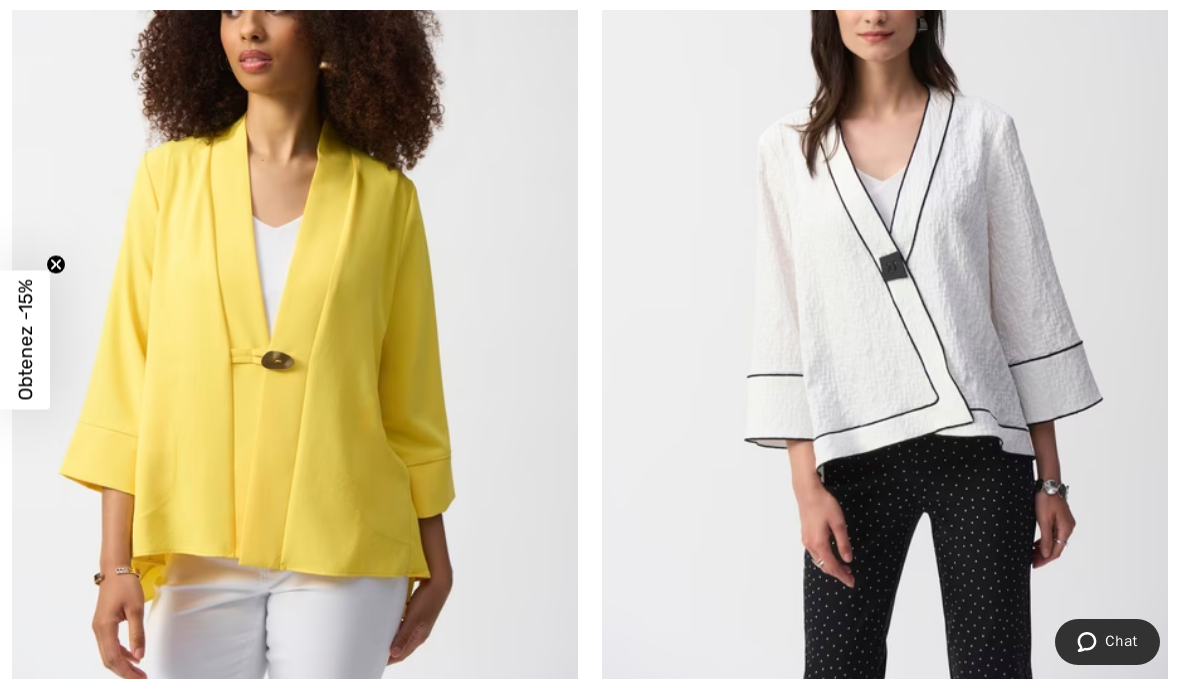 click at bounding box center (885, 289) 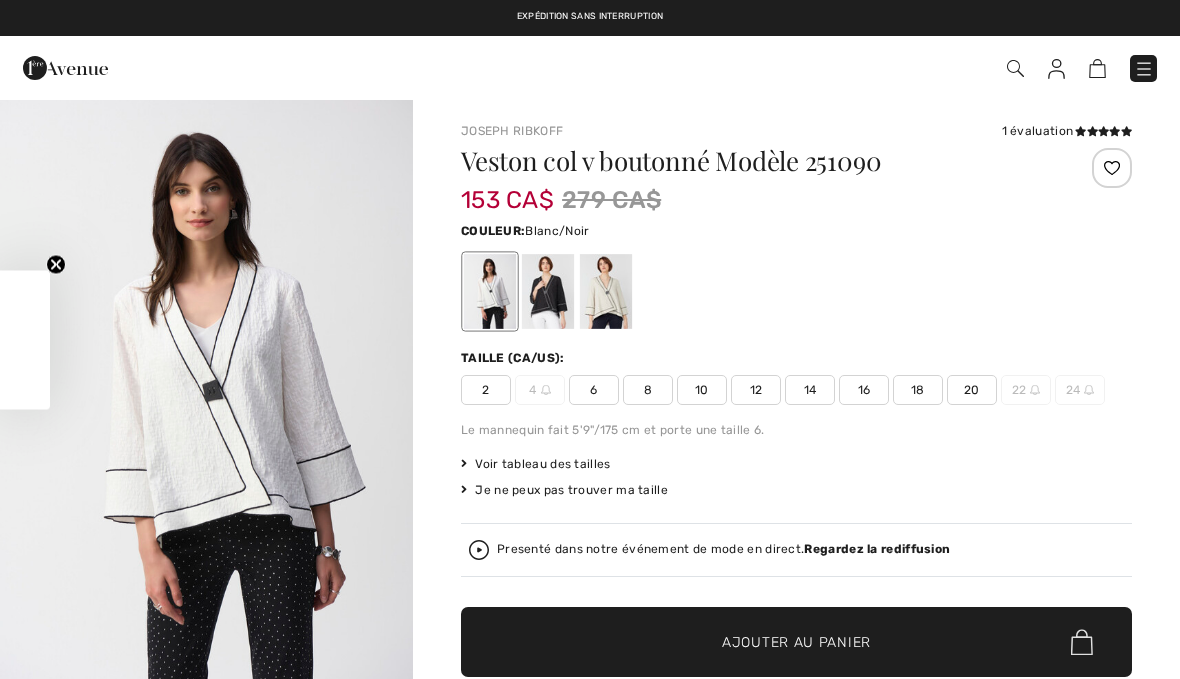 scroll, scrollTop: 0, scrollLeft: 0, axis: both 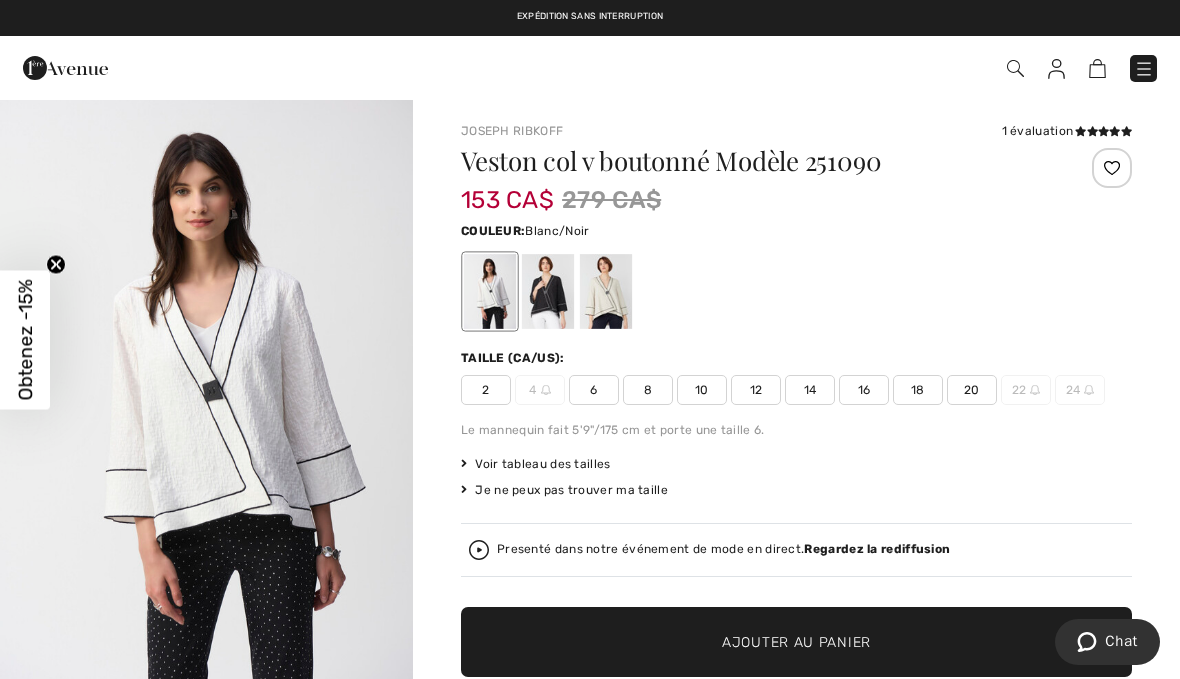 click at bounding box center (606, 291) 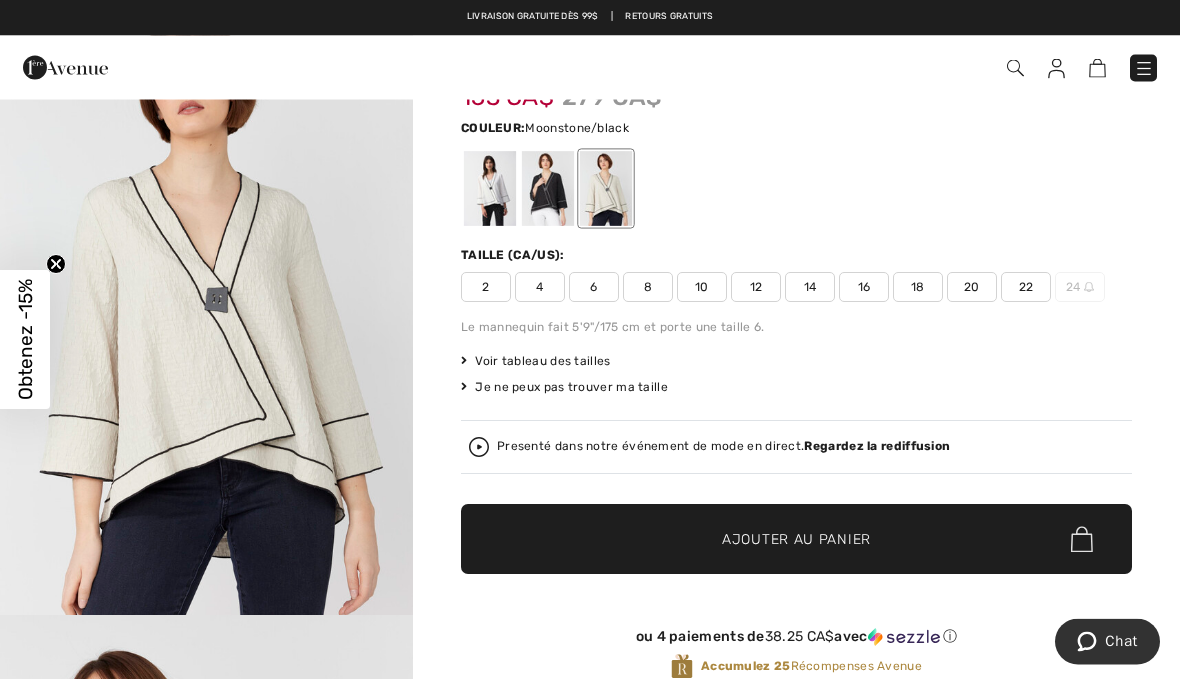 scroll, scrollTop: 0, scrollLeft: 0, axis: both 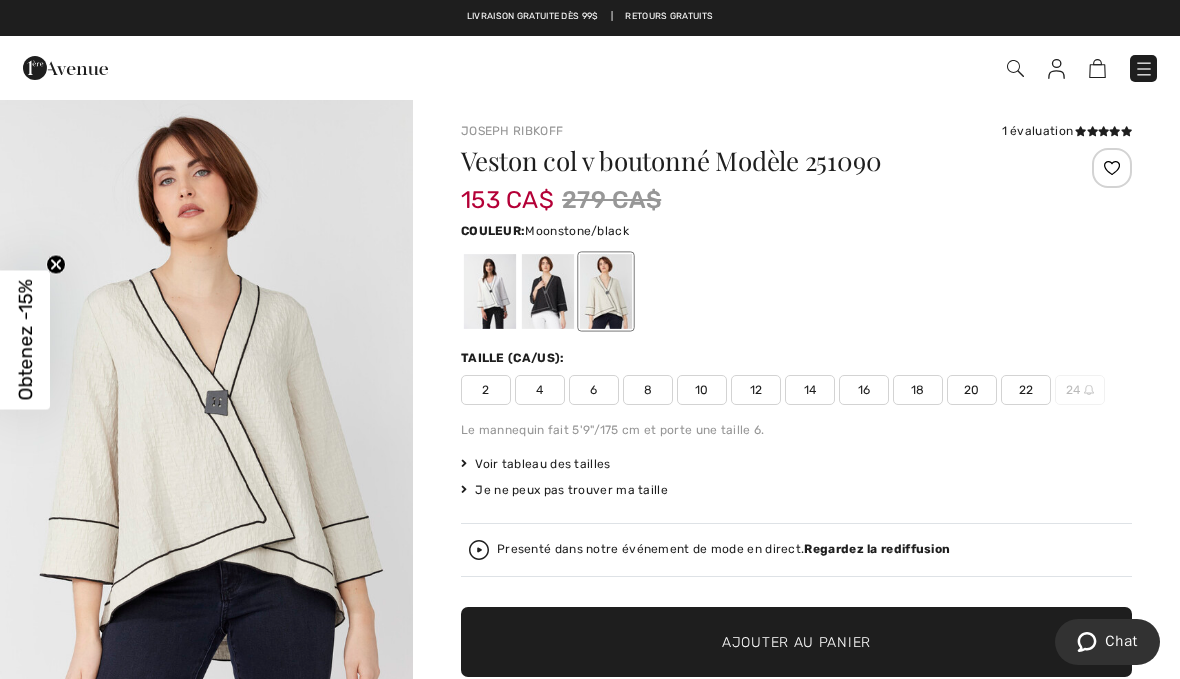 click on "Taille (CA/US):" at bounding box center (796, 358) 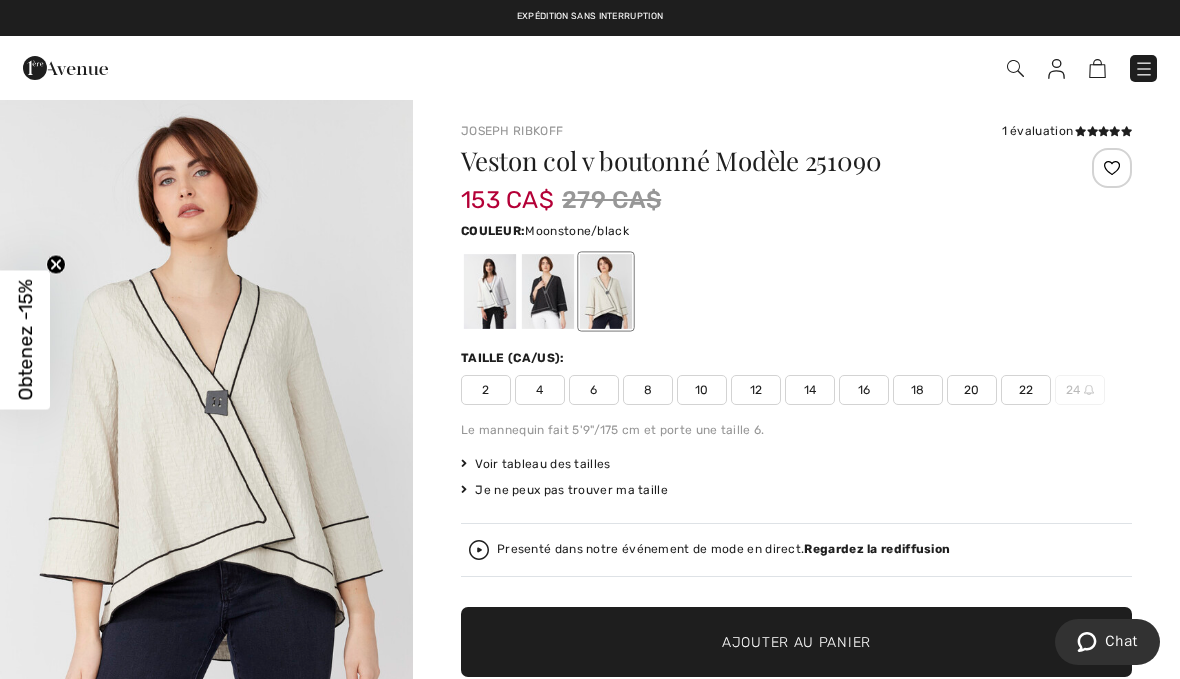 click at bounding box center [548, 291] 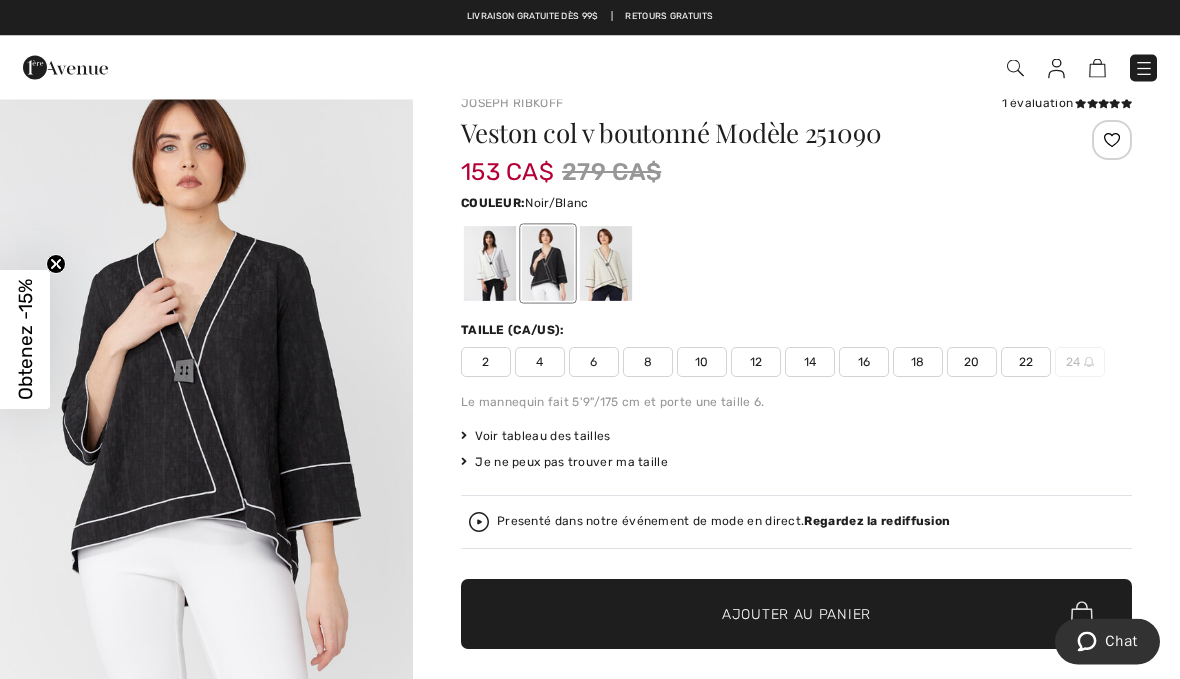 scroll, scrollTop: 28, scrollLeft: 0, axis: vertical 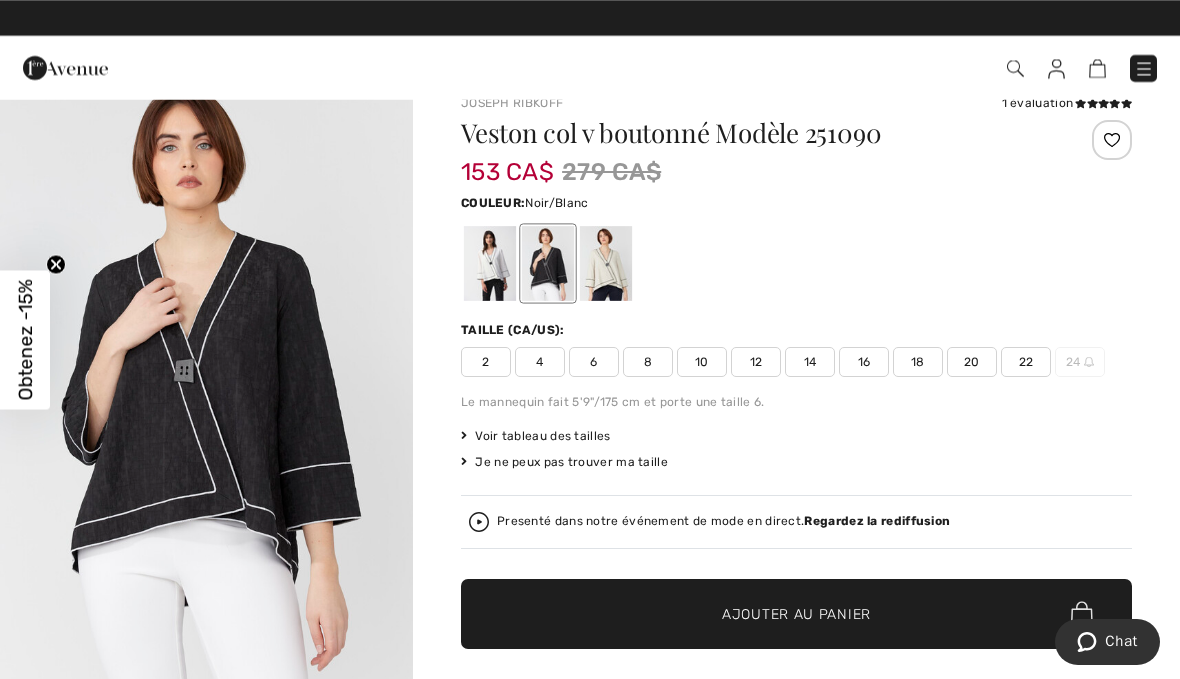 click at bounding box center (490, 263) 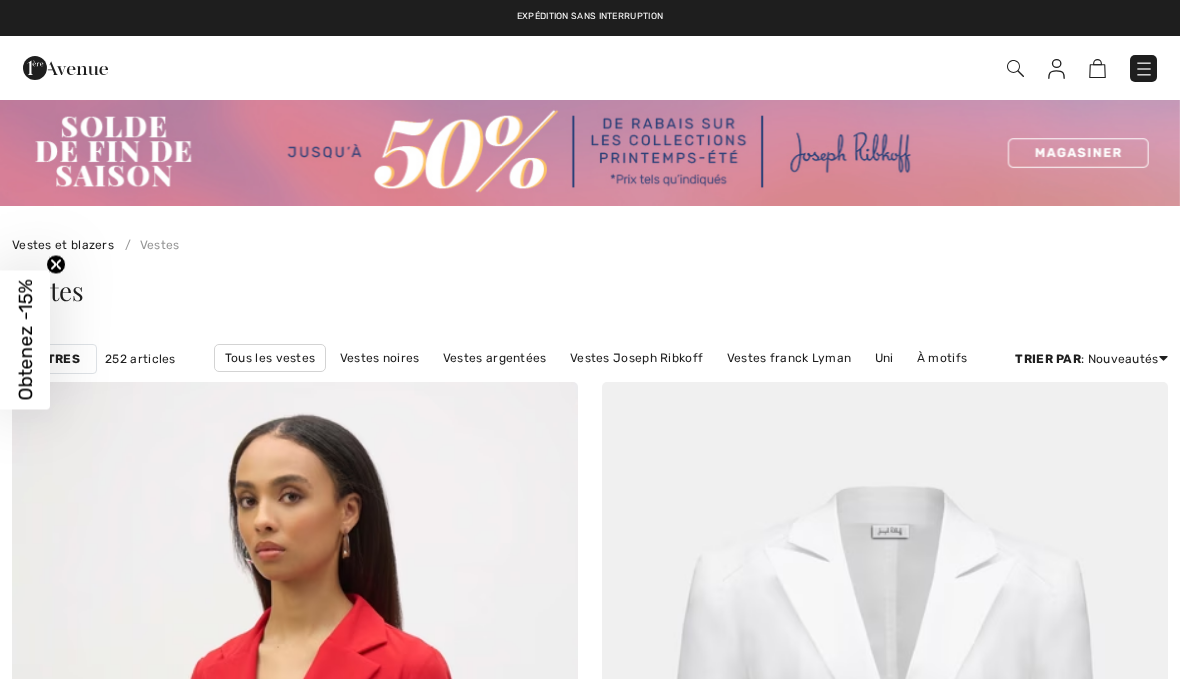 scroll, scrollTop: 7355, scrollLeft: 0, axis: vertical 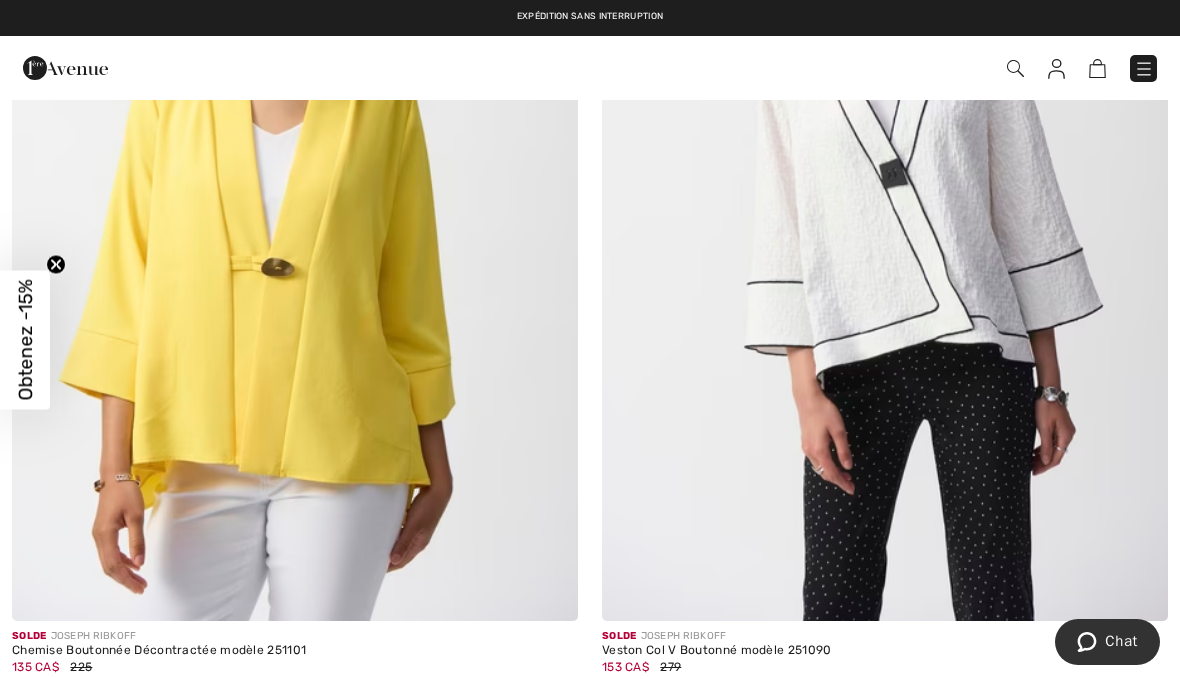 click at bounding box center [295, 196] 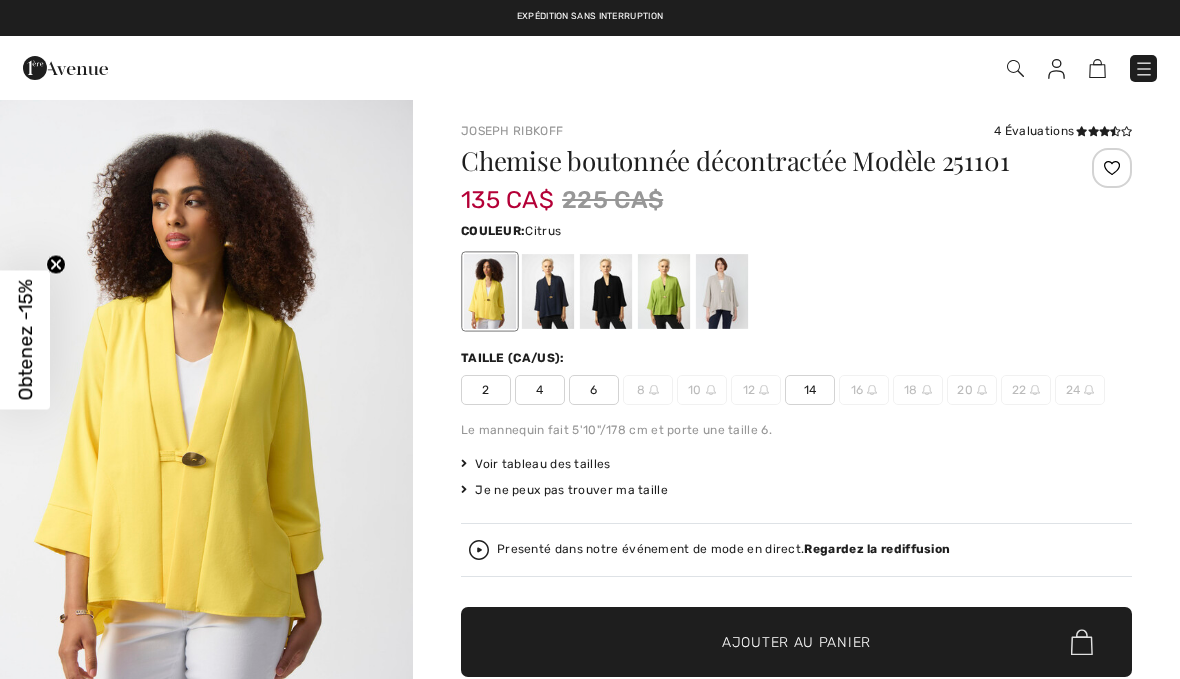 checkbox on "true" 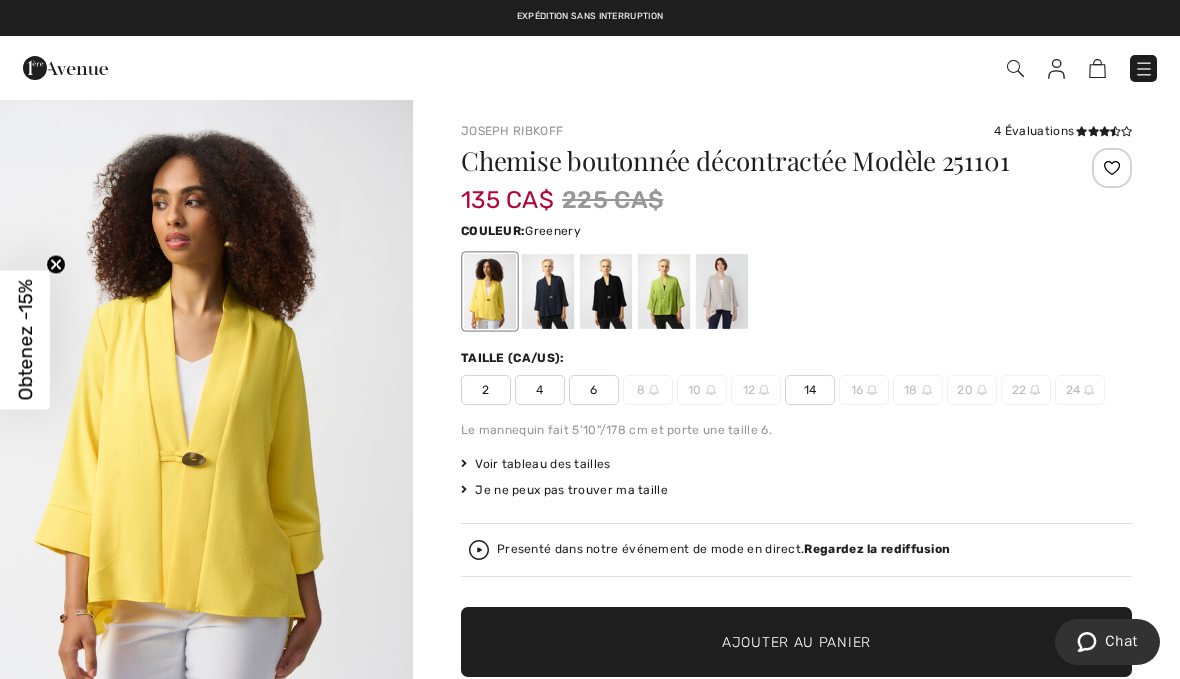 click at bounding box center [664, 291] 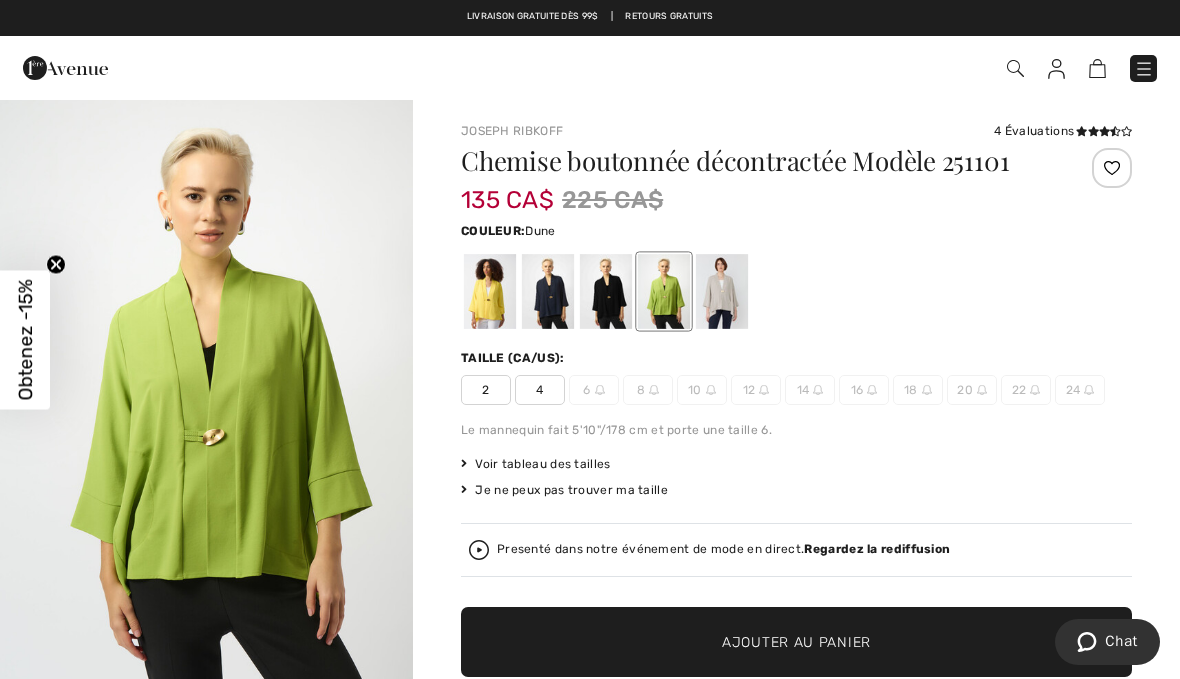 click at bounding box center (722, 291) 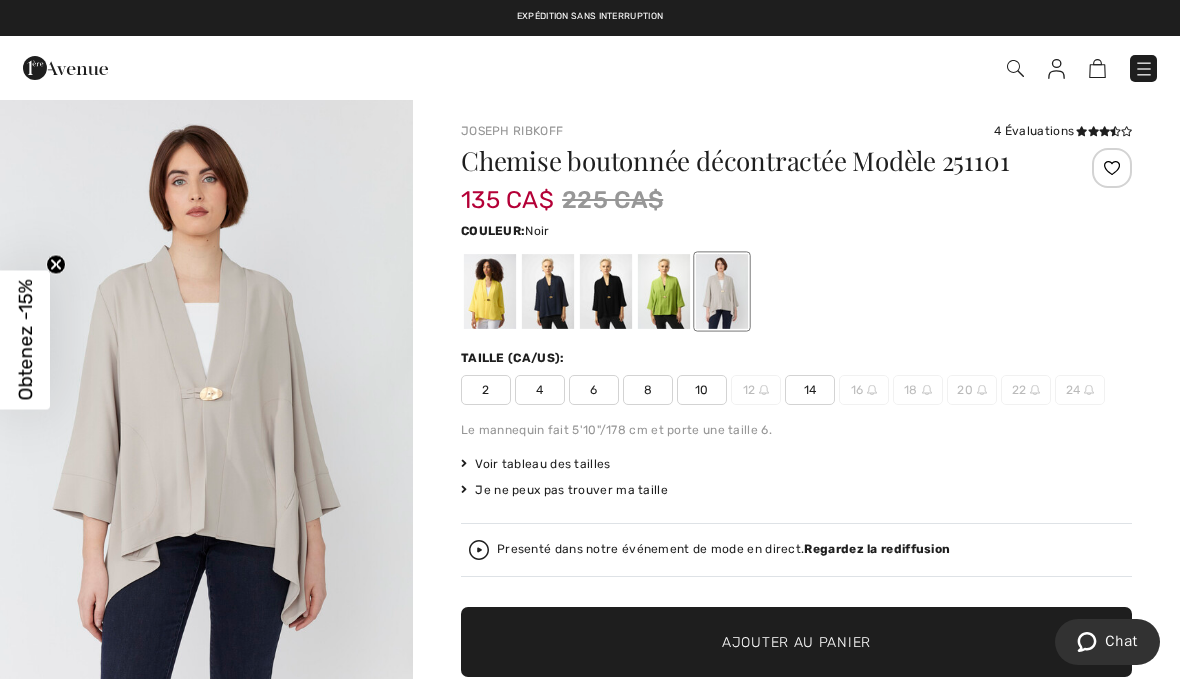 click at bounding box center (606, 291) 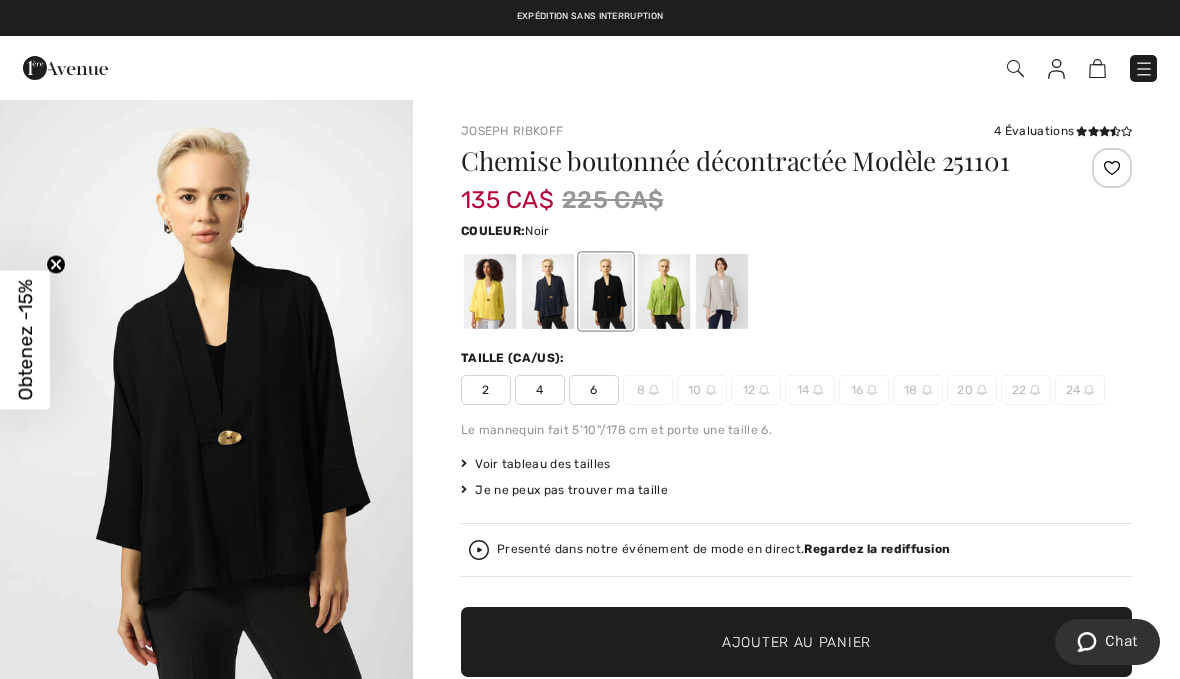 click at bounding box center [548, 291] 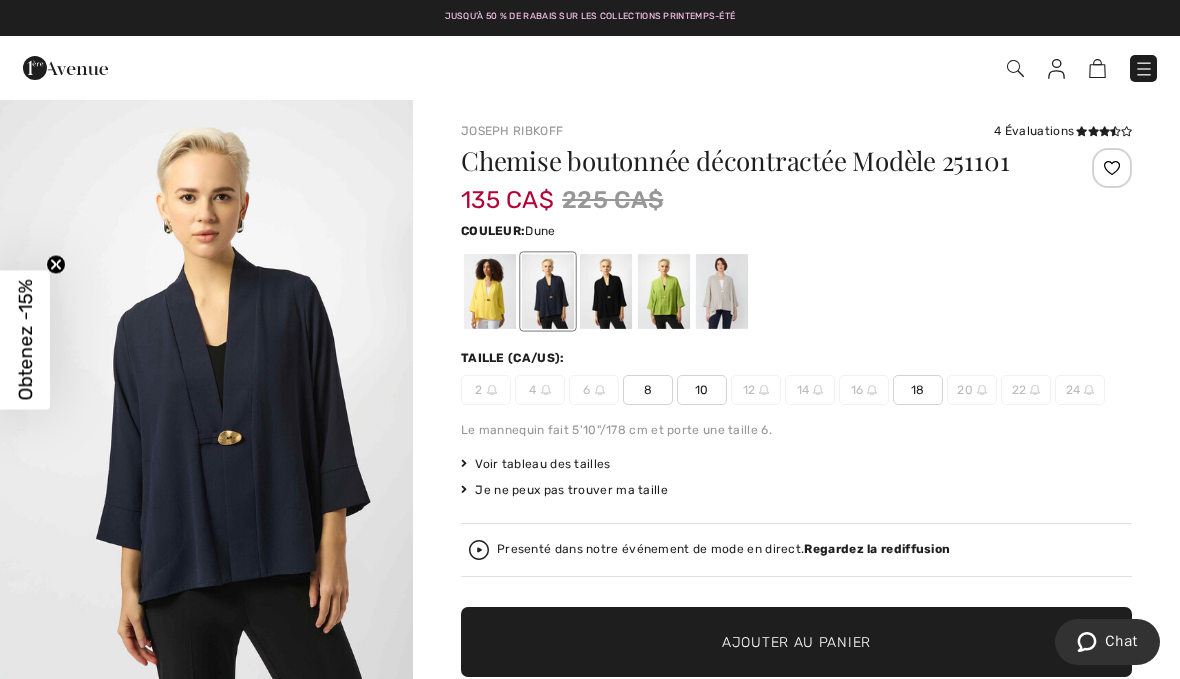 click at bounding box center [722, 291] 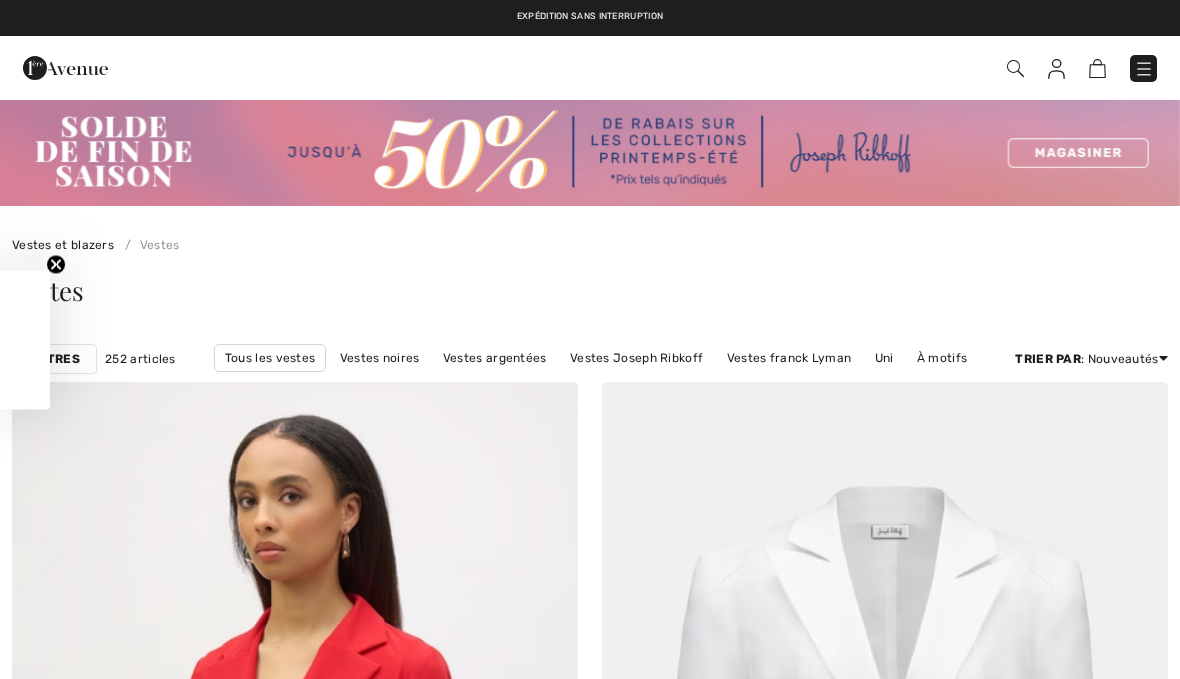 scroll, scrollTop: 7355, scrollLeft: 0, axis: vertical 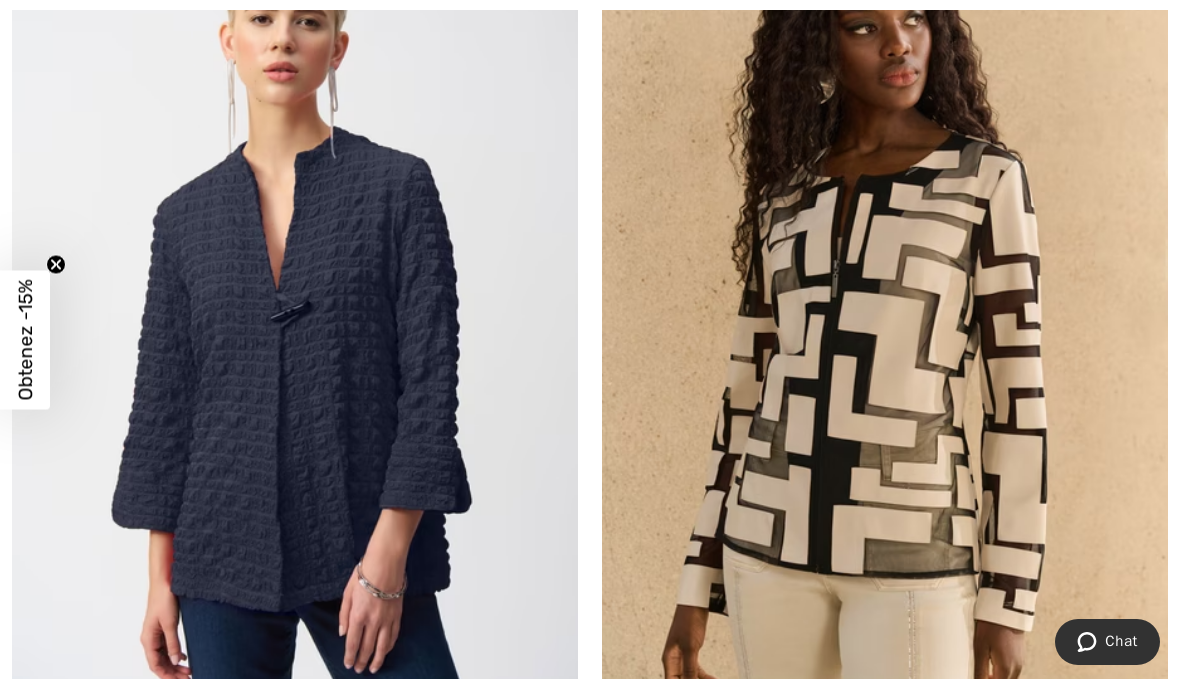 click at bounding box center [295, 294] 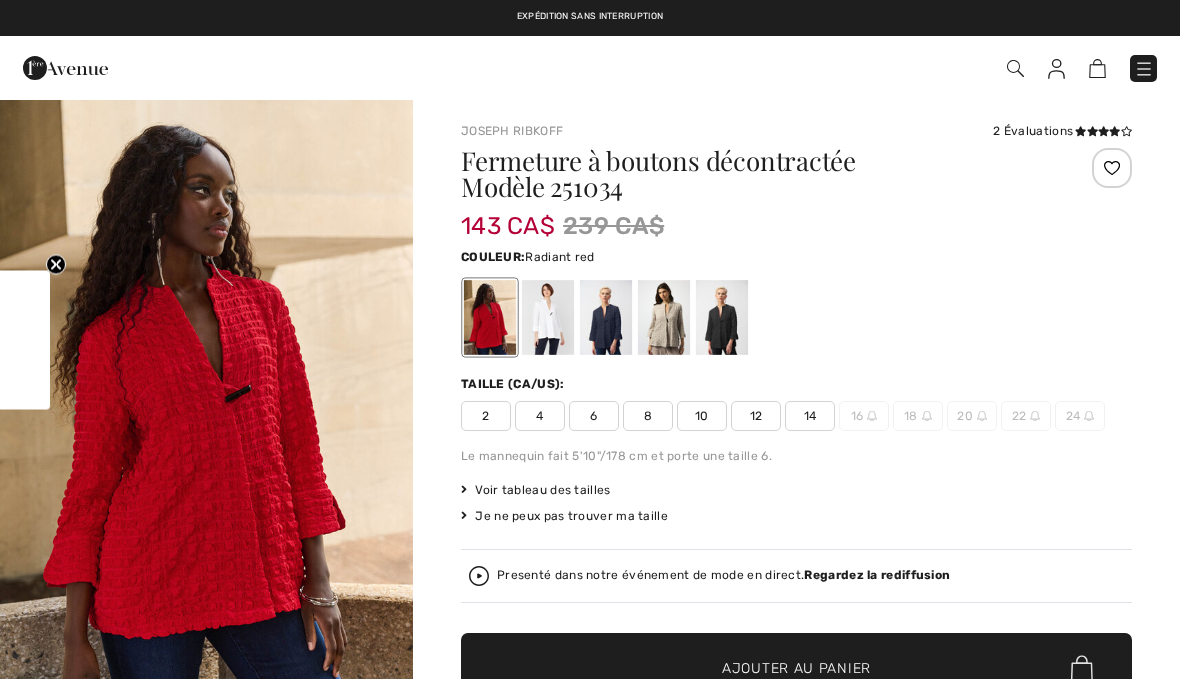 scroll, scrollTop: 0, scrollLeft: 0, axis: both 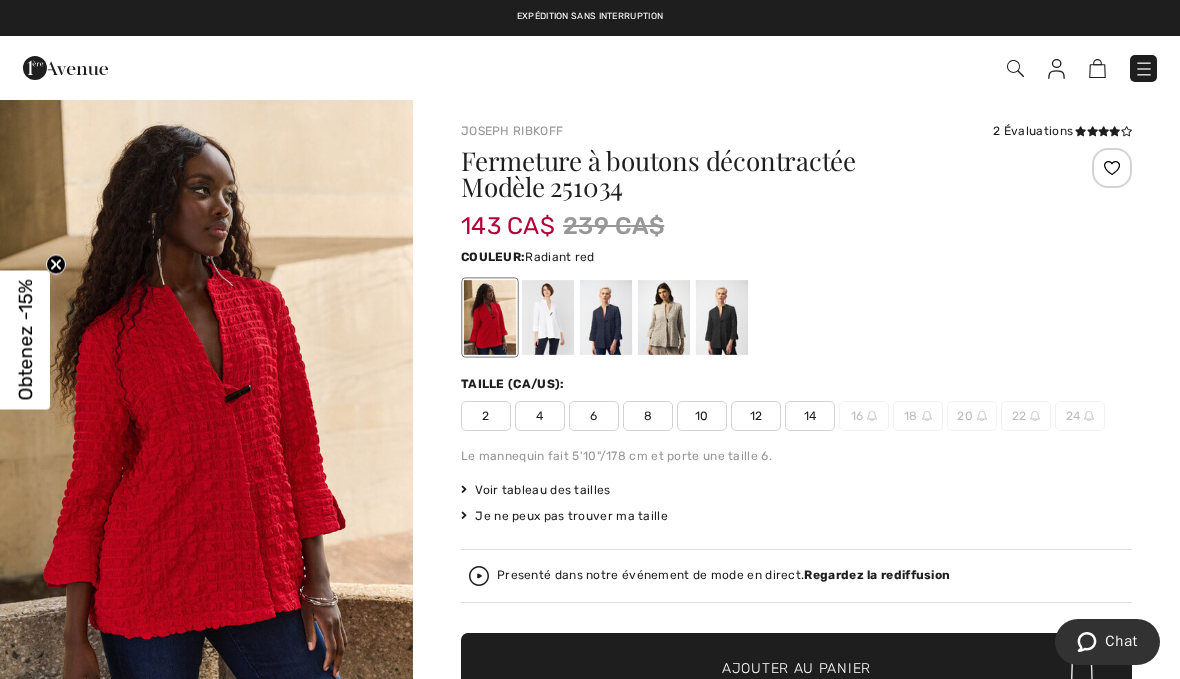 click at bounding box center (664, 317) 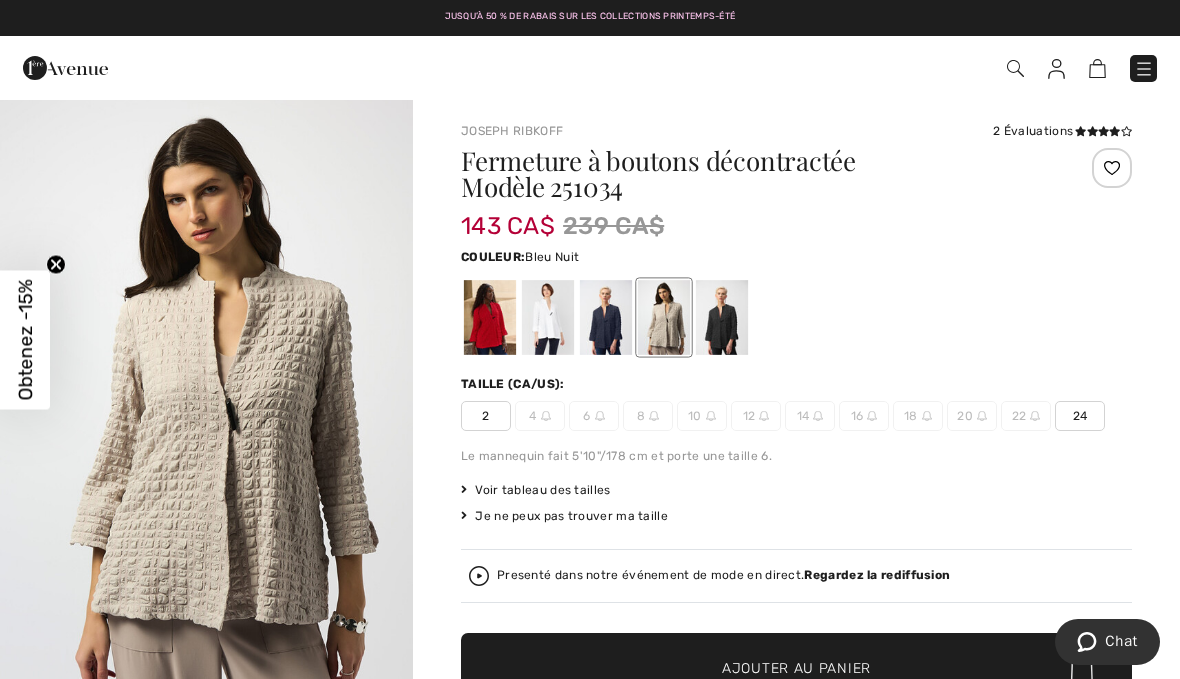 click at bounding box center [606, 317] 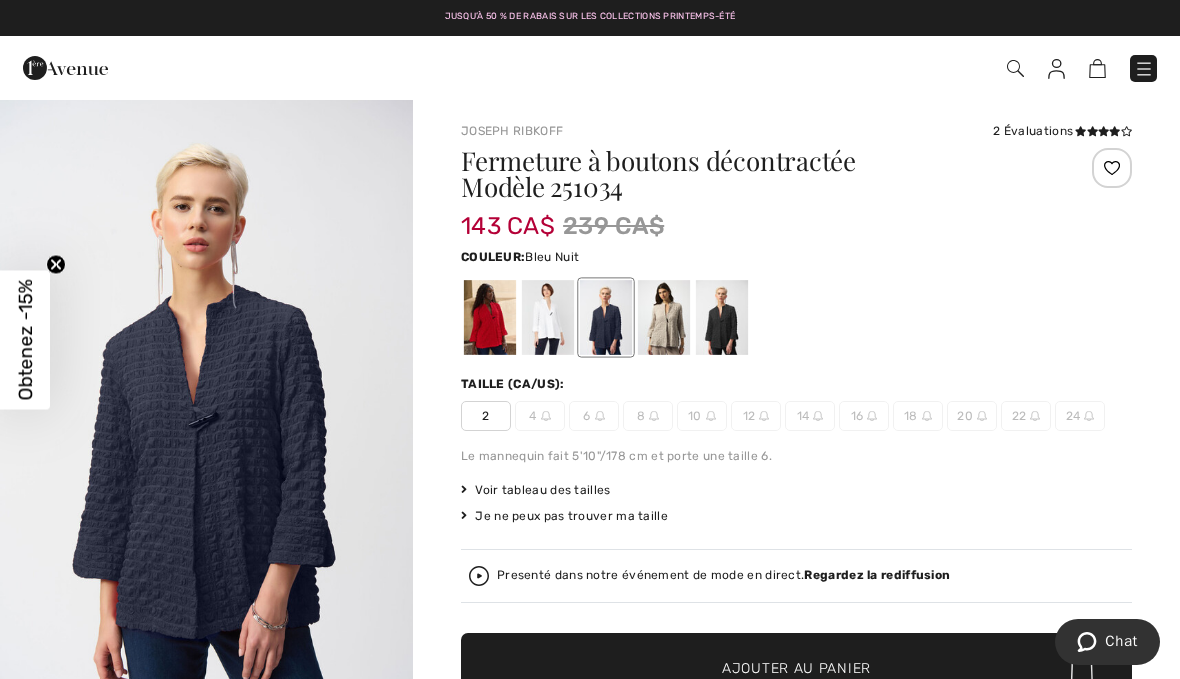 click at bounding box center (606, 317) 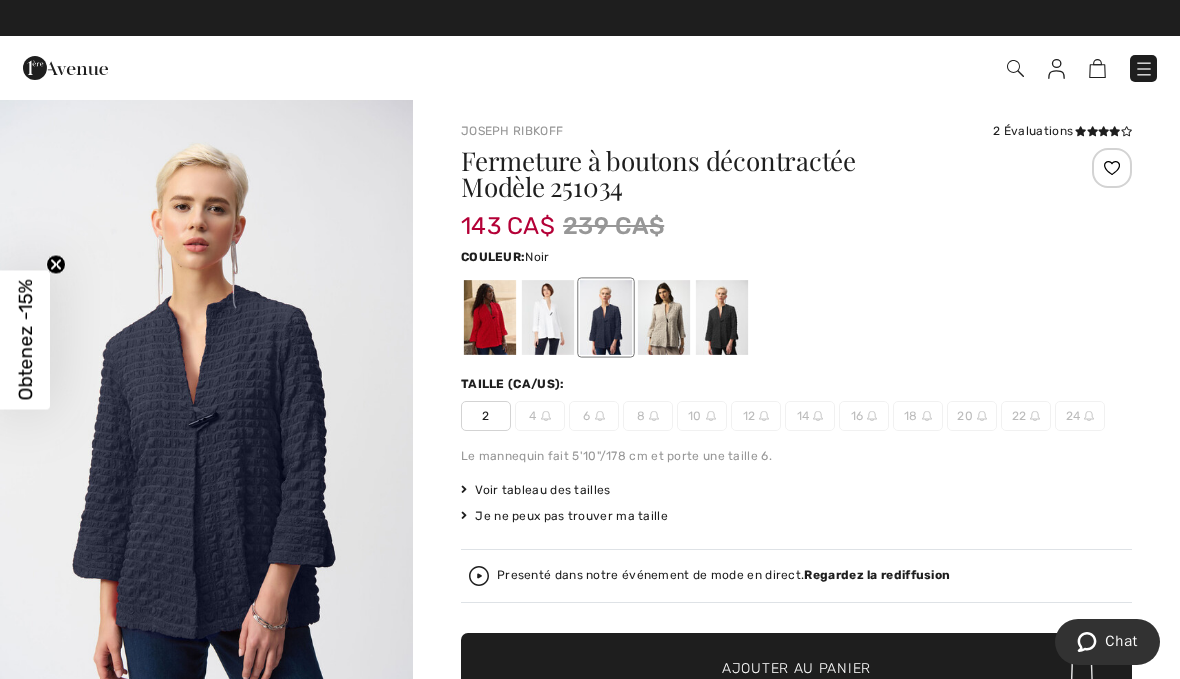 click at bounding box center [722, 317] 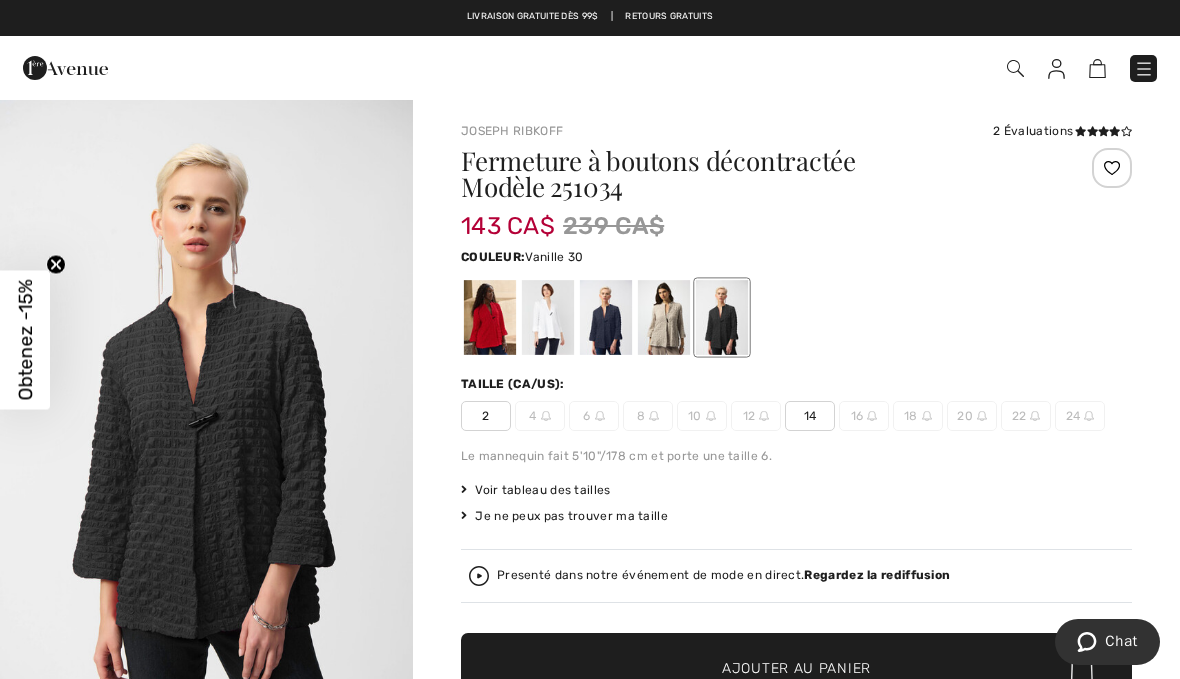 click at bounding box center [548, 317] 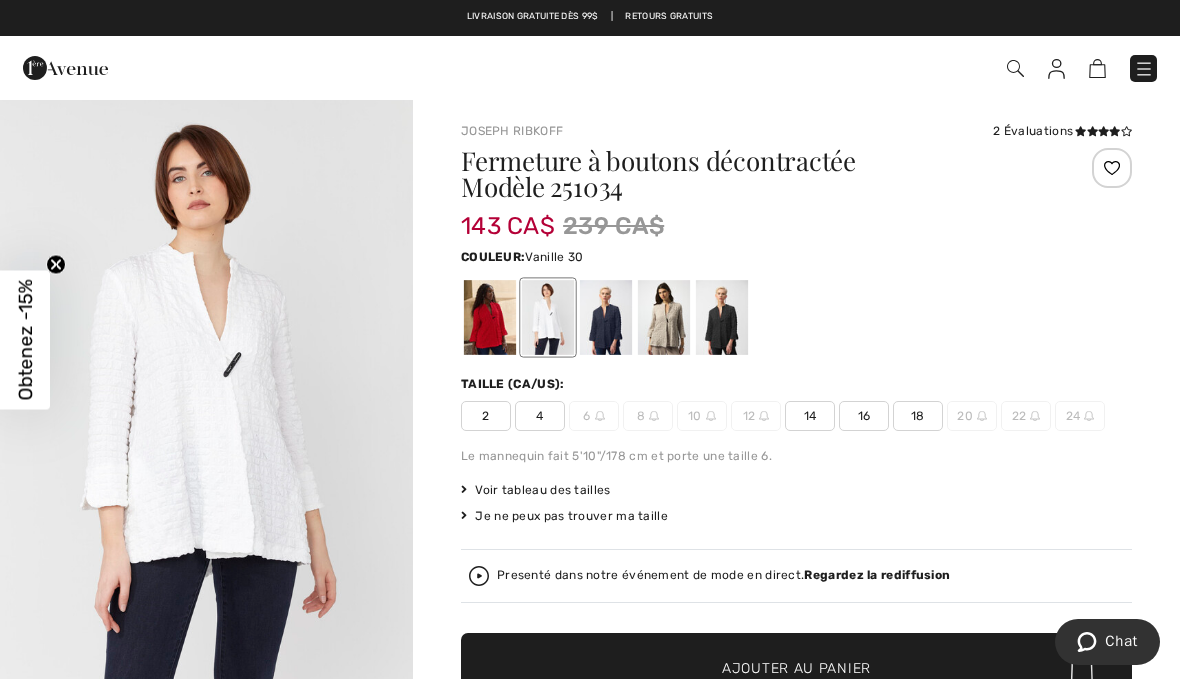 click at bounding box center [490, 317] 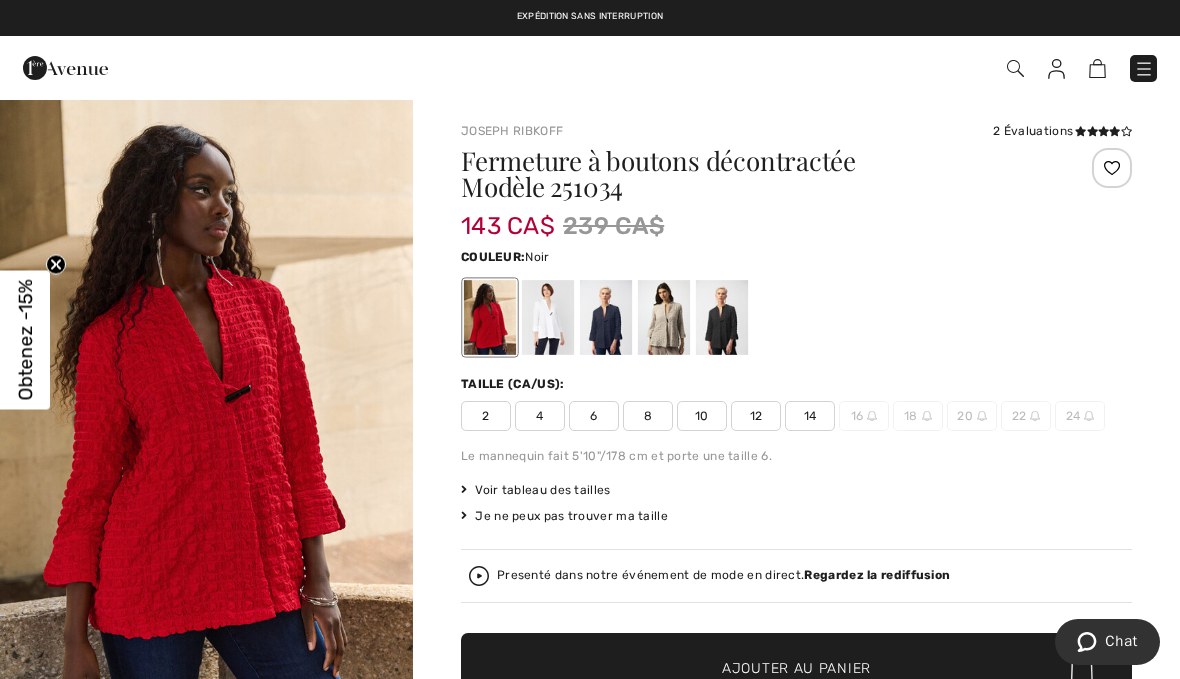 click at bounding box center [722, 317] 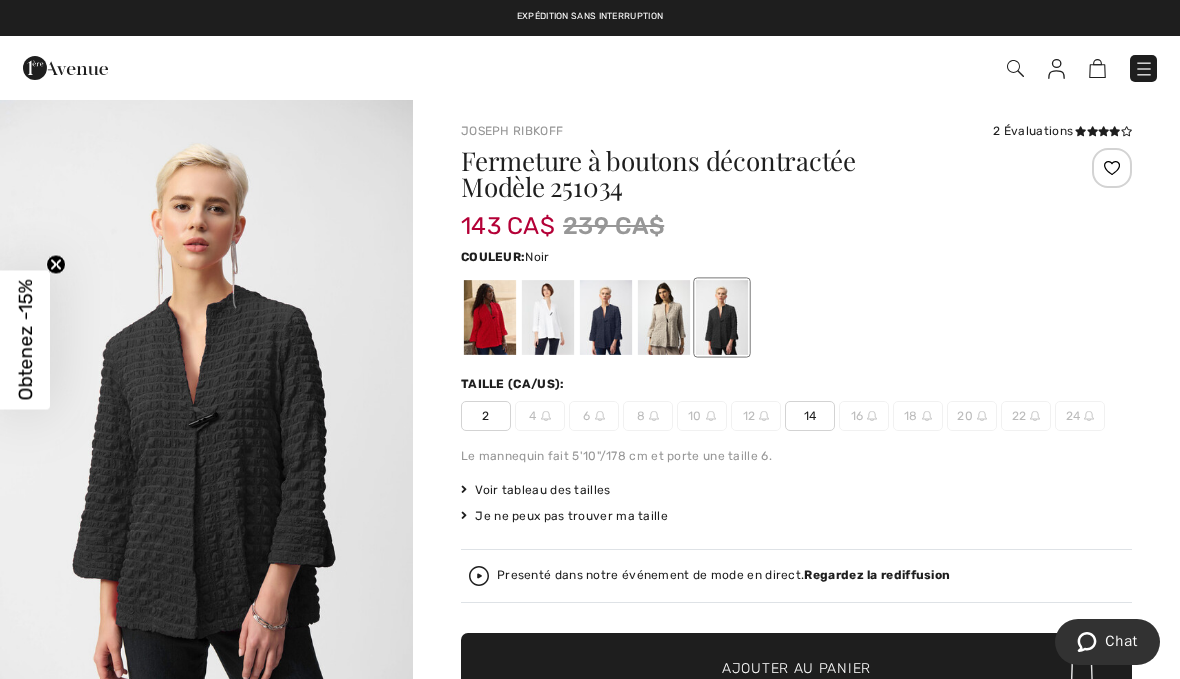 click at bounding box center [664, 317] 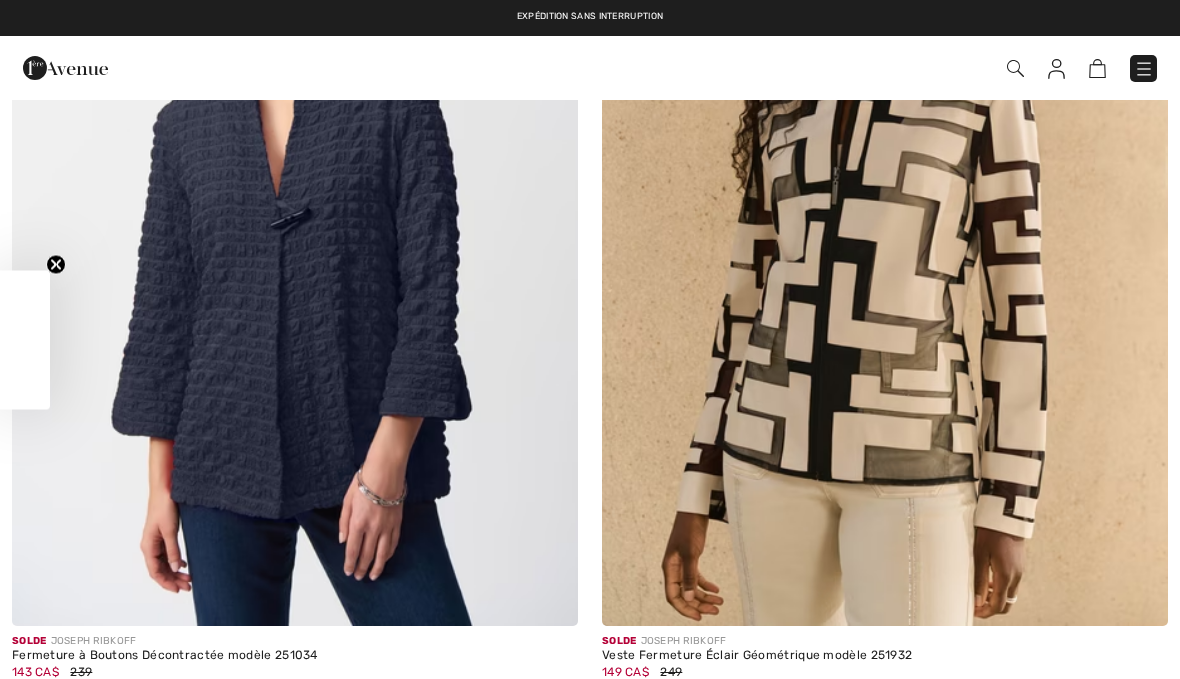 scroll, scrollTop: 0, scrollLeft: 0, axis: both 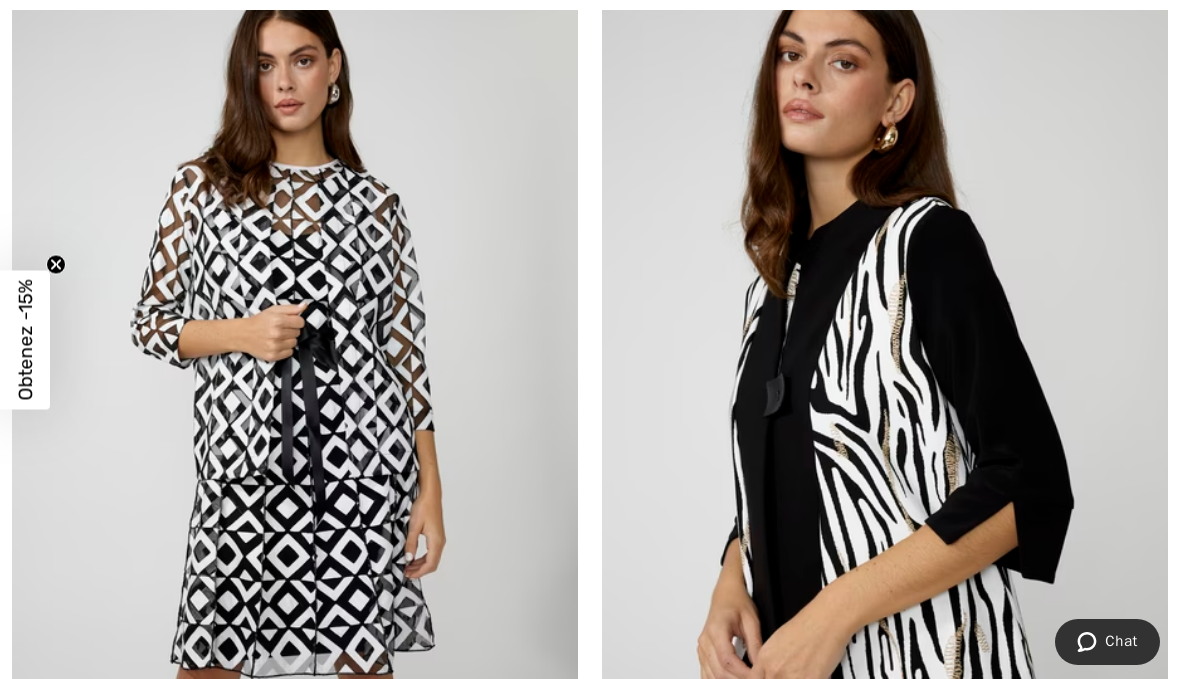 click at bounding box center [295, 382] 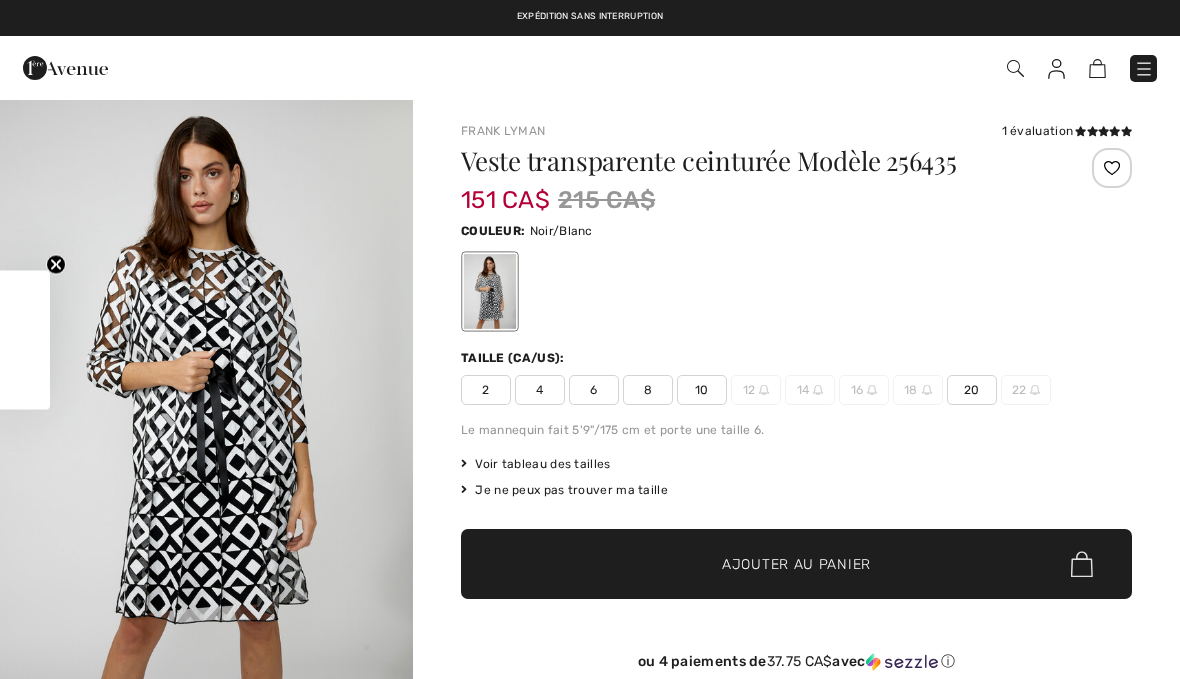 scroll, scrollTop: 0, scrollLeft: 0, axis: both 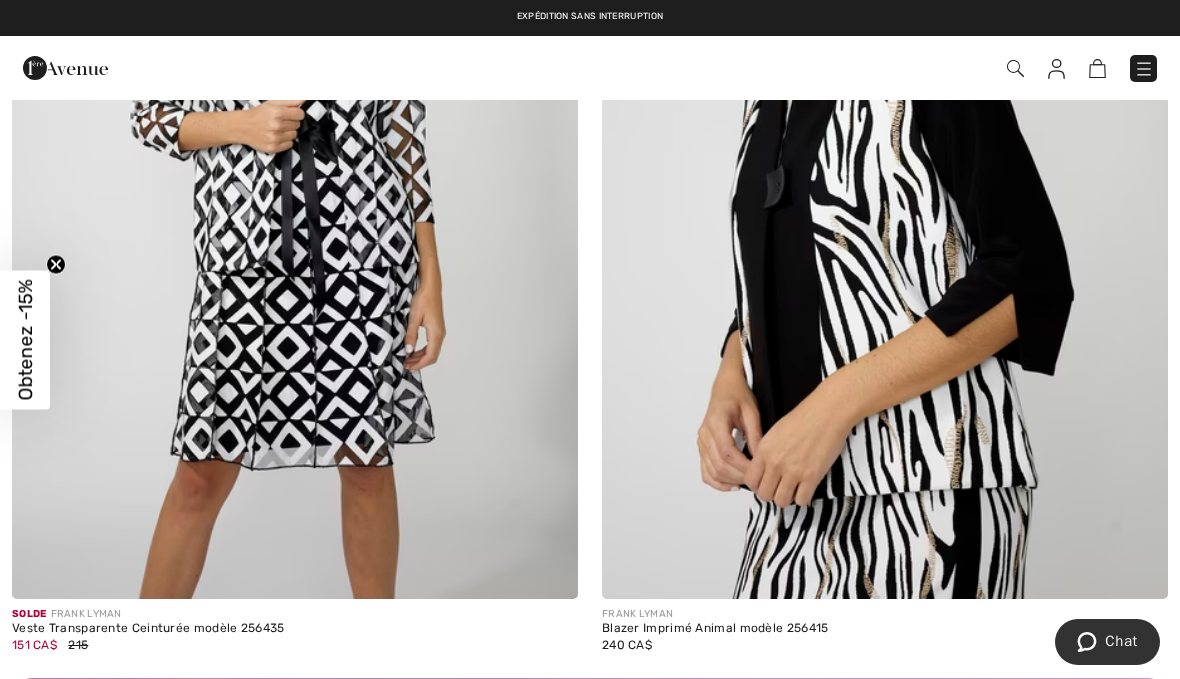 click at bounding box center [885, 174] 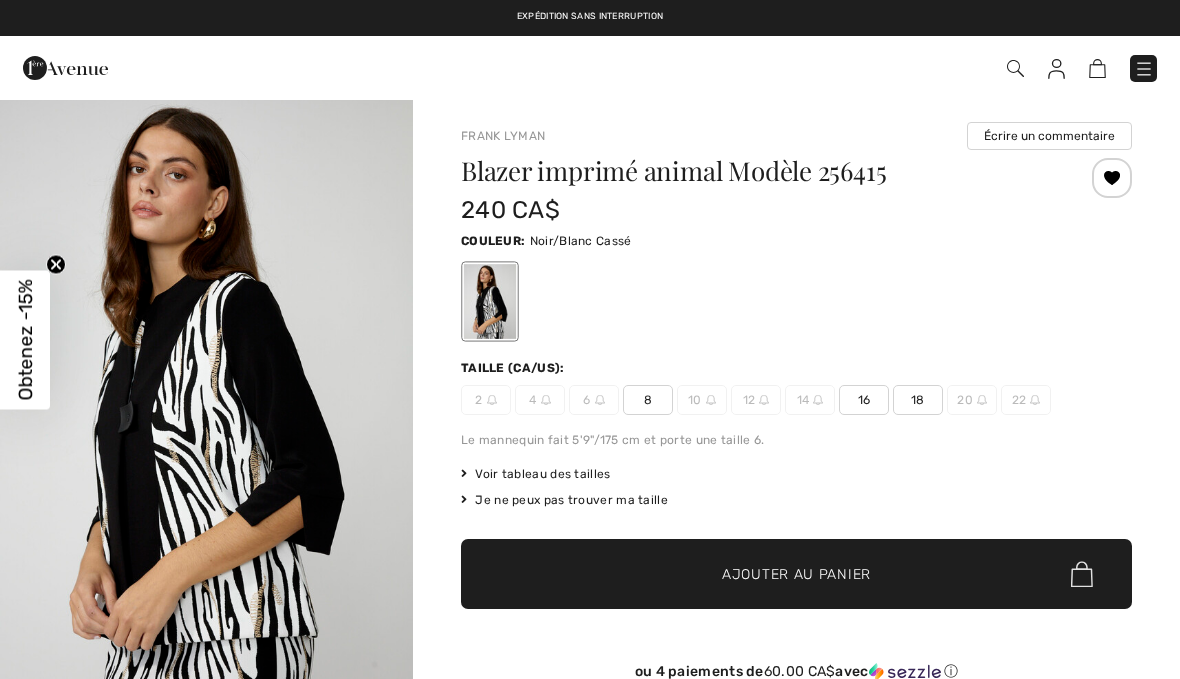 scroll, scrollTop: 0, scrollLeft: 0, axis: both 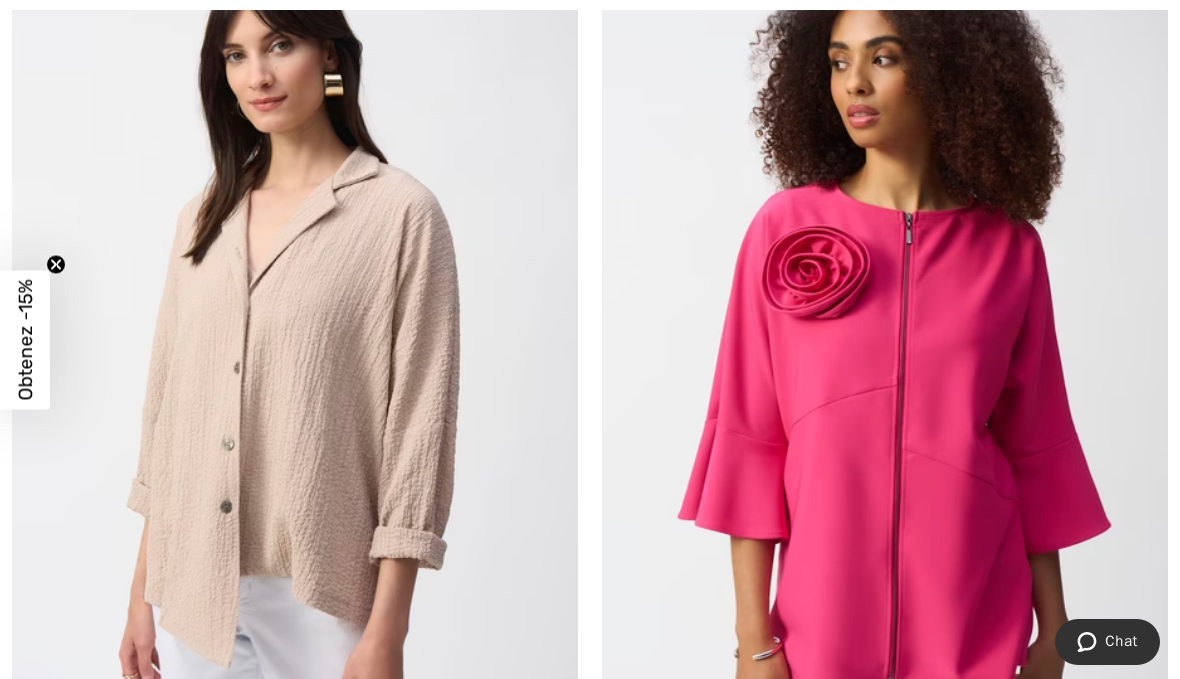 click at bounding box center [295, 337] 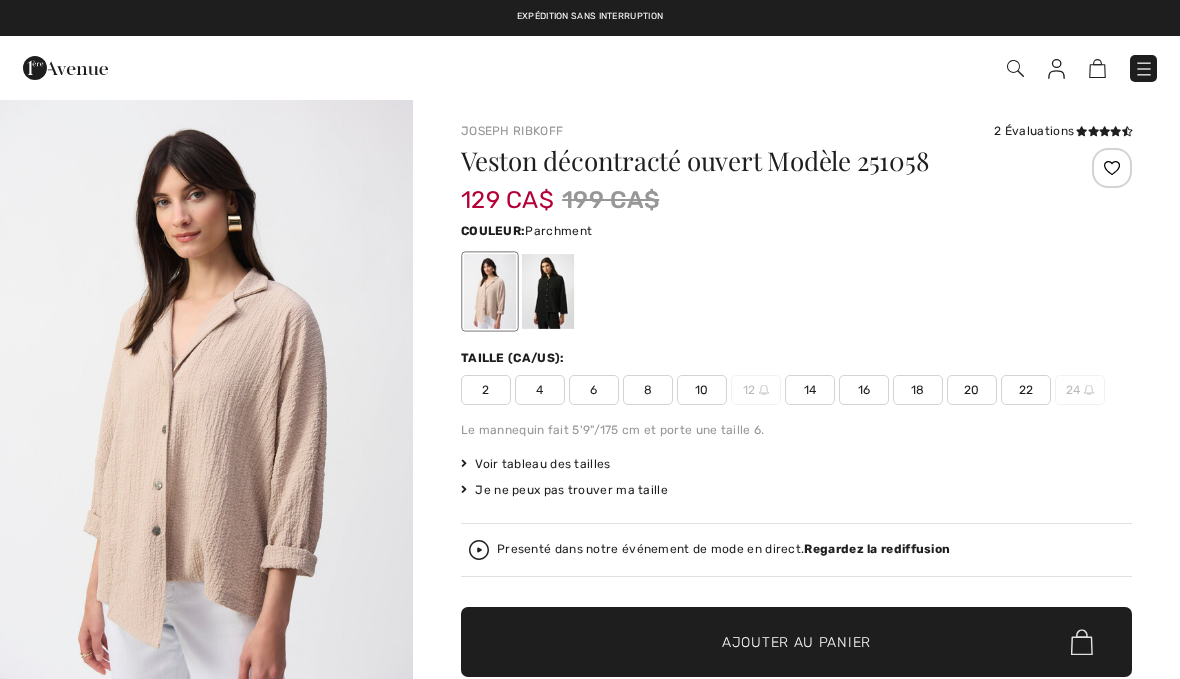 checkbox on "true" 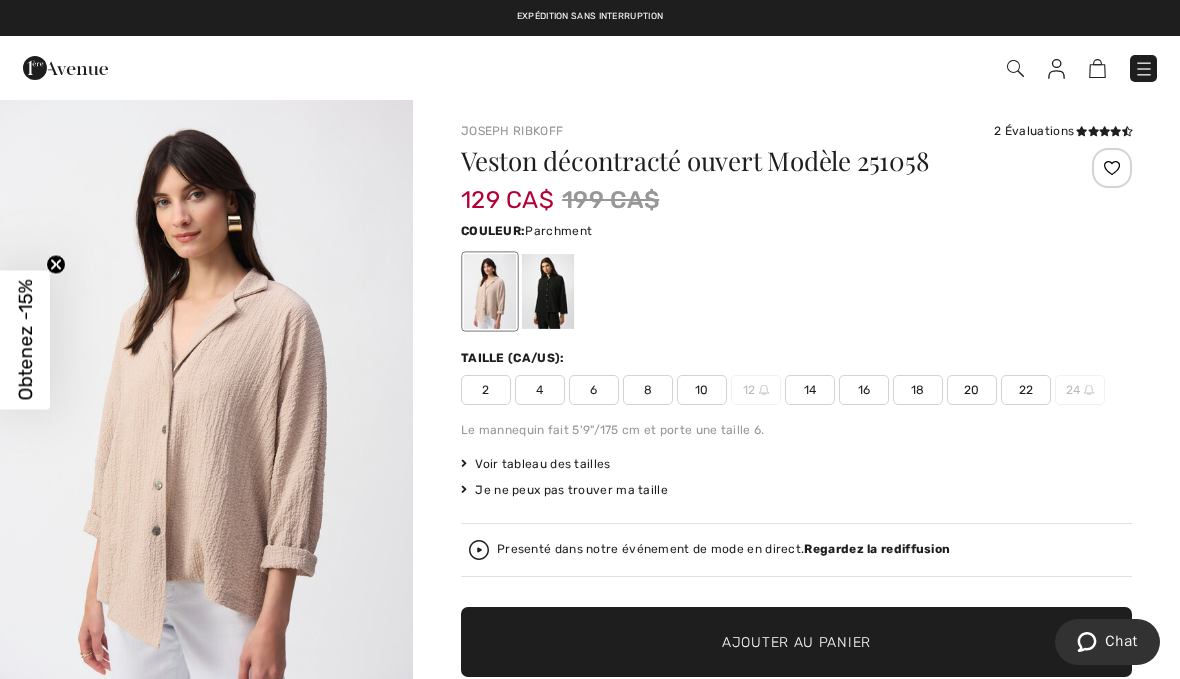 scroll, scrollTop: 0, scrollLeft: 0, axis: both 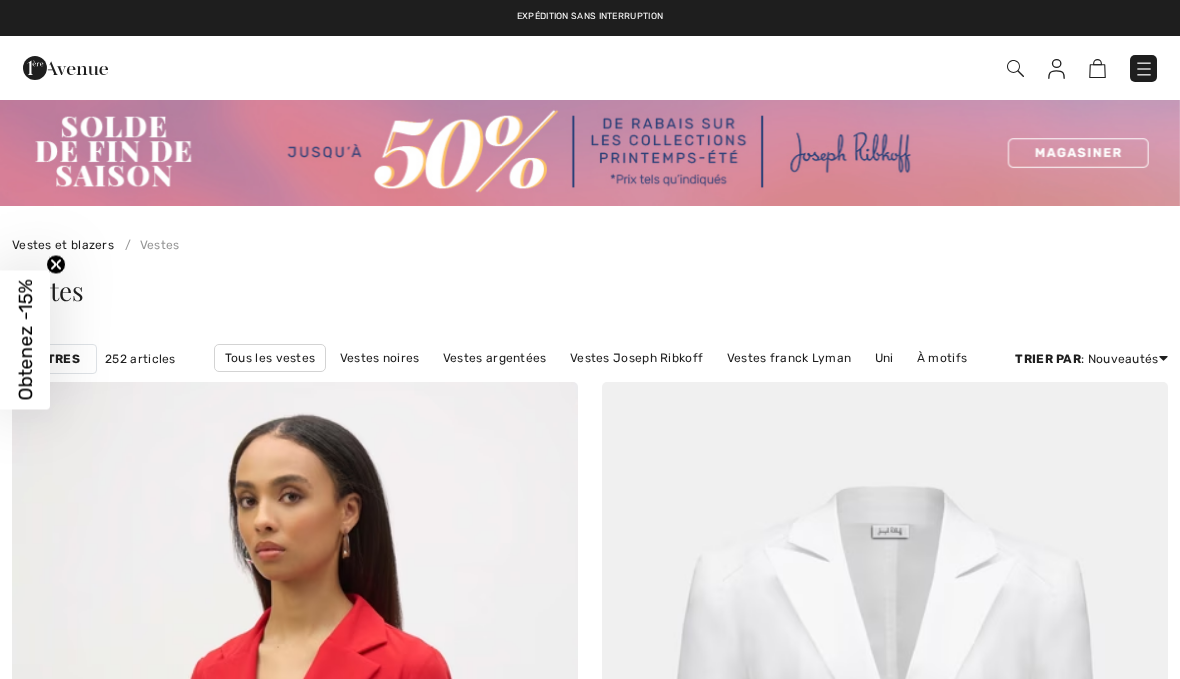 checkbox on "true" 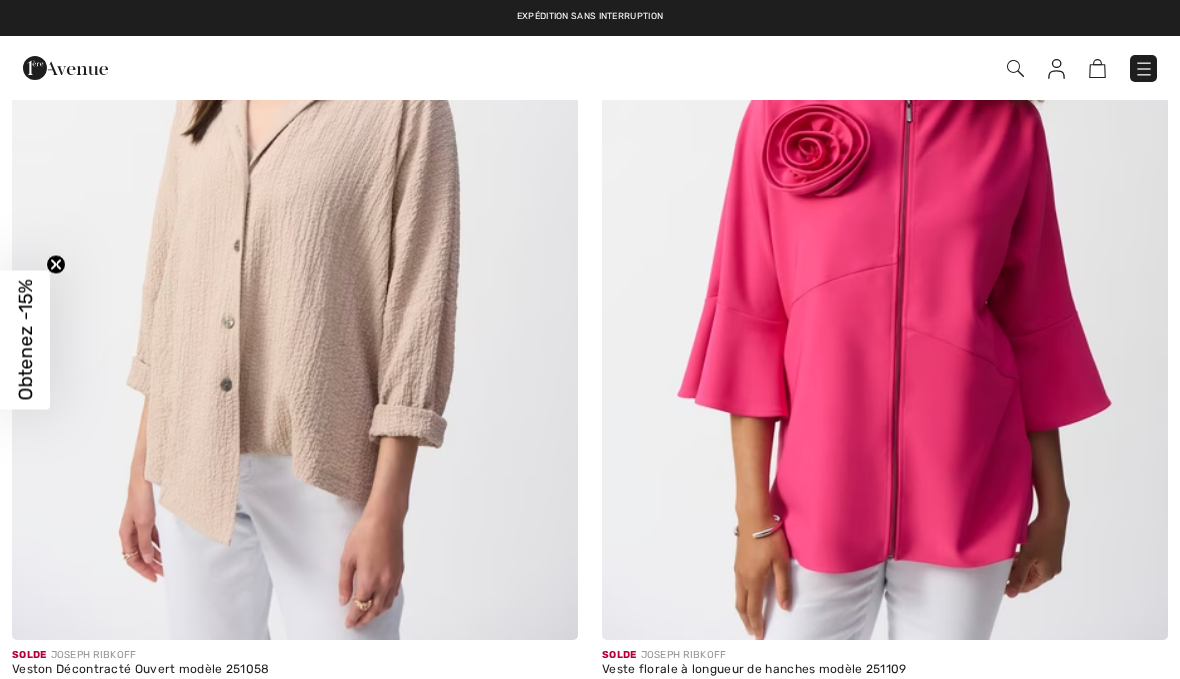 scroll, scrollTop: 0, scrollLeft: 0, axis: both 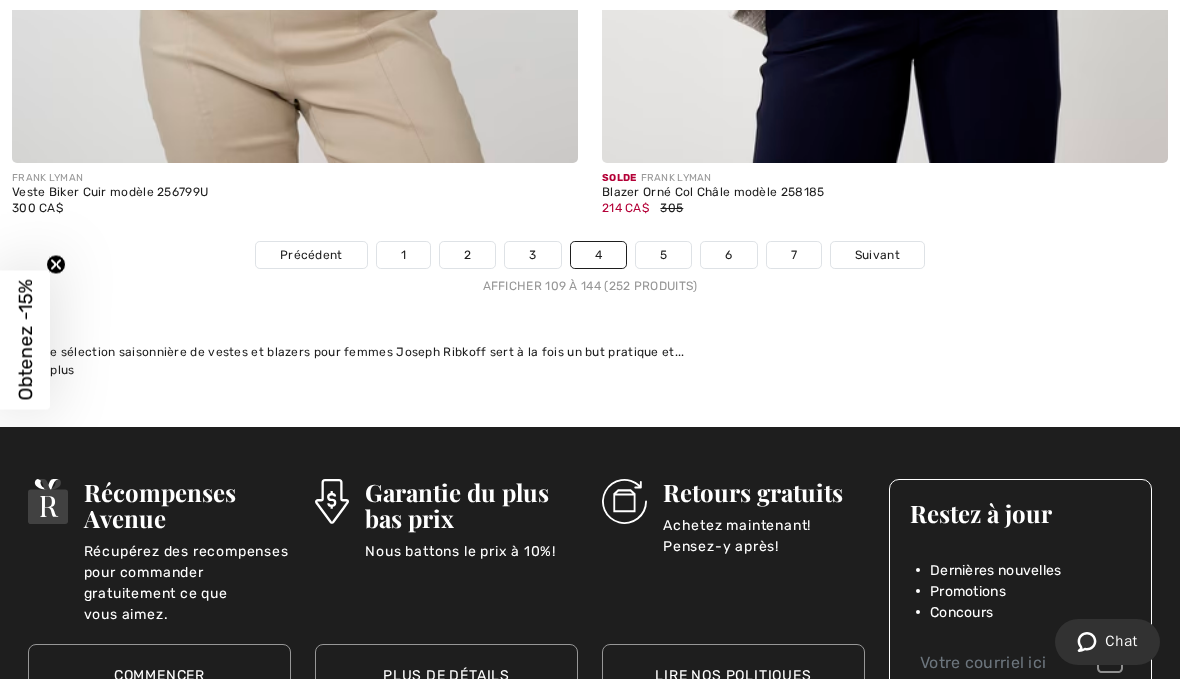 click on "5" at bounding box center [663, 255] 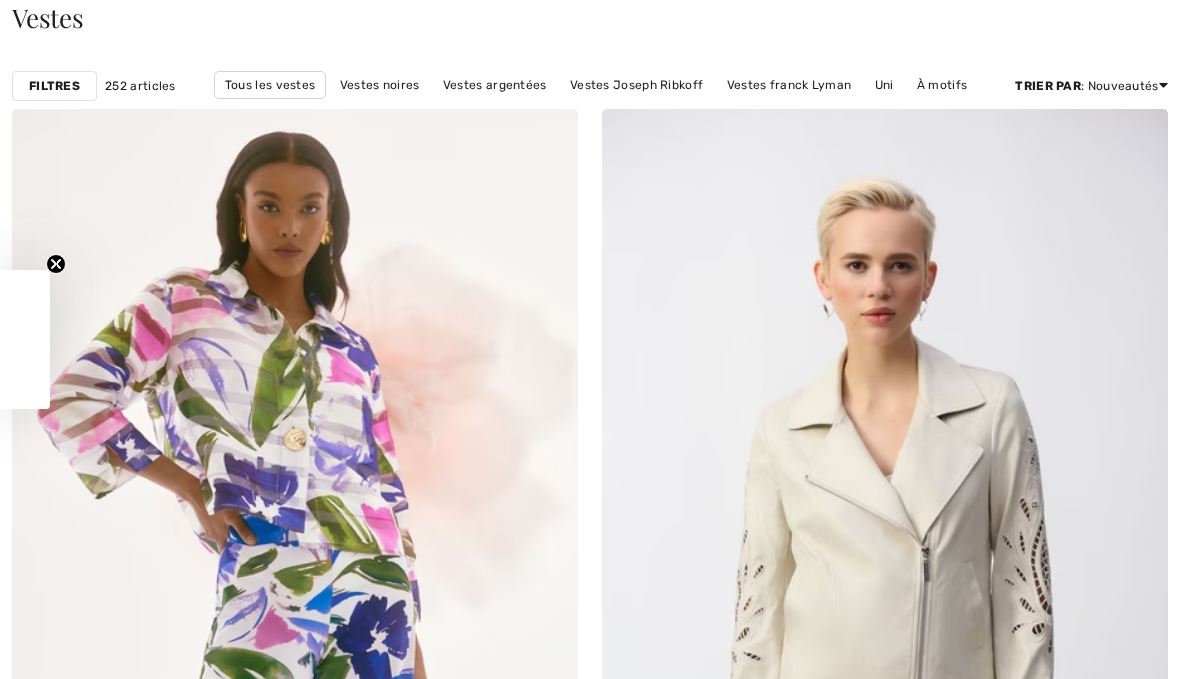 scroll, scrollTop: 0, scrollLeft: 0, axis: both 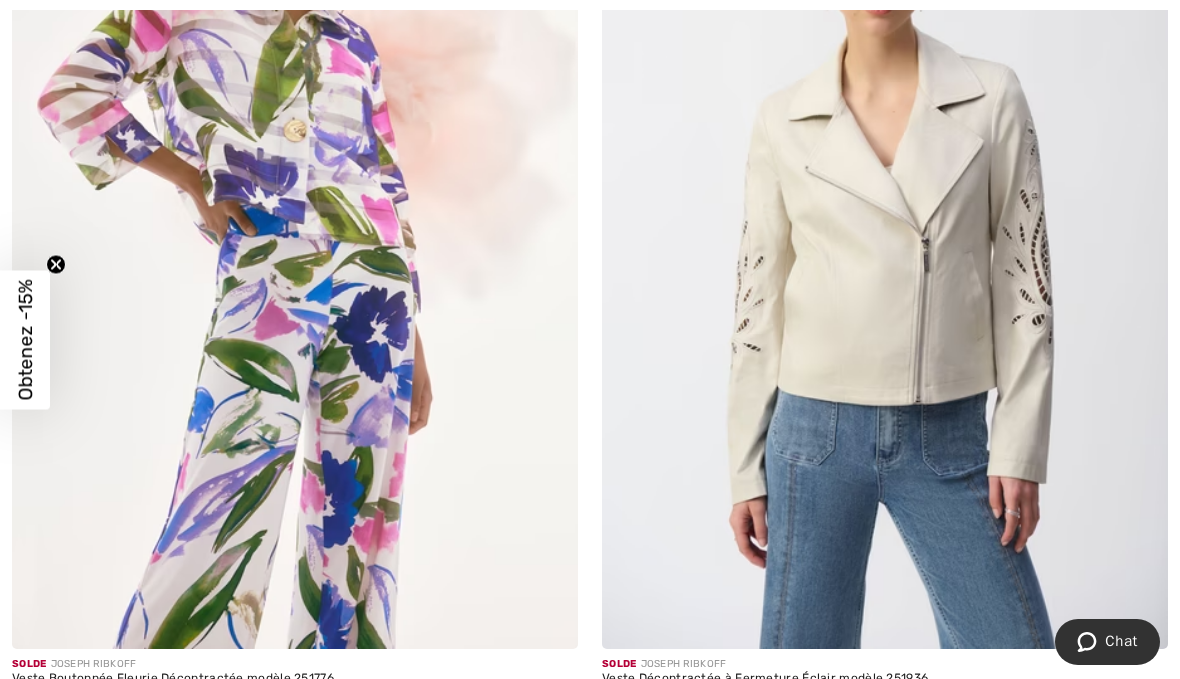 click at bounding box center (885, 224) 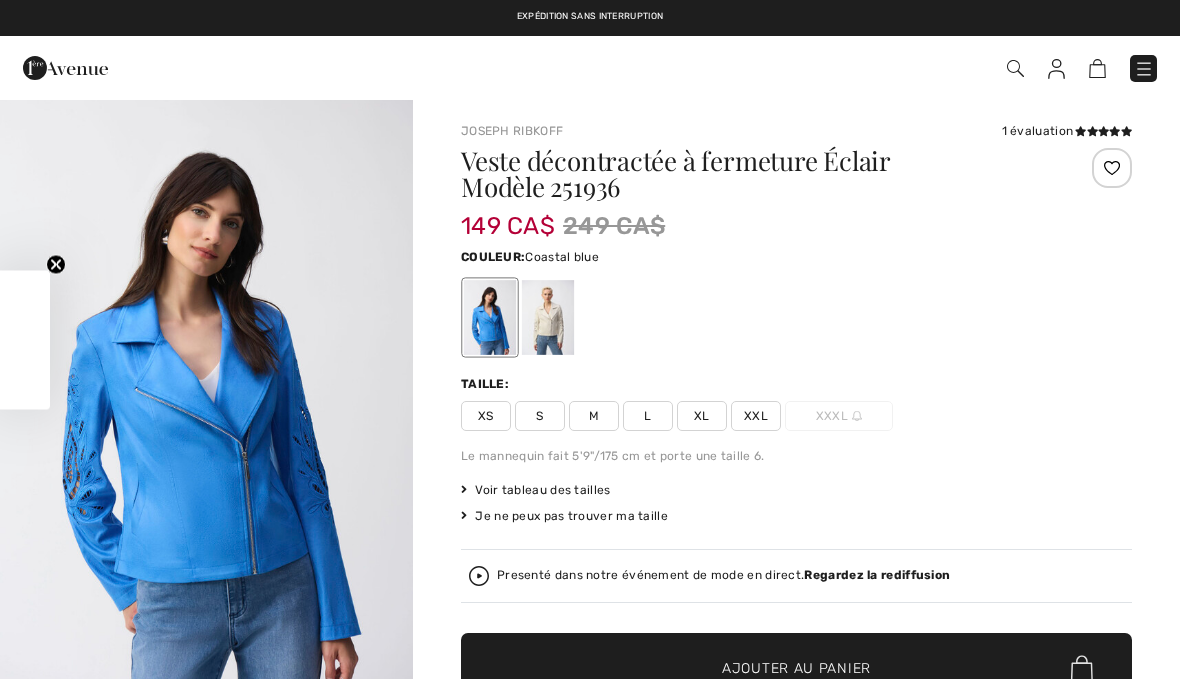 scroll, scrollTop: 0, scrollLeft: 0, axis: both 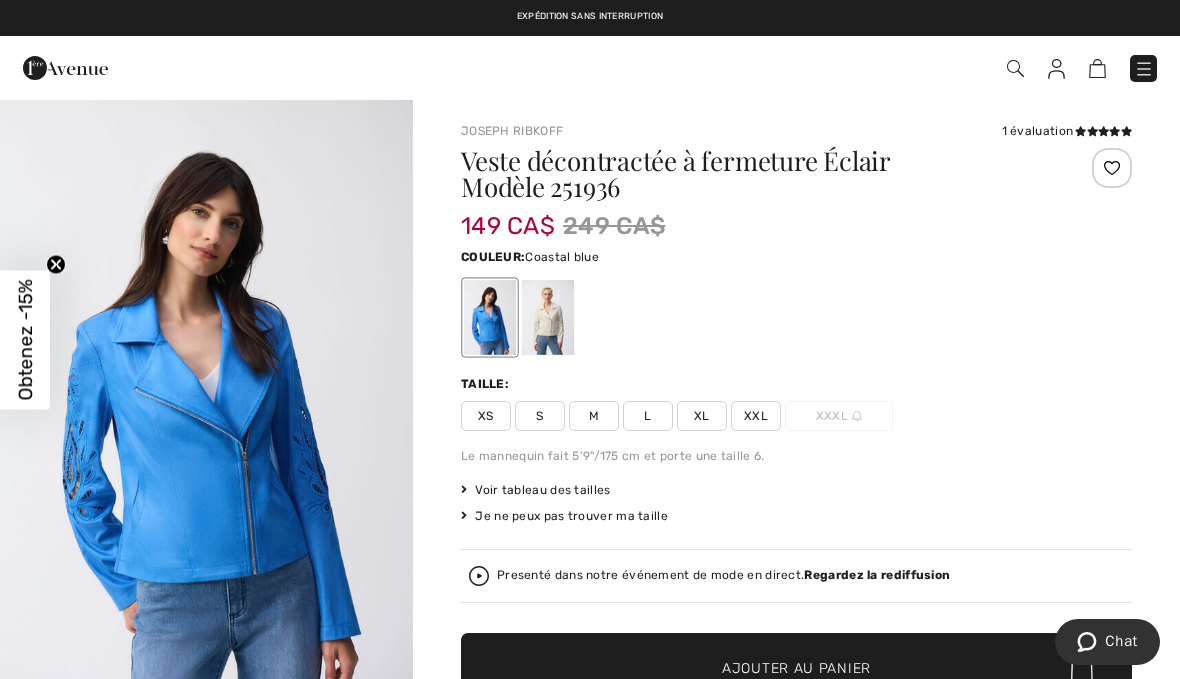 click at bounding box center [548, 317] 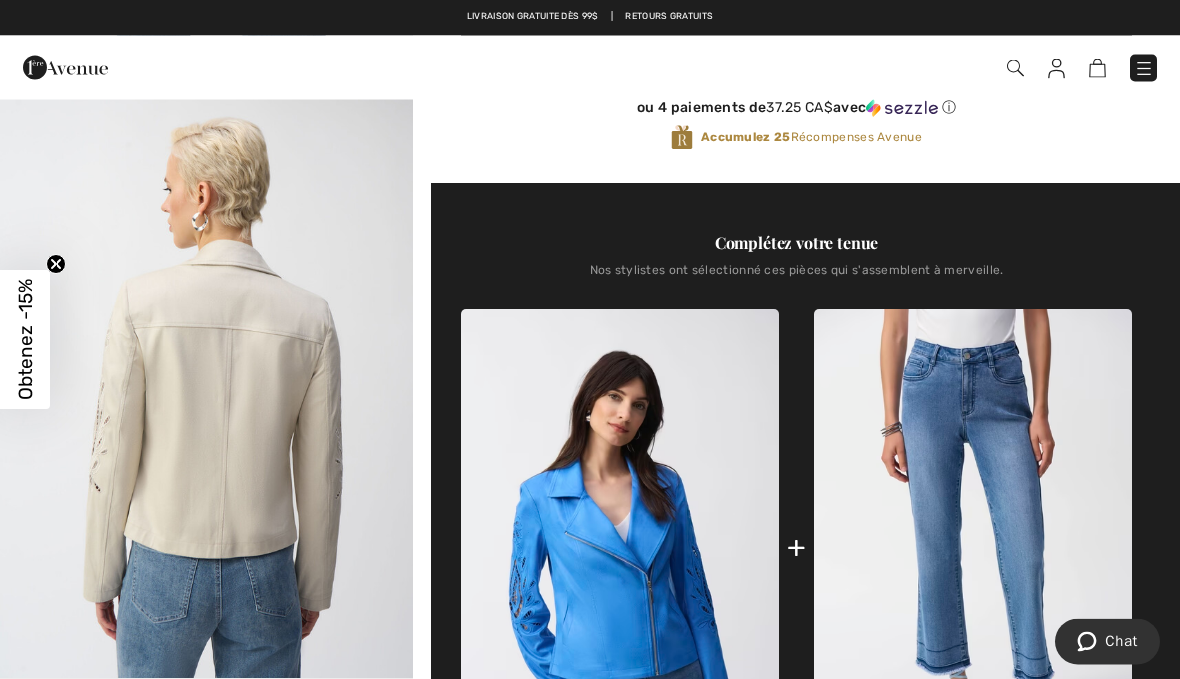 scroll, scrollTop: 636, scrollLeft: 0, axis: vertical 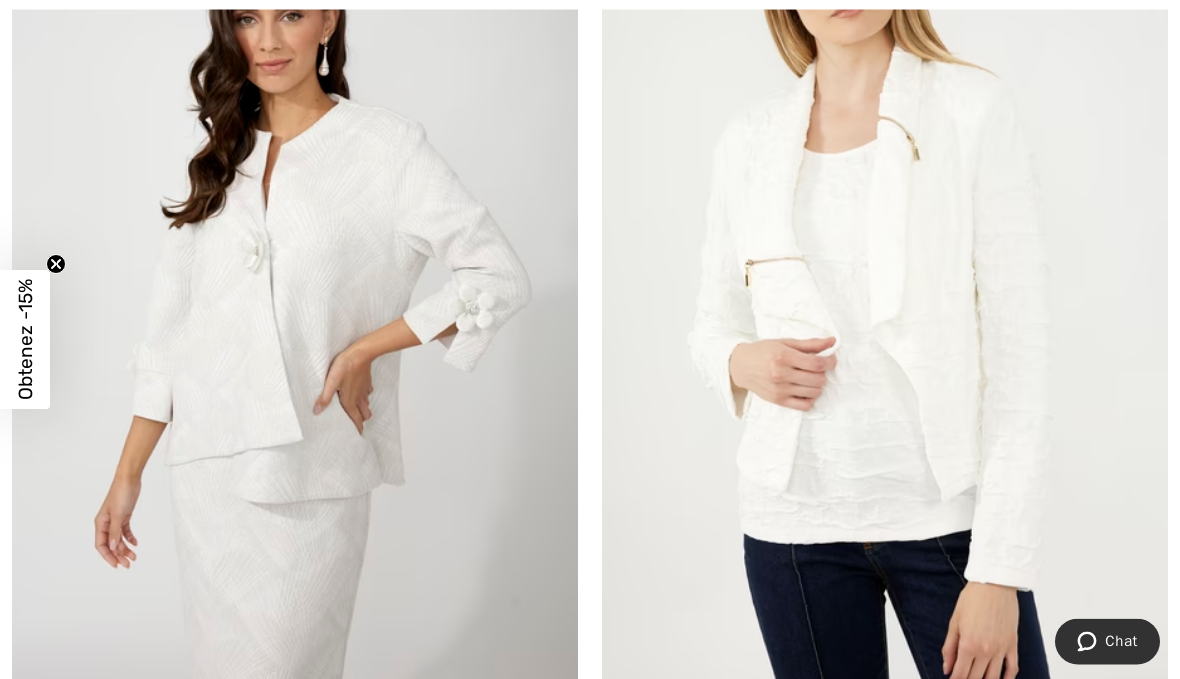 click at bounding box center (885, 272) 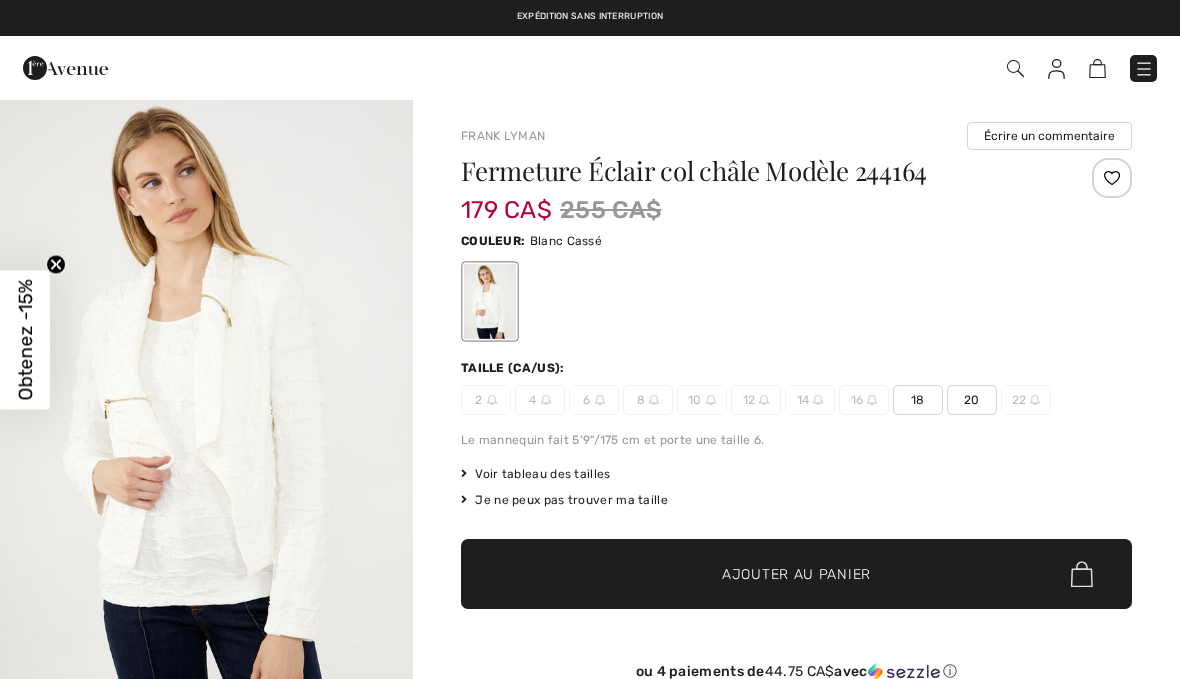 scroll, scrollTop: 0, scrollLeft: 0, axis: both 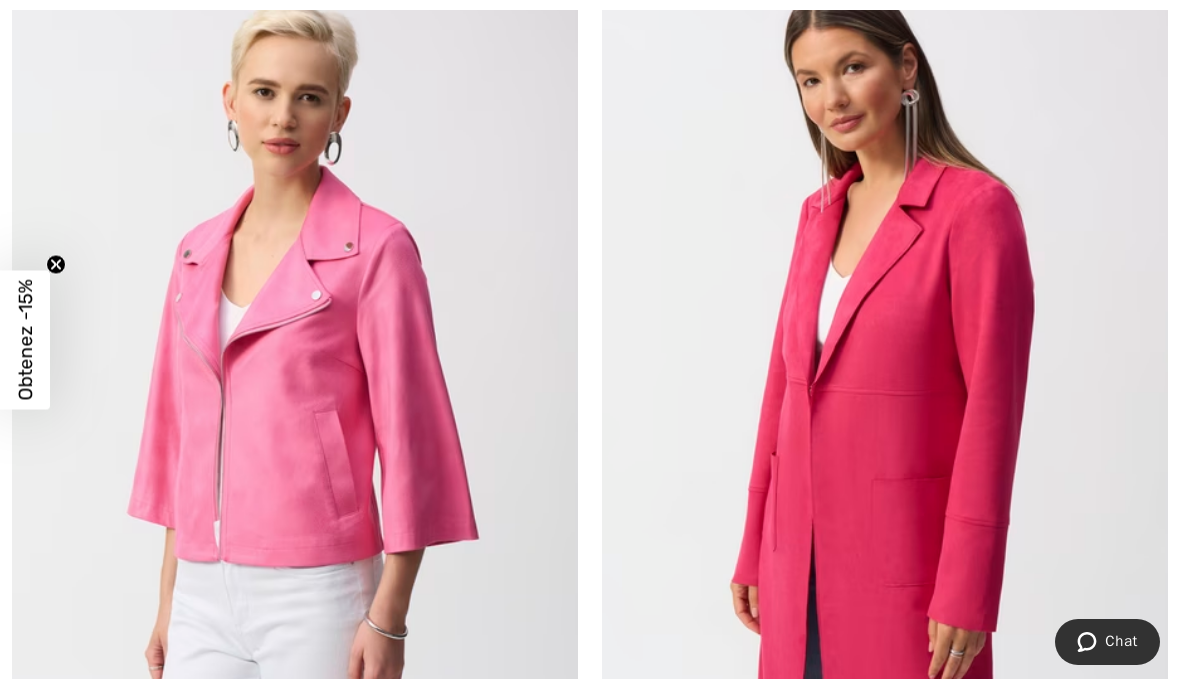 click at bounding box center (295, 373) 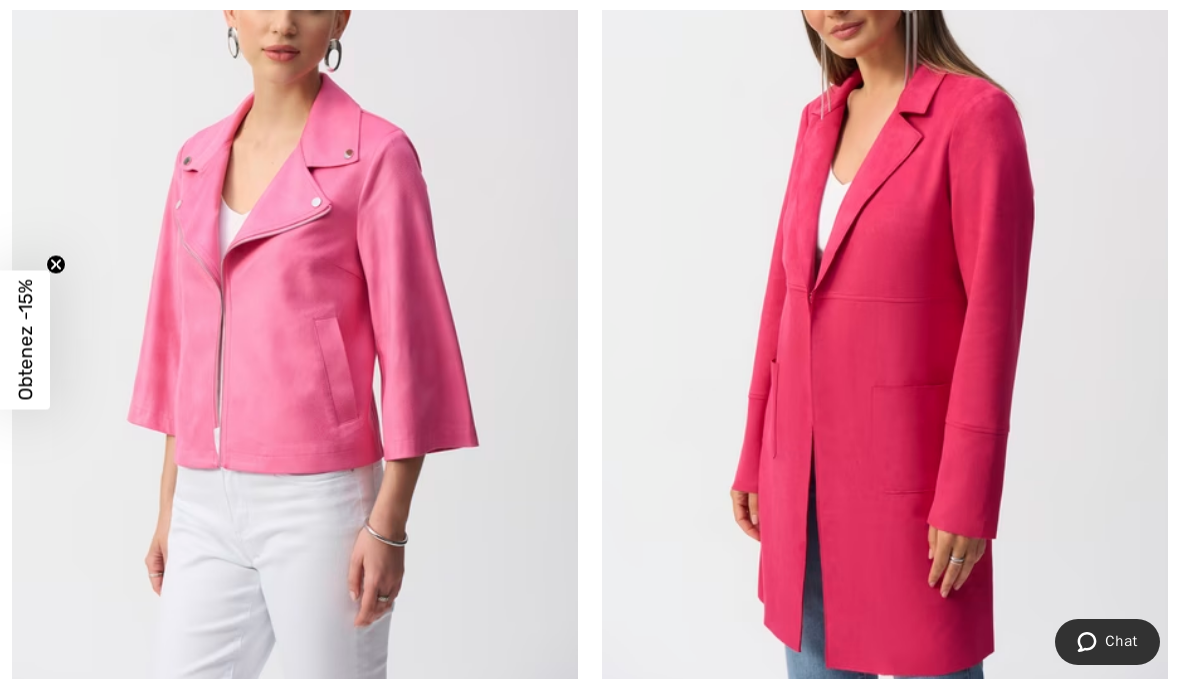 click at bounding box center [295, 280] 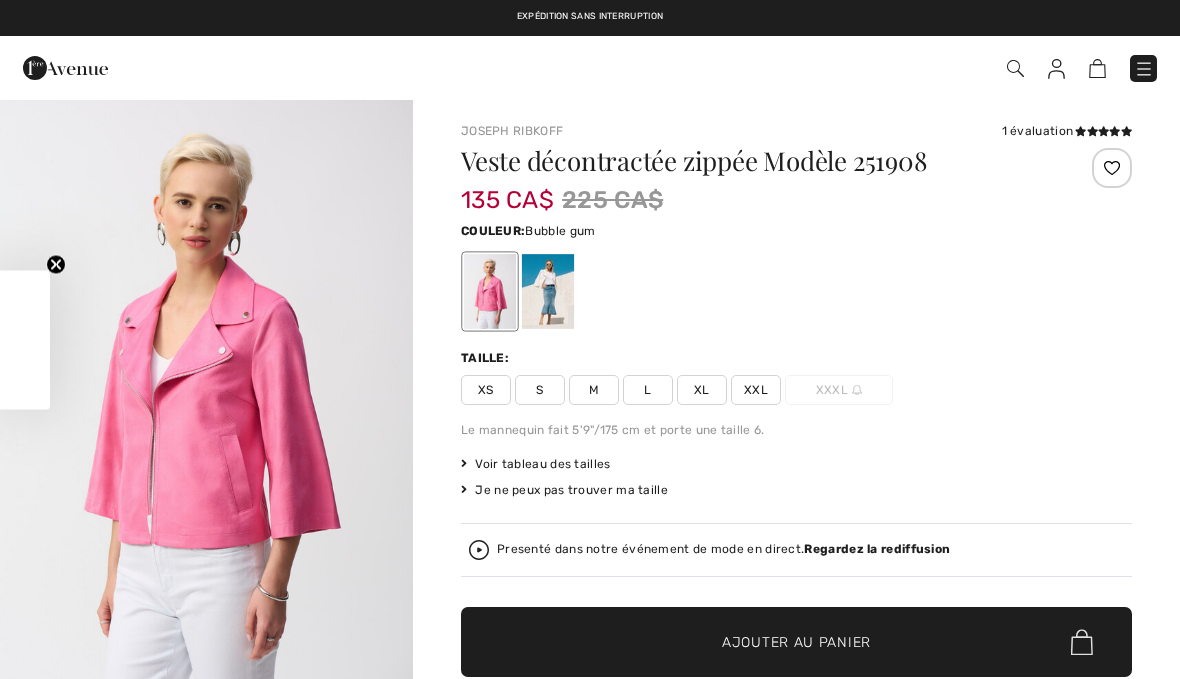 checkbox on "true" 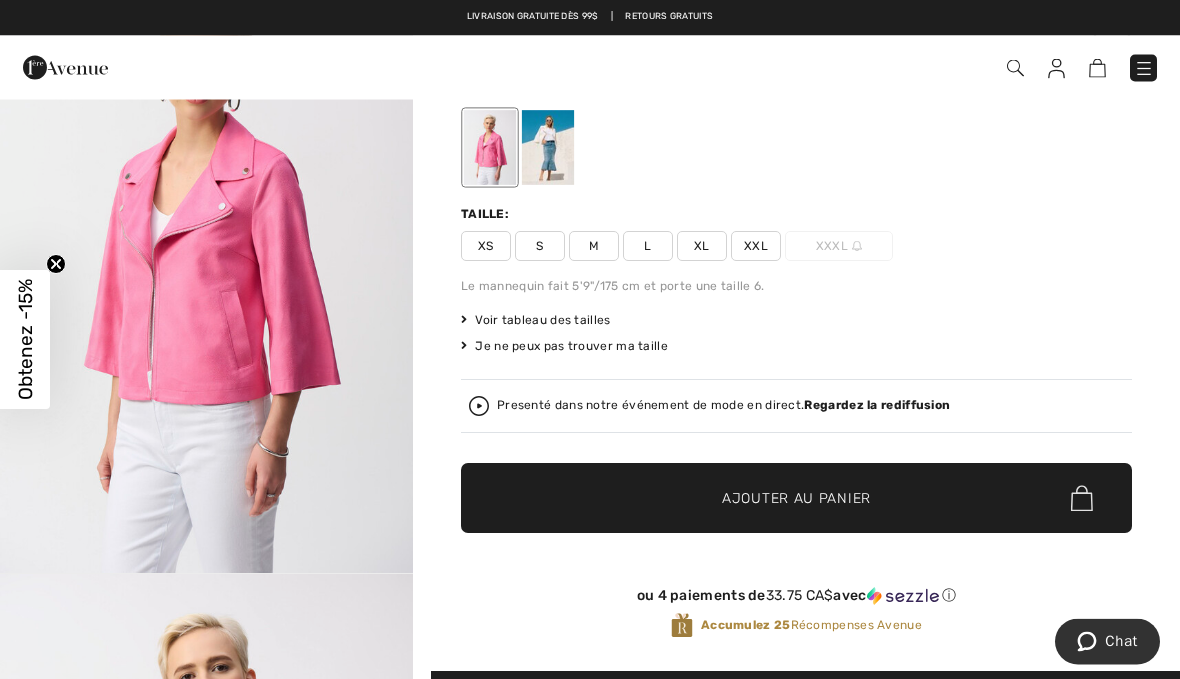 scroll, scrollTop: 0, scrollLeft: 0, axis: both 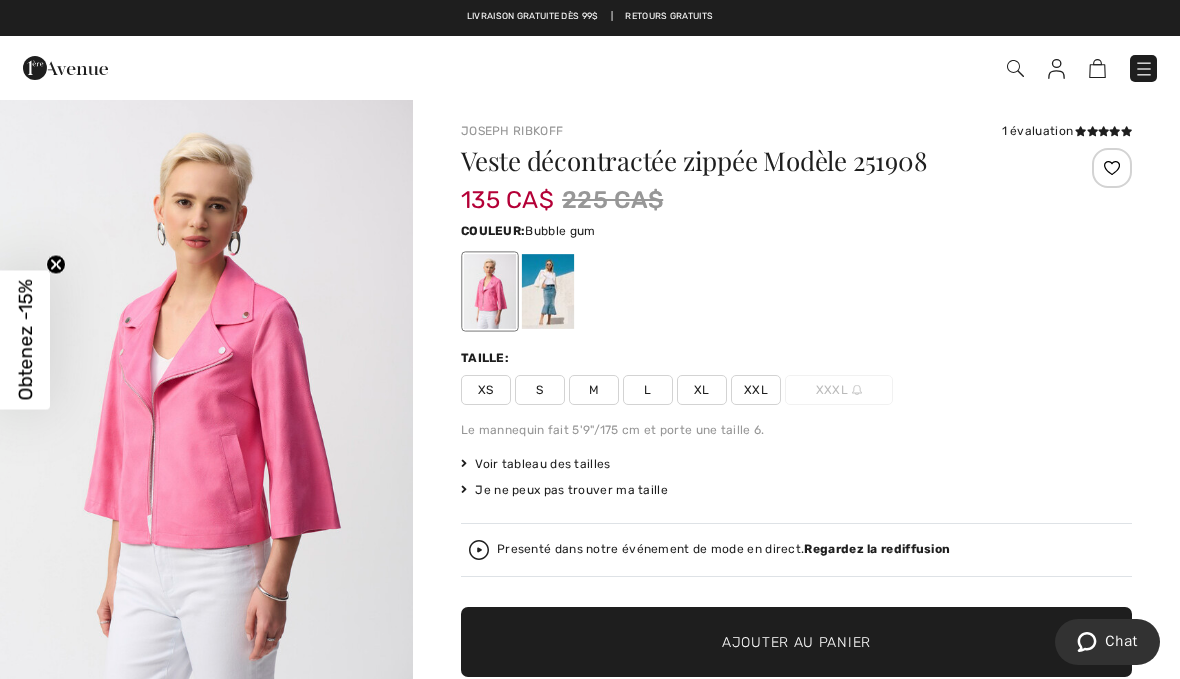 click at bounding box center [796, 291] 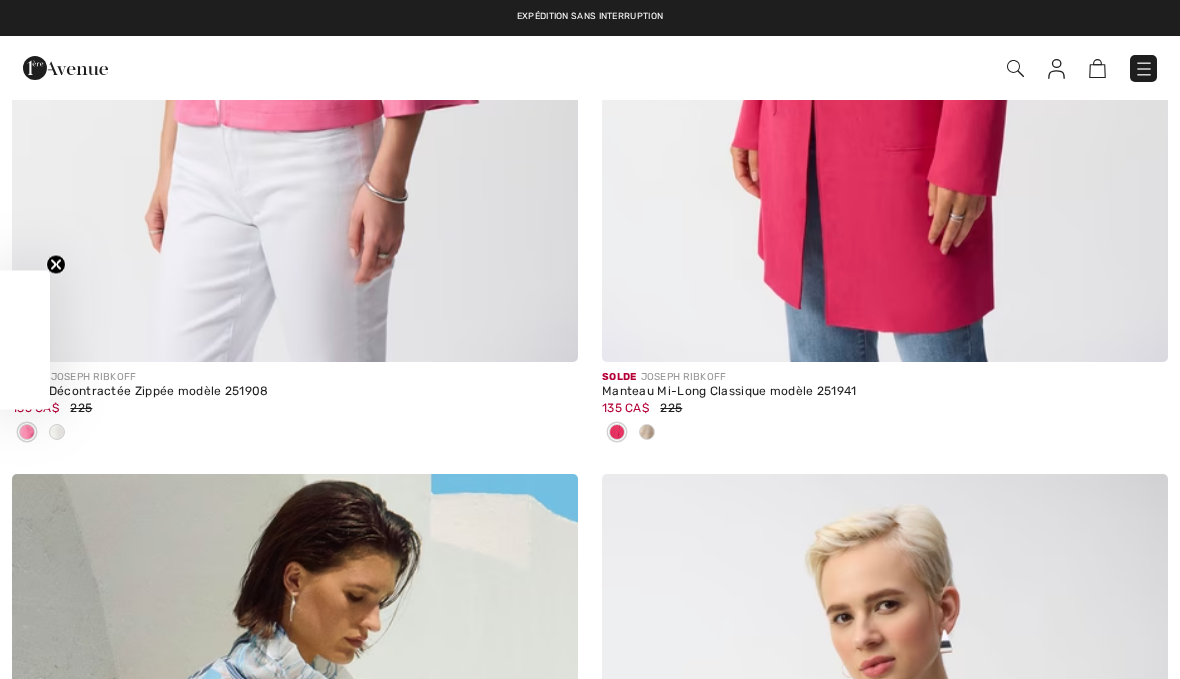 scroll, scrollTop: 0, scrollLeft: 0, axis: both 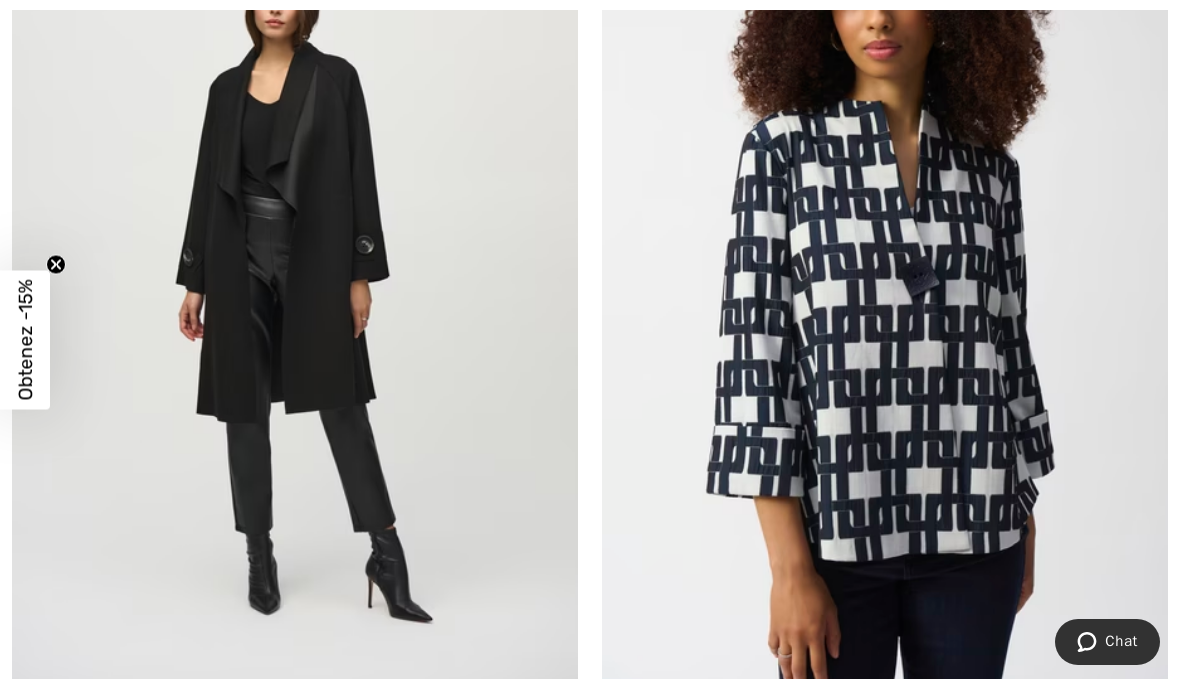 click at bounding box center (885, 273) 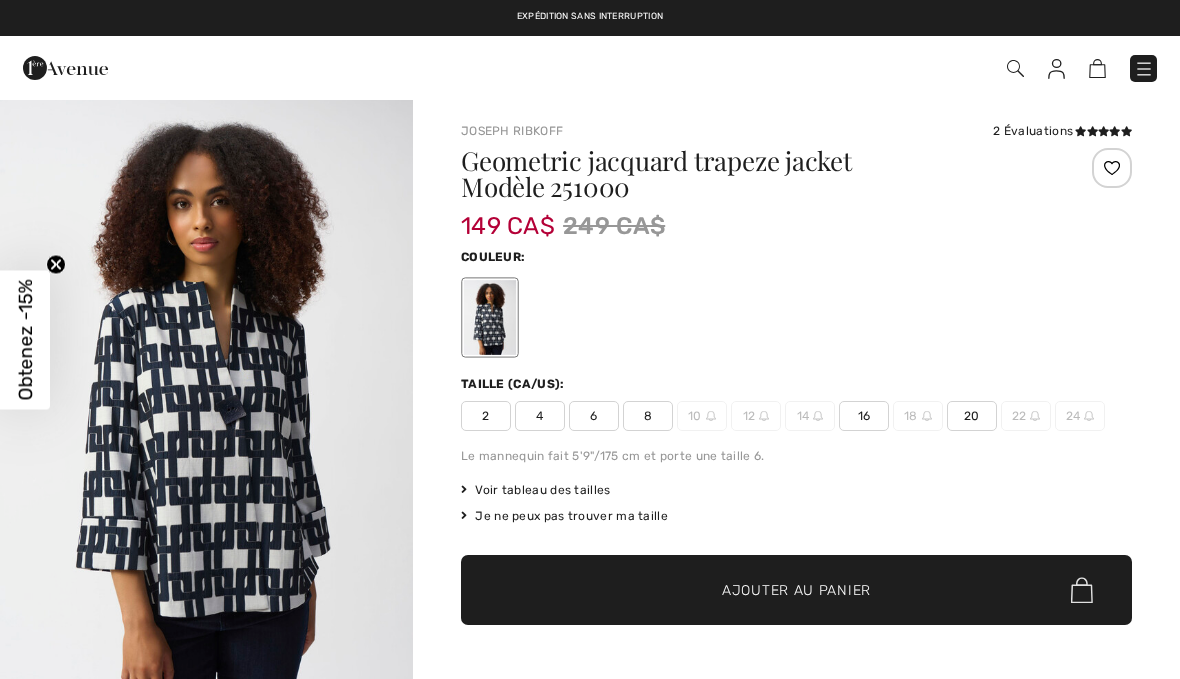 checkbox on "true" 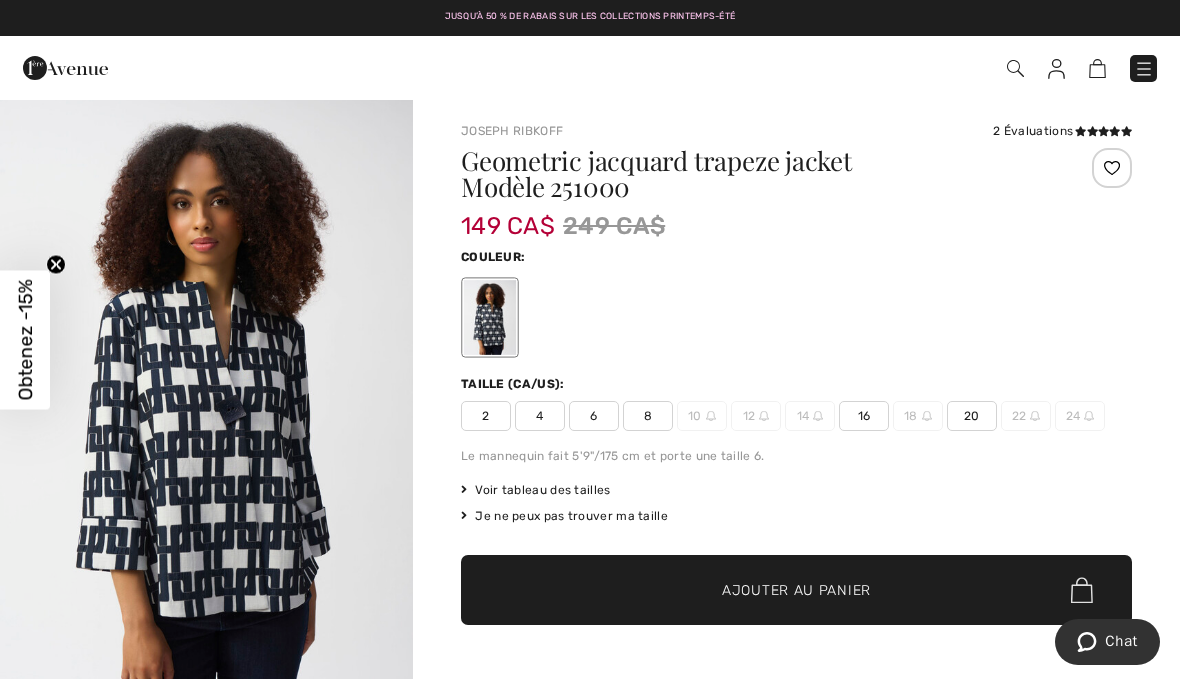 click on "8" at bounding box center (648, 416) 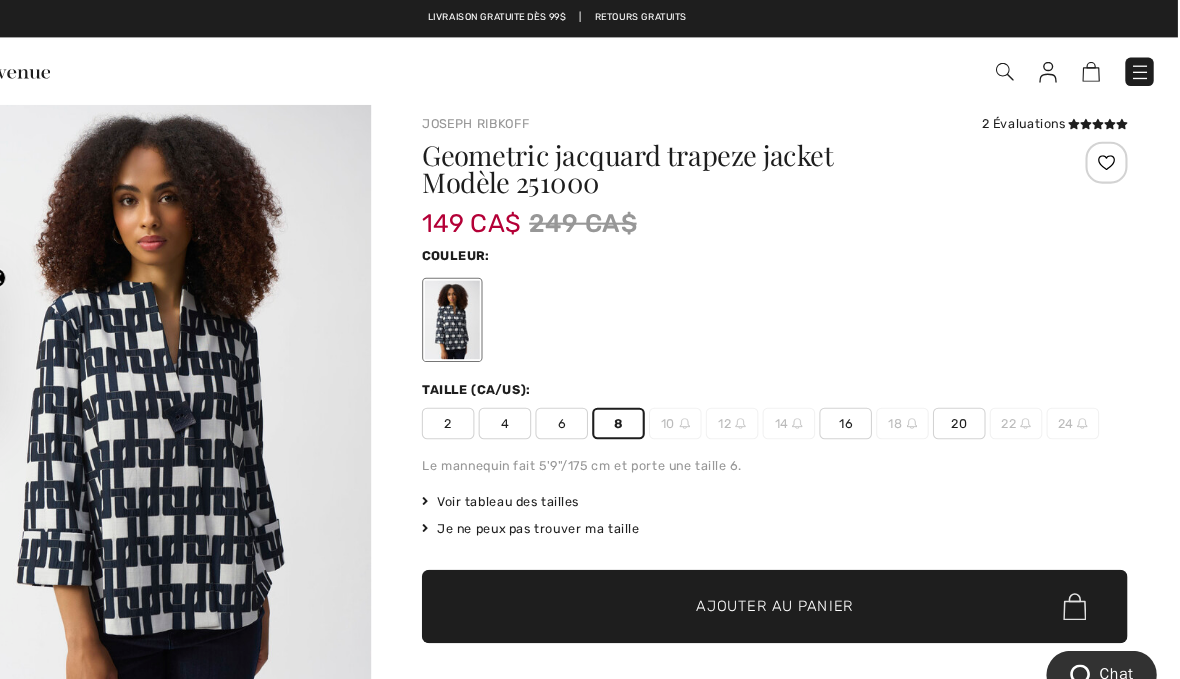 scroll, scrollTop: 0, scrollLeft: 0, axis: both 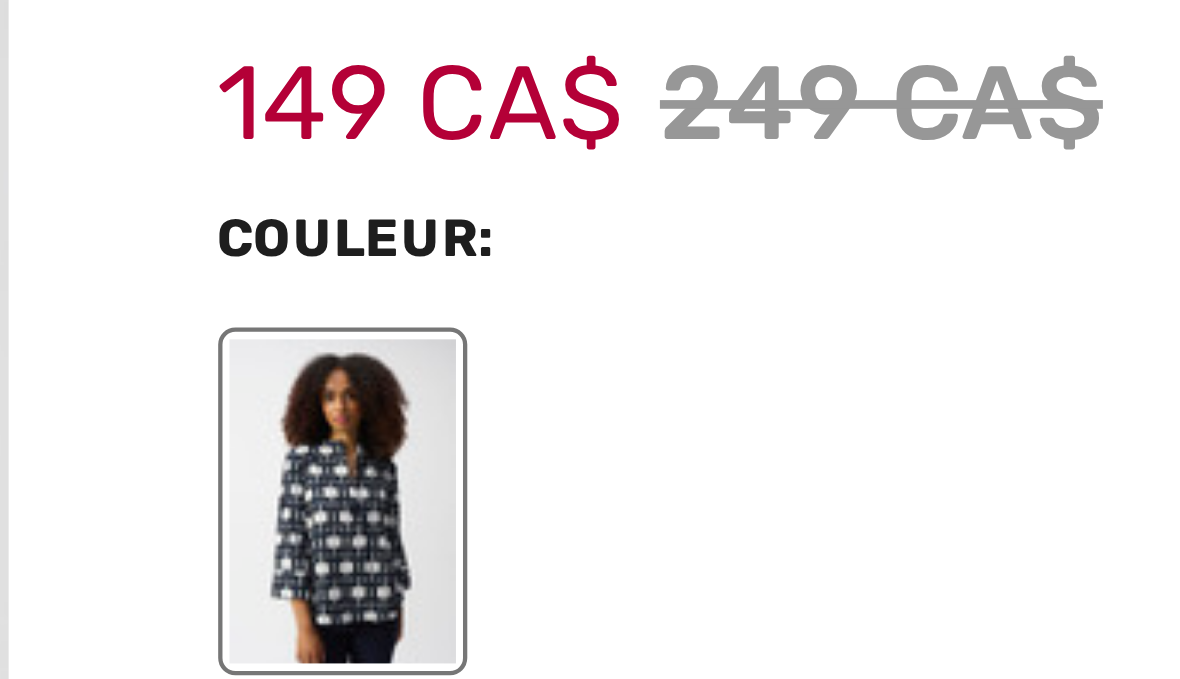 click at bounding box center (490, 317) 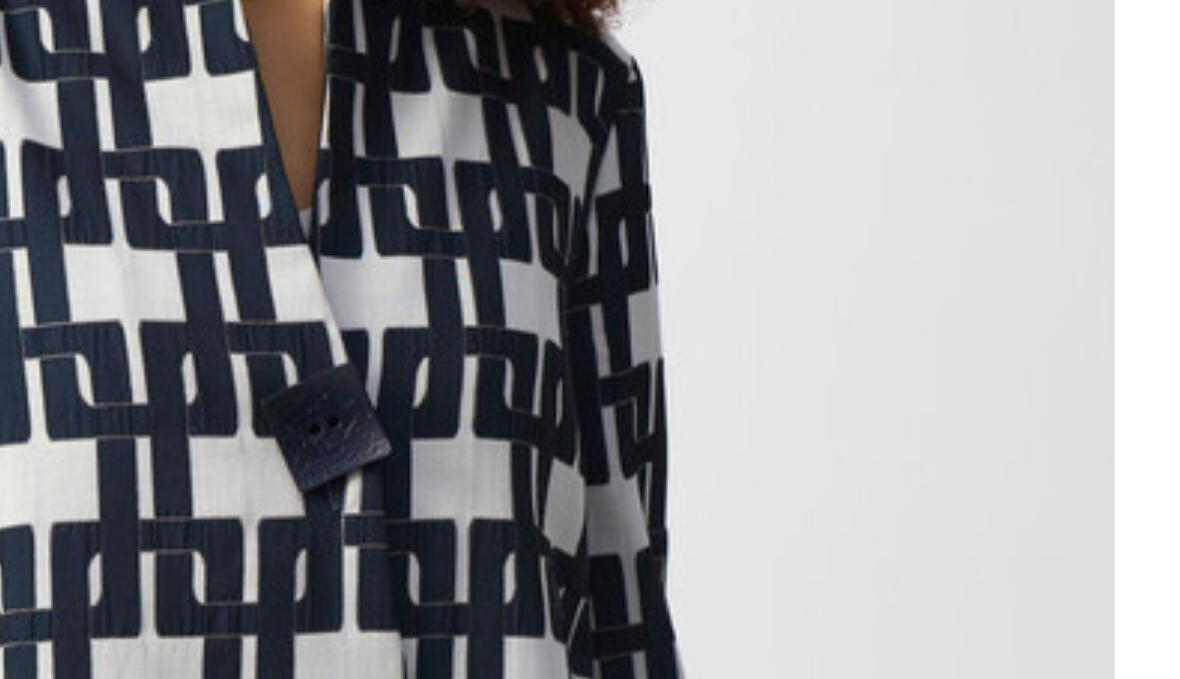 scroll, scrollTop: 0, scrollLeft: 0, axis: both 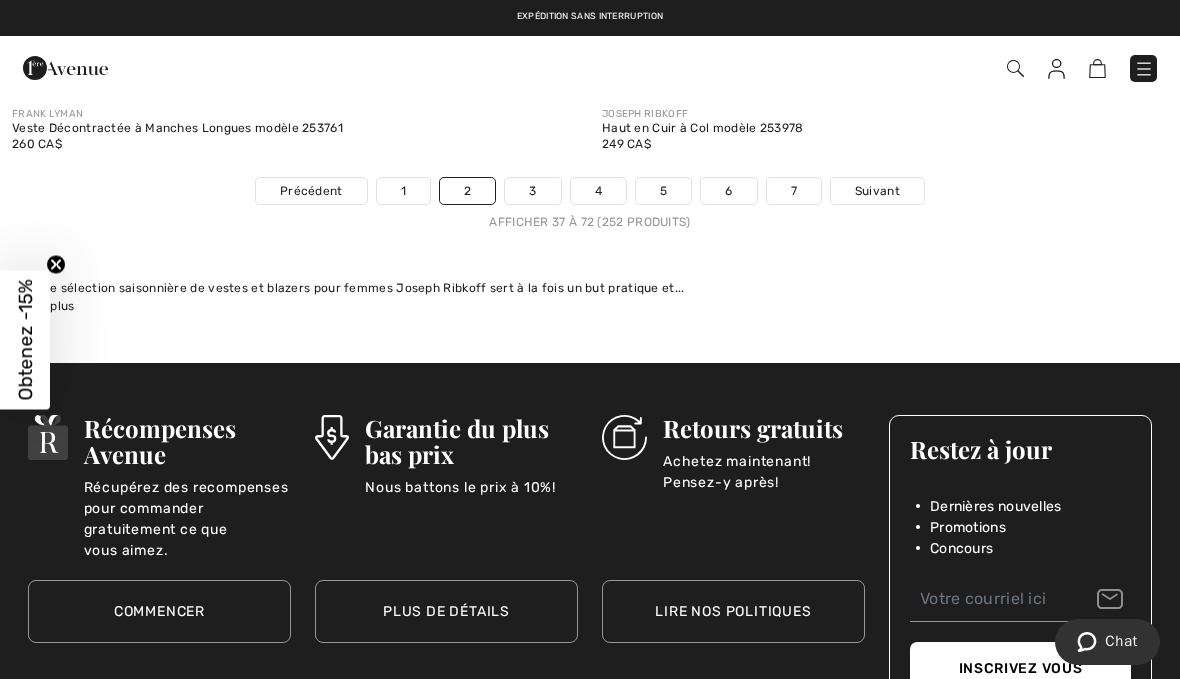 click on "3" at bounding box center (532, 191) 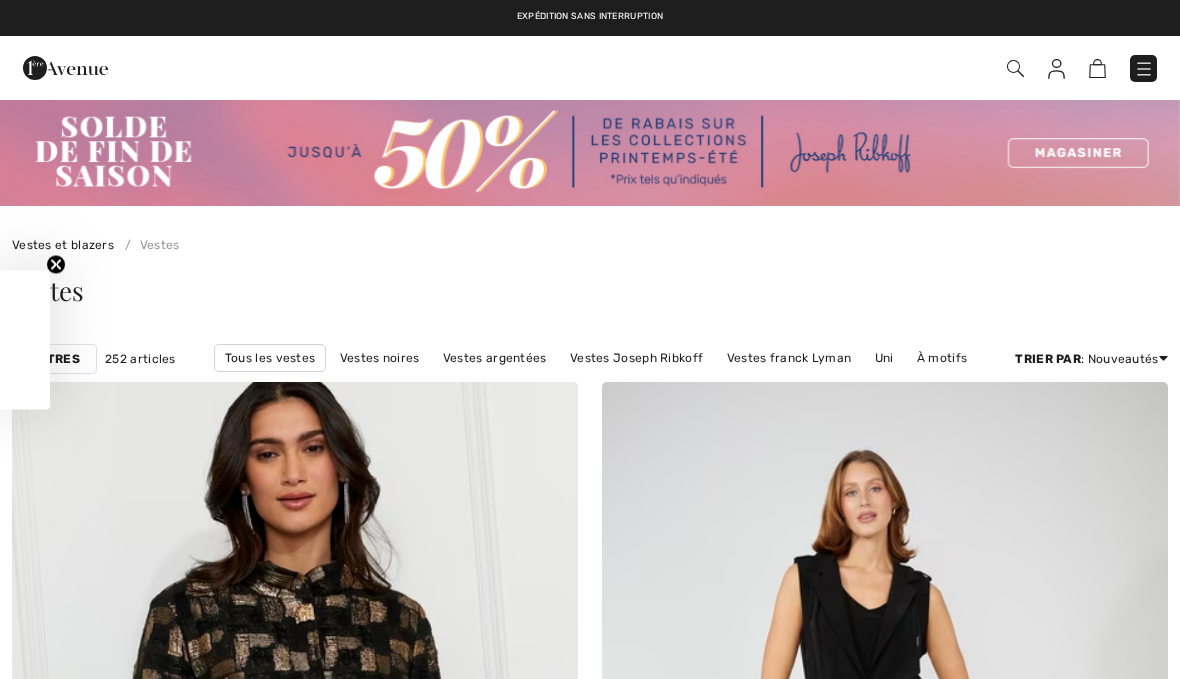 scroll, scrollTop: 0, scrollLeft: 0, axis: both 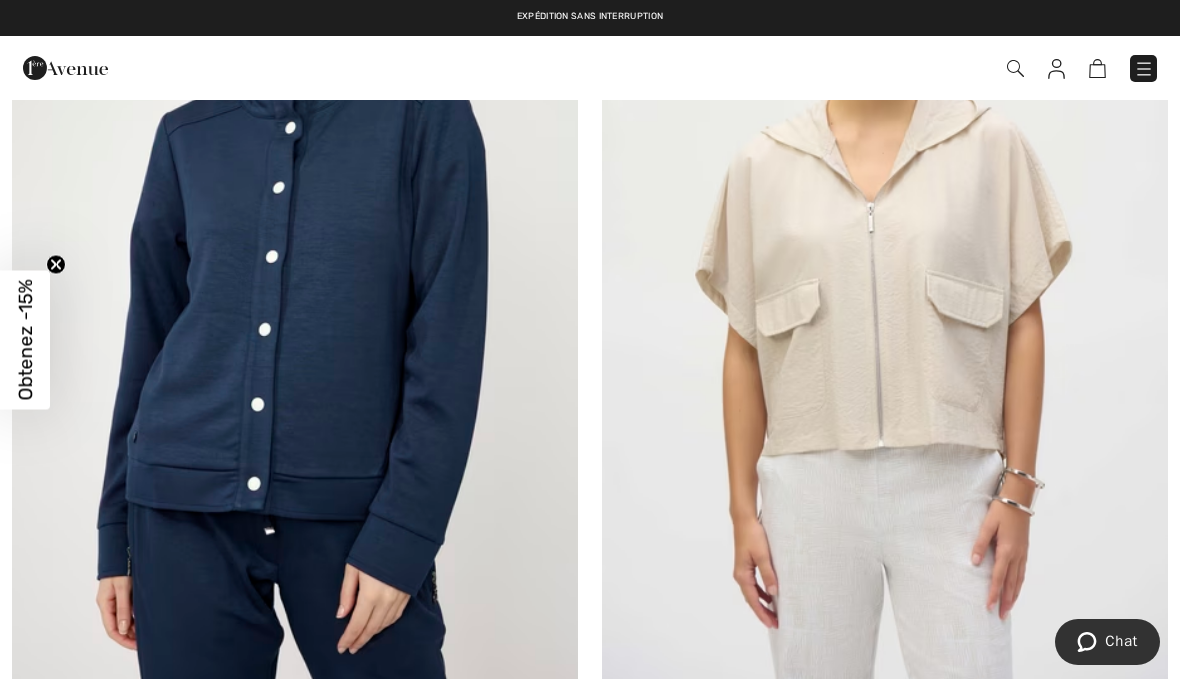 click at bounding box center [885, 263] 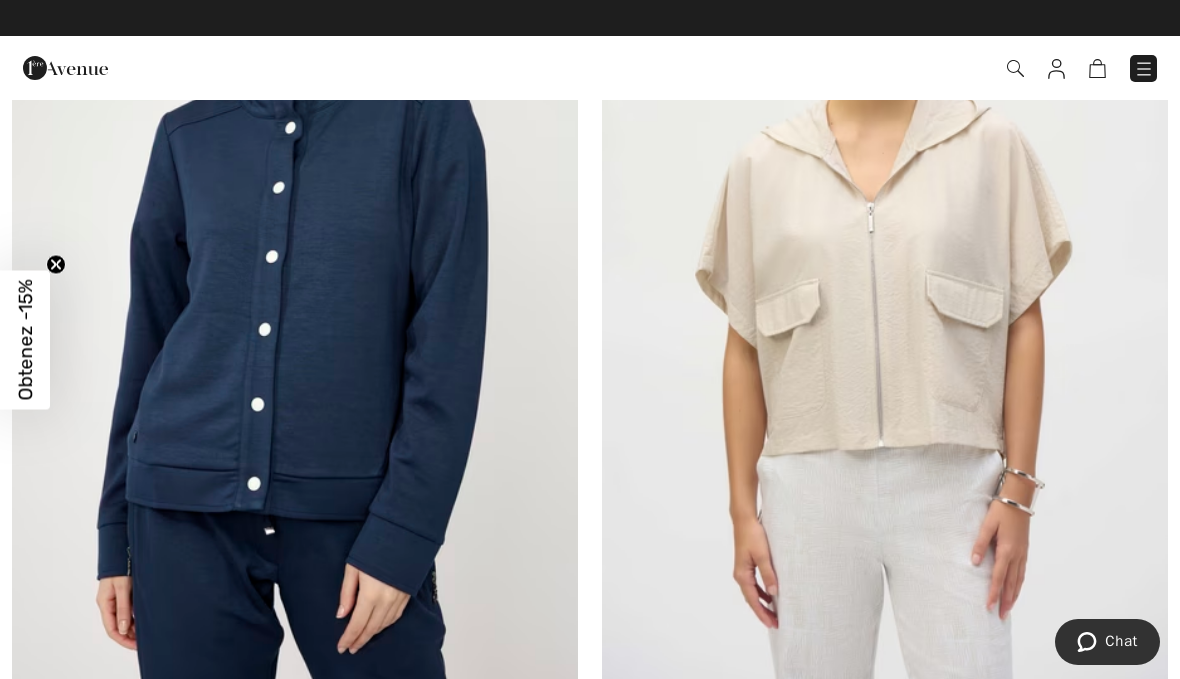 click at bounding box center (885, 263) 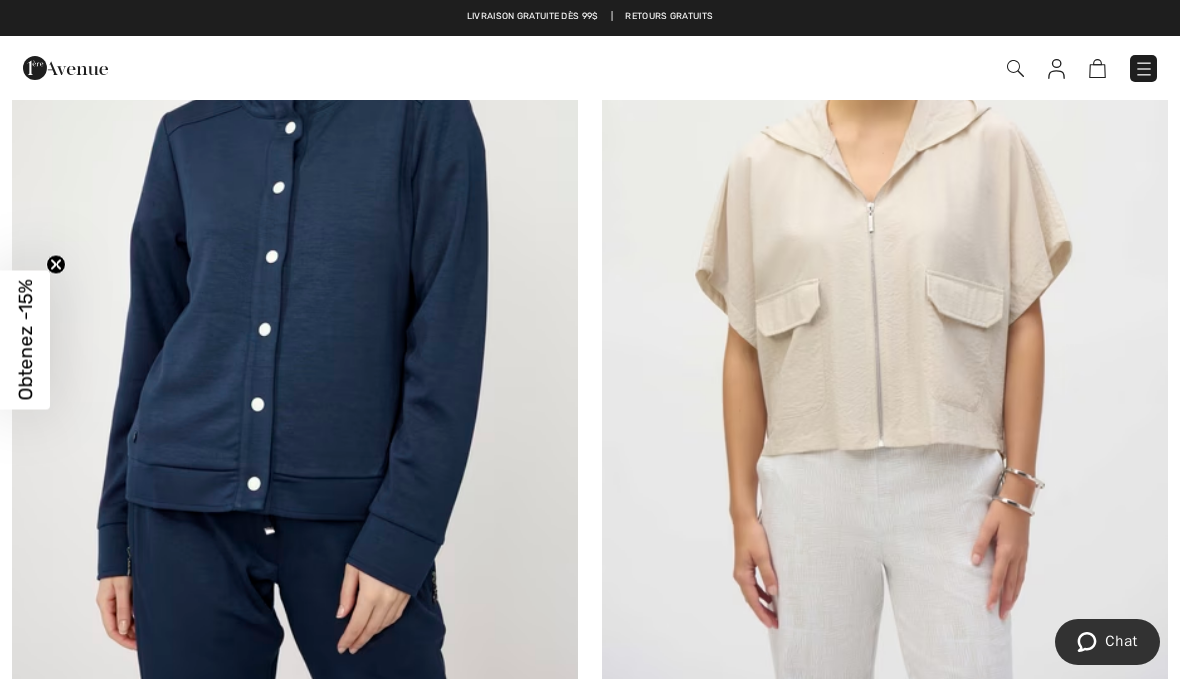 click at bounding box center [885, 263] 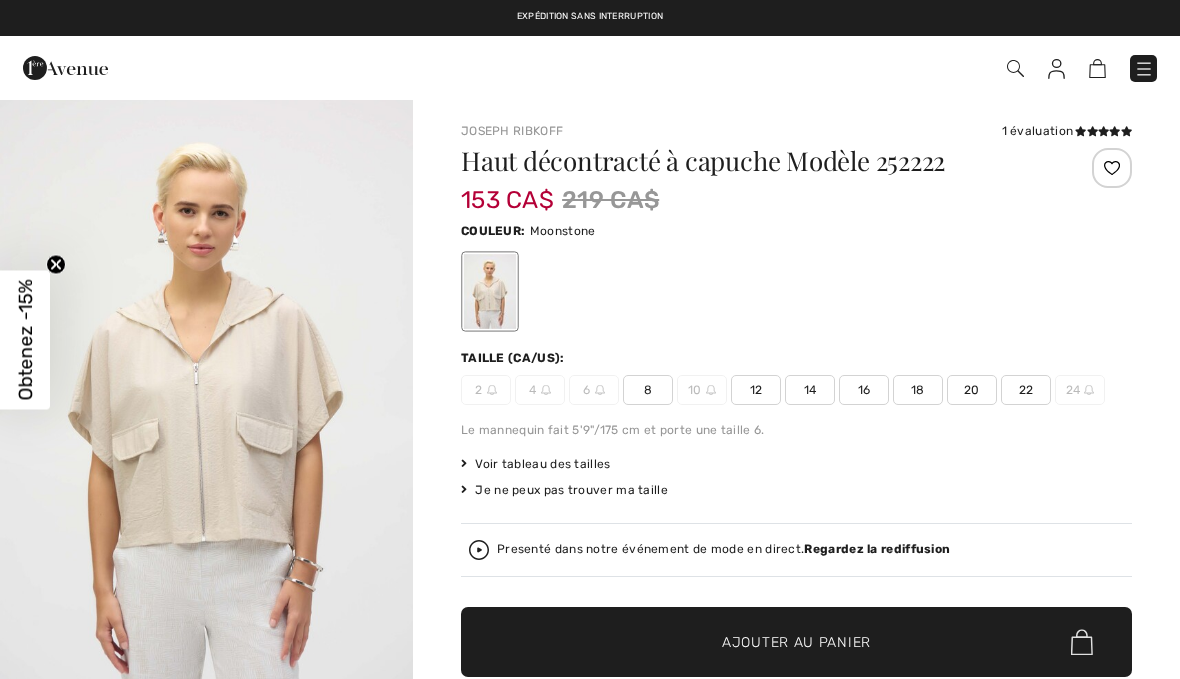 scroll, scrollTop: 0, scrollLeft: 0, axis: both 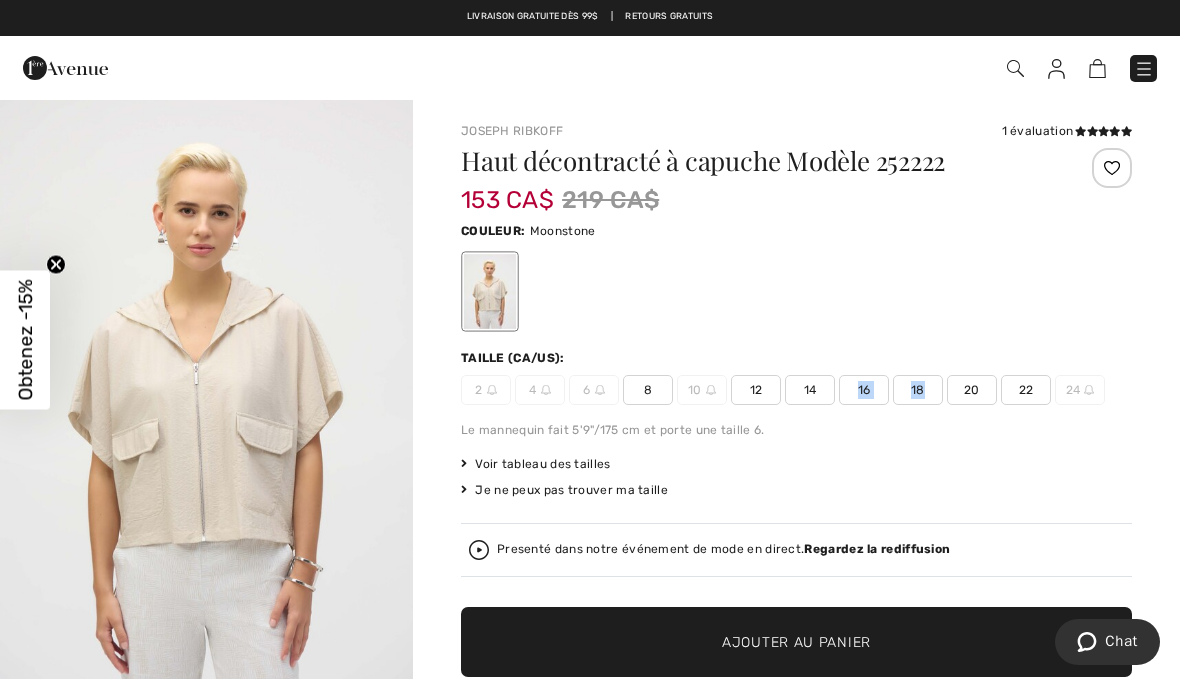 click on "8" at bounding box center [648, 390] 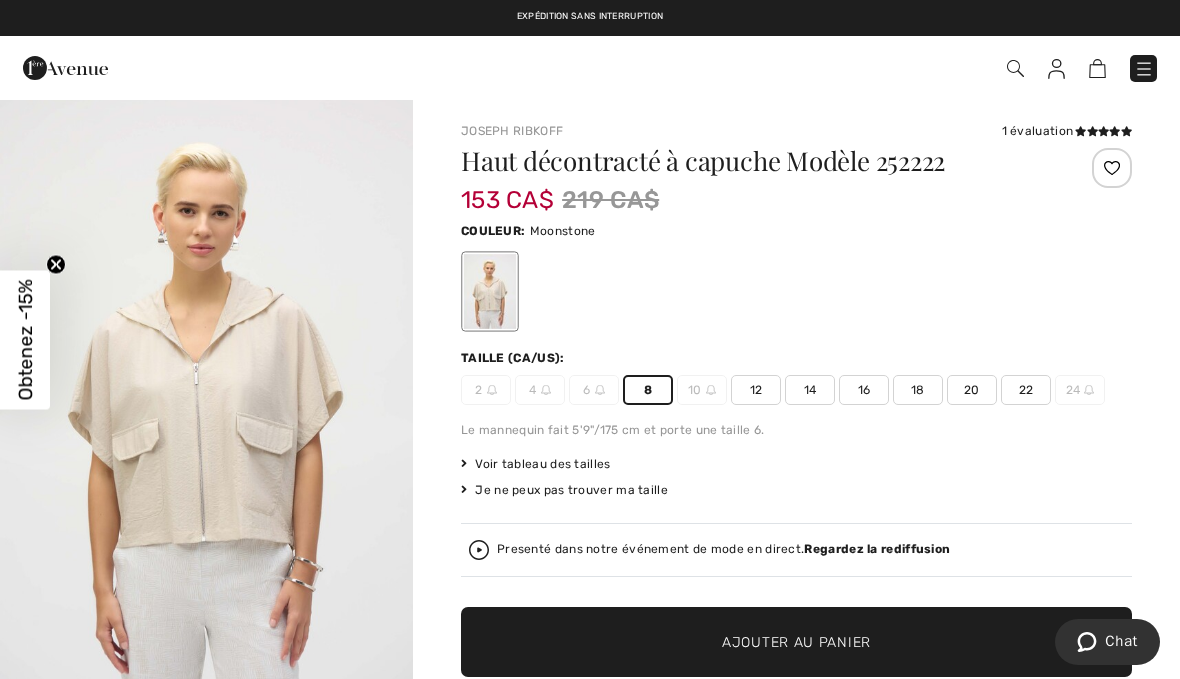 click on "Ajouter au panier" at bounding box center [796, 642] 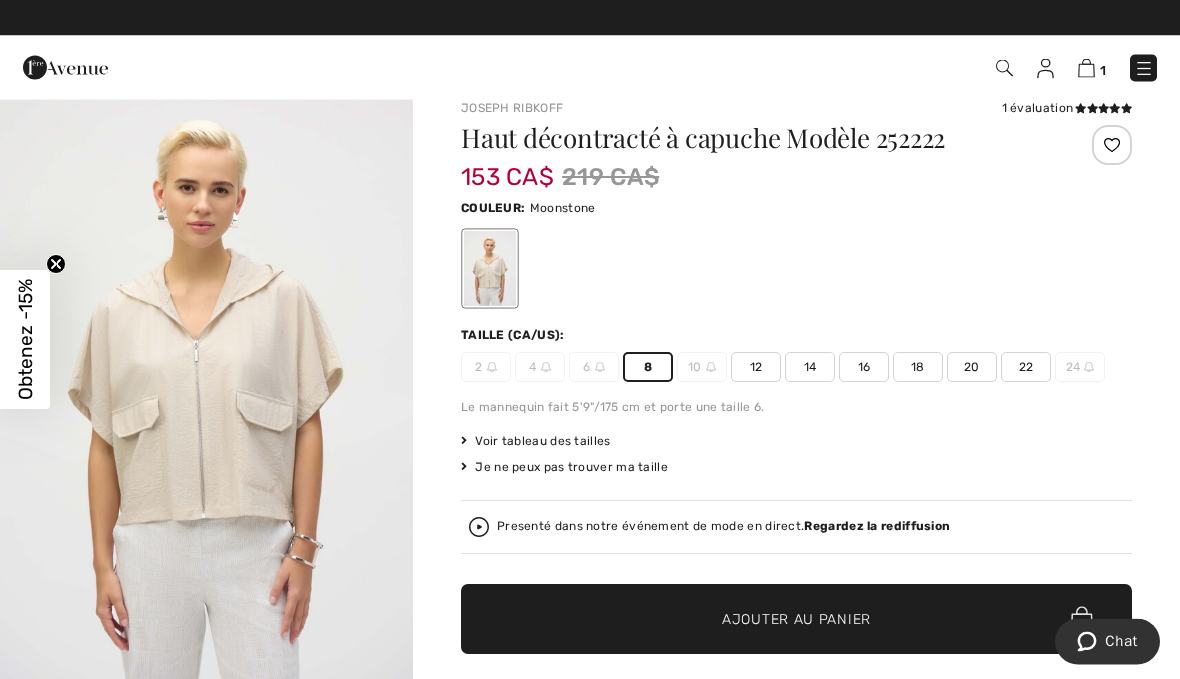 scroll, scrollTop: 23, scrollLeft: 0, axis: vertical 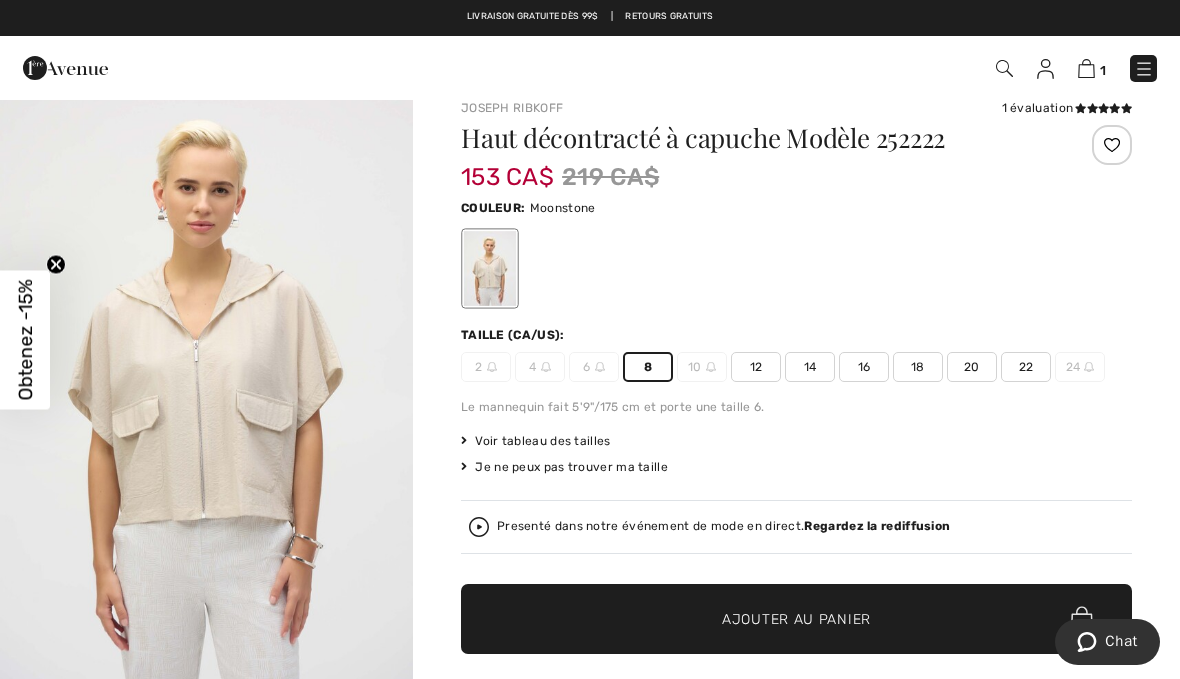 click on "1" at bounding box center (1103, 70) 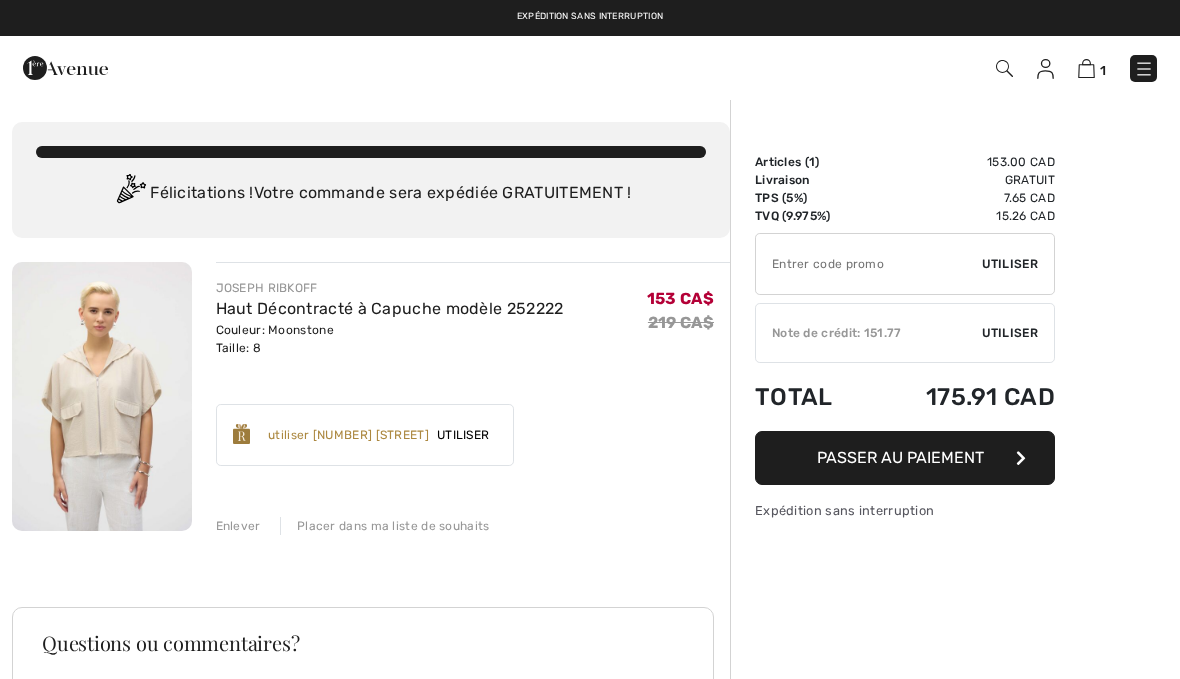 scroll, scrollTop: 0, scrollLeft: 0, axis: both 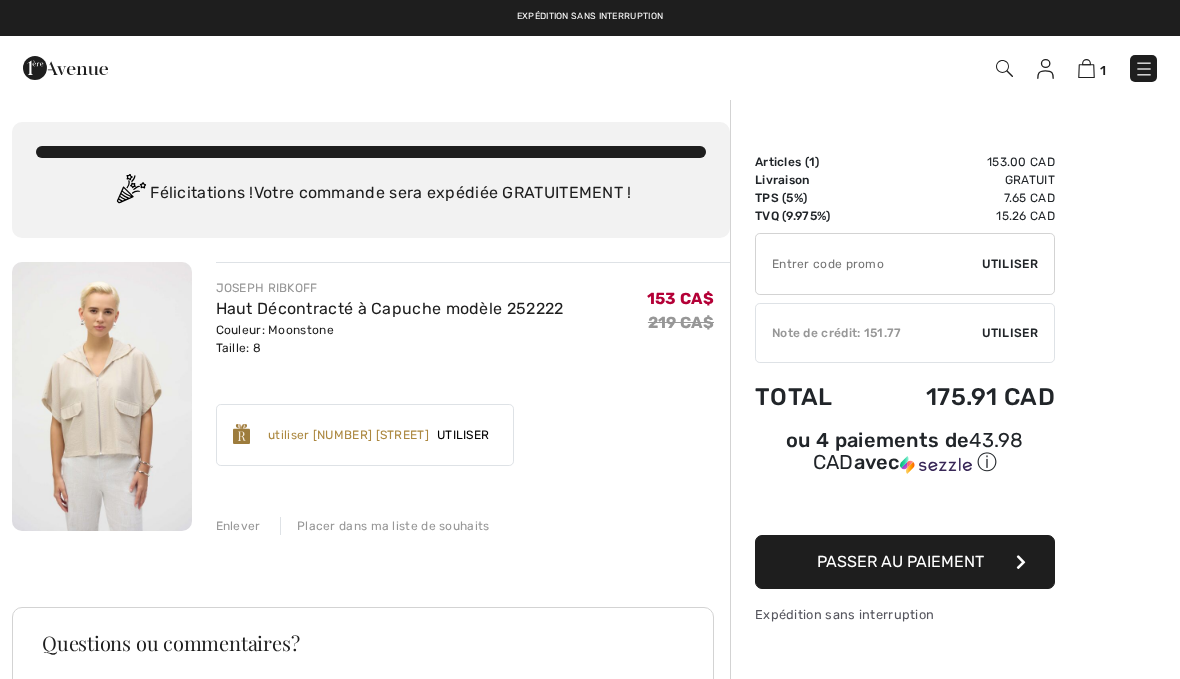 click on "✔
Note de crédit: 151.77
Utiliser
Enlever" at bounding box center (905, 333) 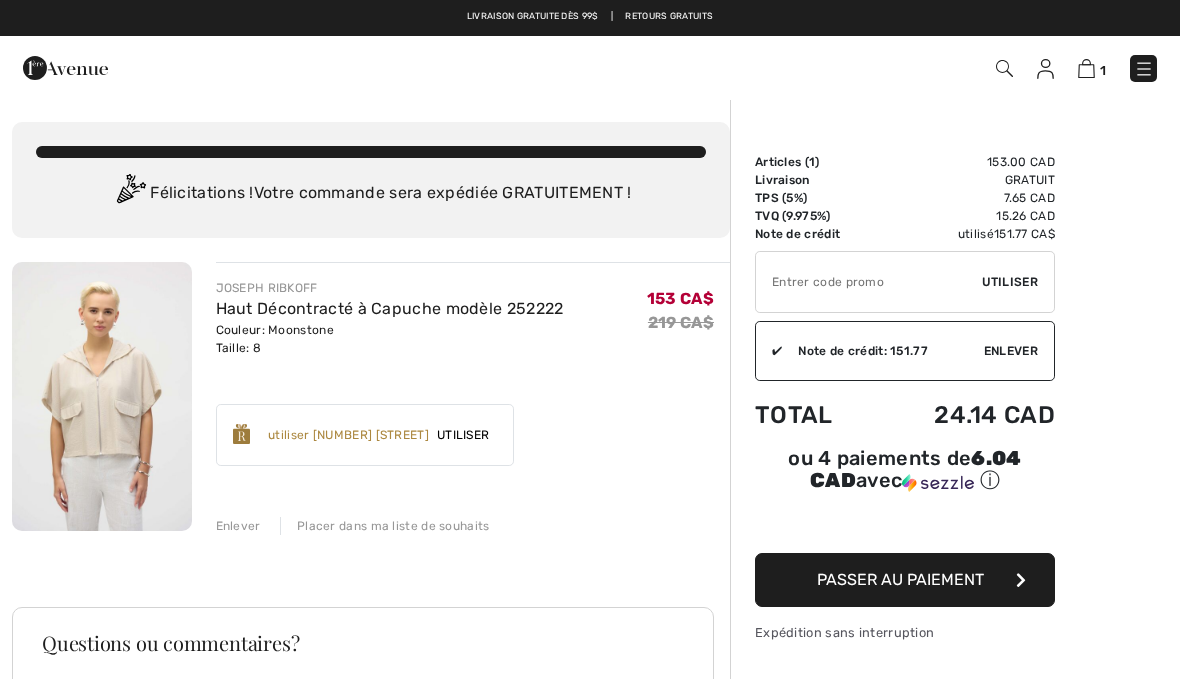 click on "Passer au paiement" at bounding box center (905, 580) 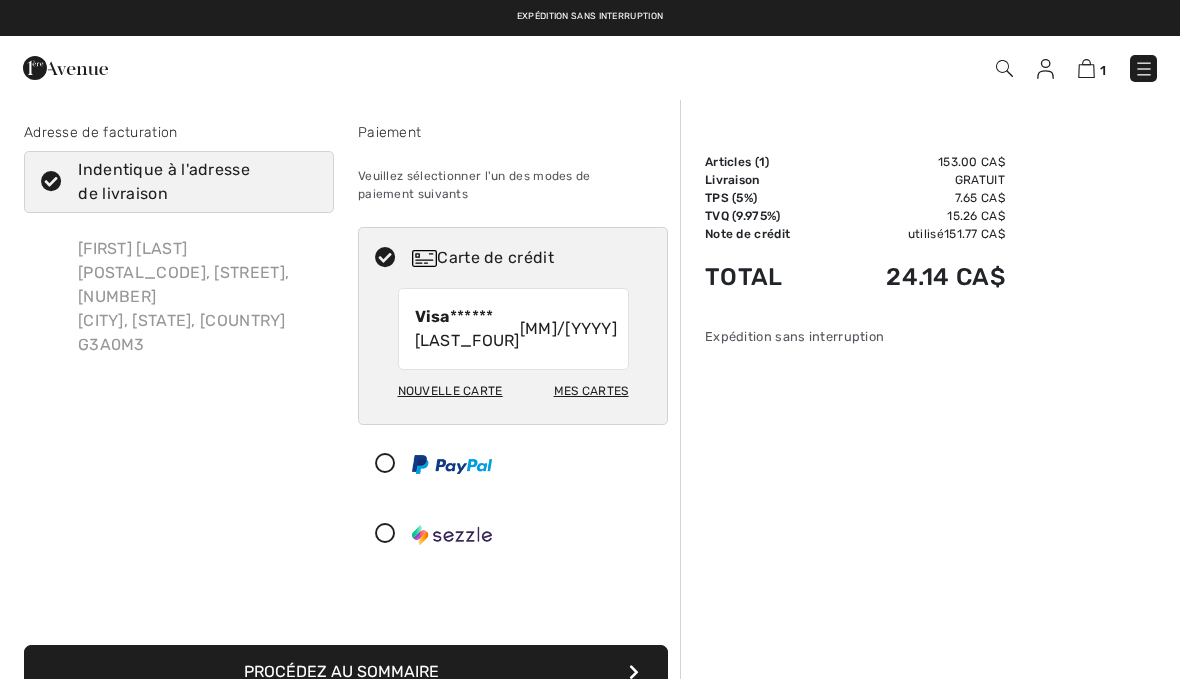 scroll, scrollTop: 0, scrollLeft: 0, axis: both 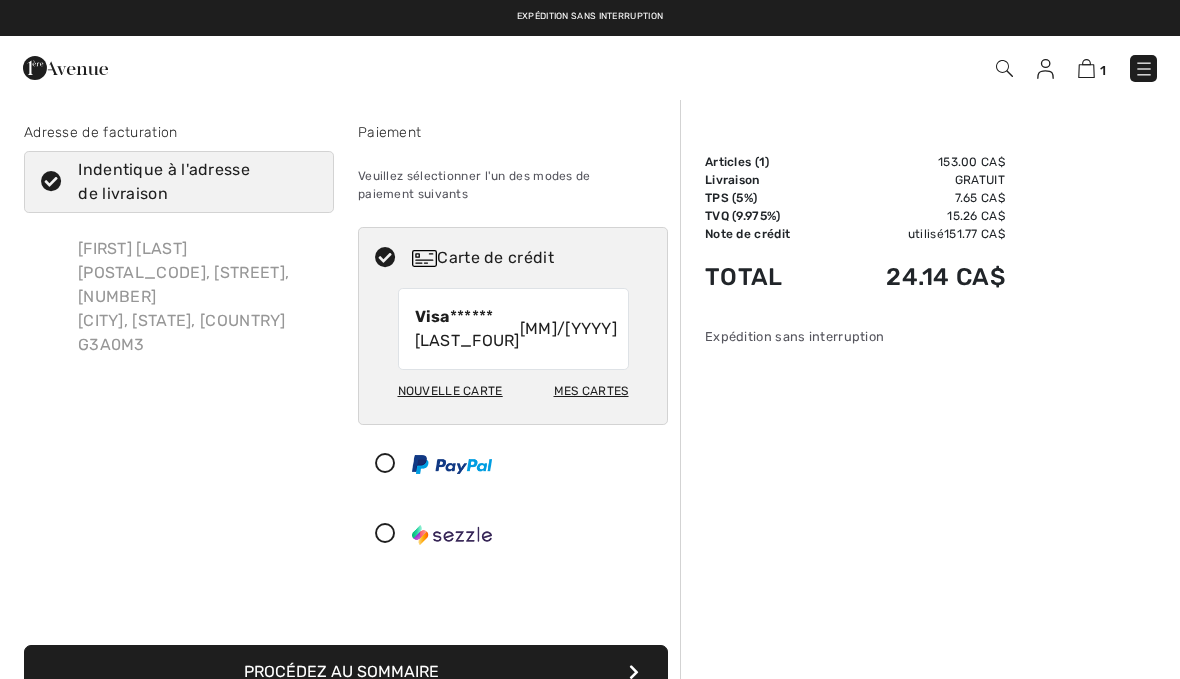 click at bounding box center [634, 672] 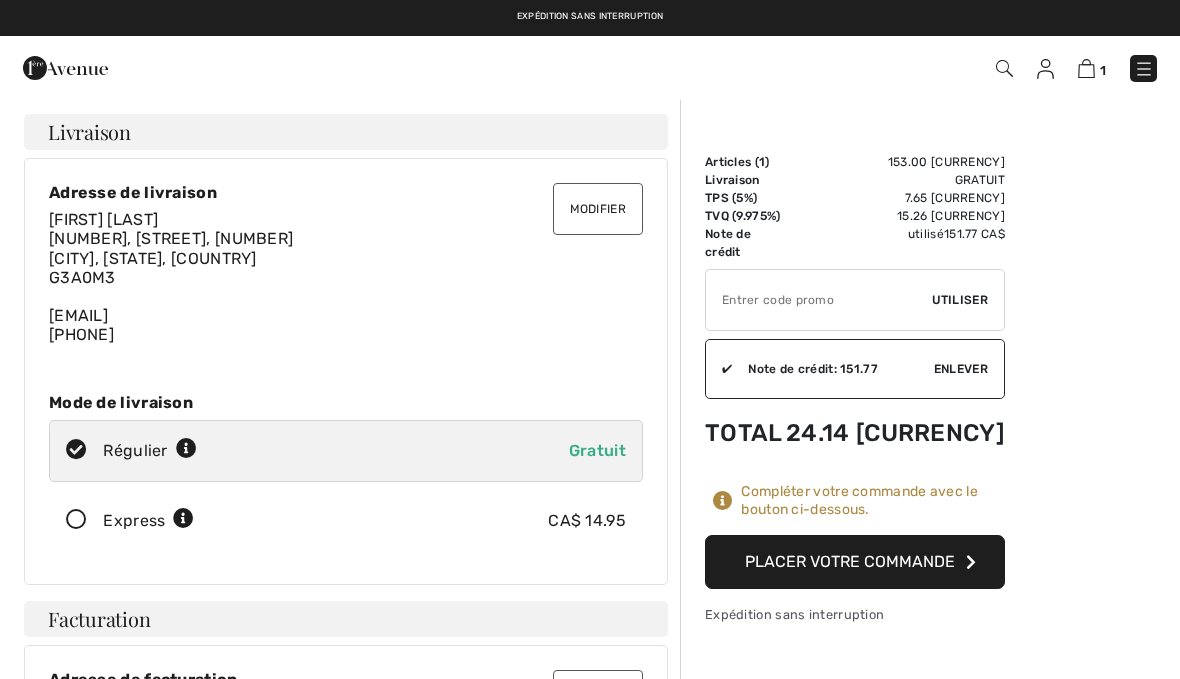 scroll, scrollTop: 0, scrollLeft: 0, axis: both 